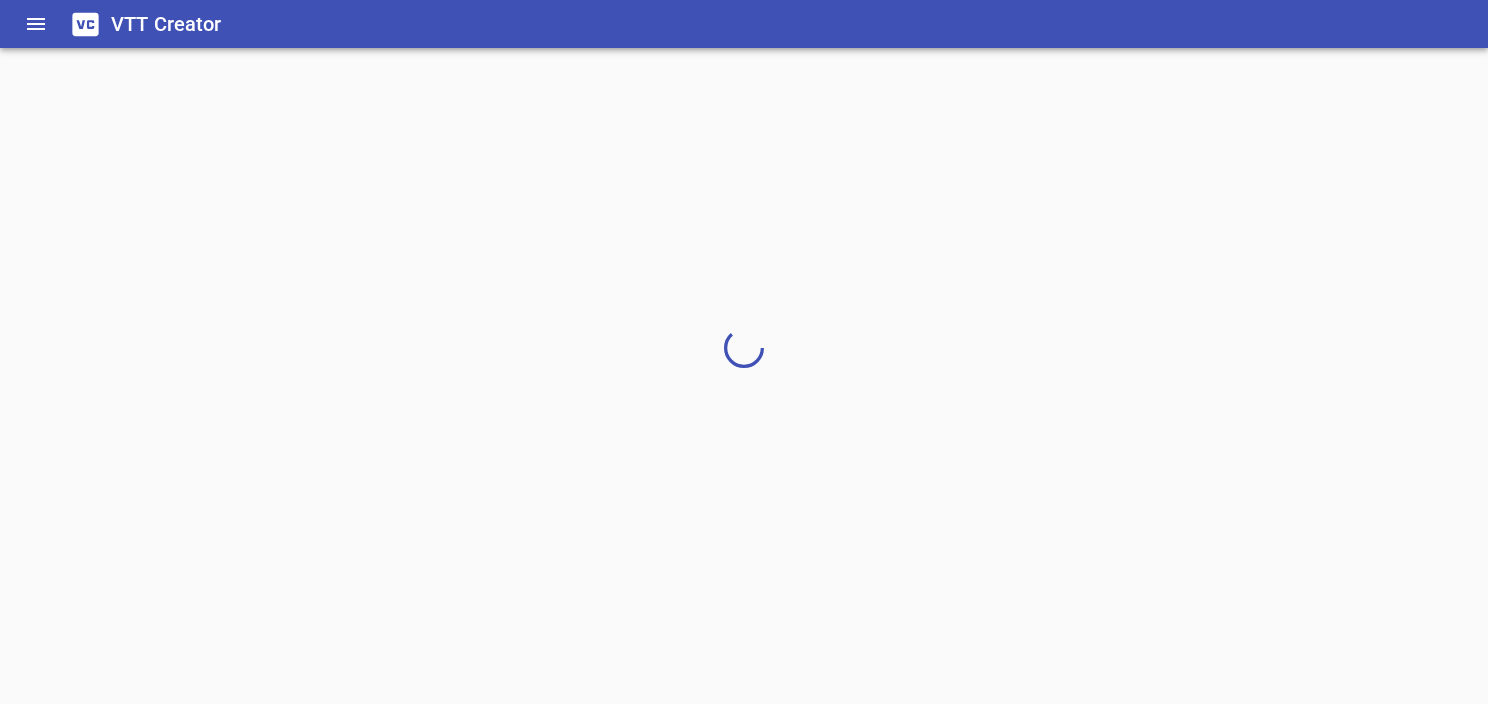 scroll, scrollTop: 0, scrollLeft: 0, axis: both 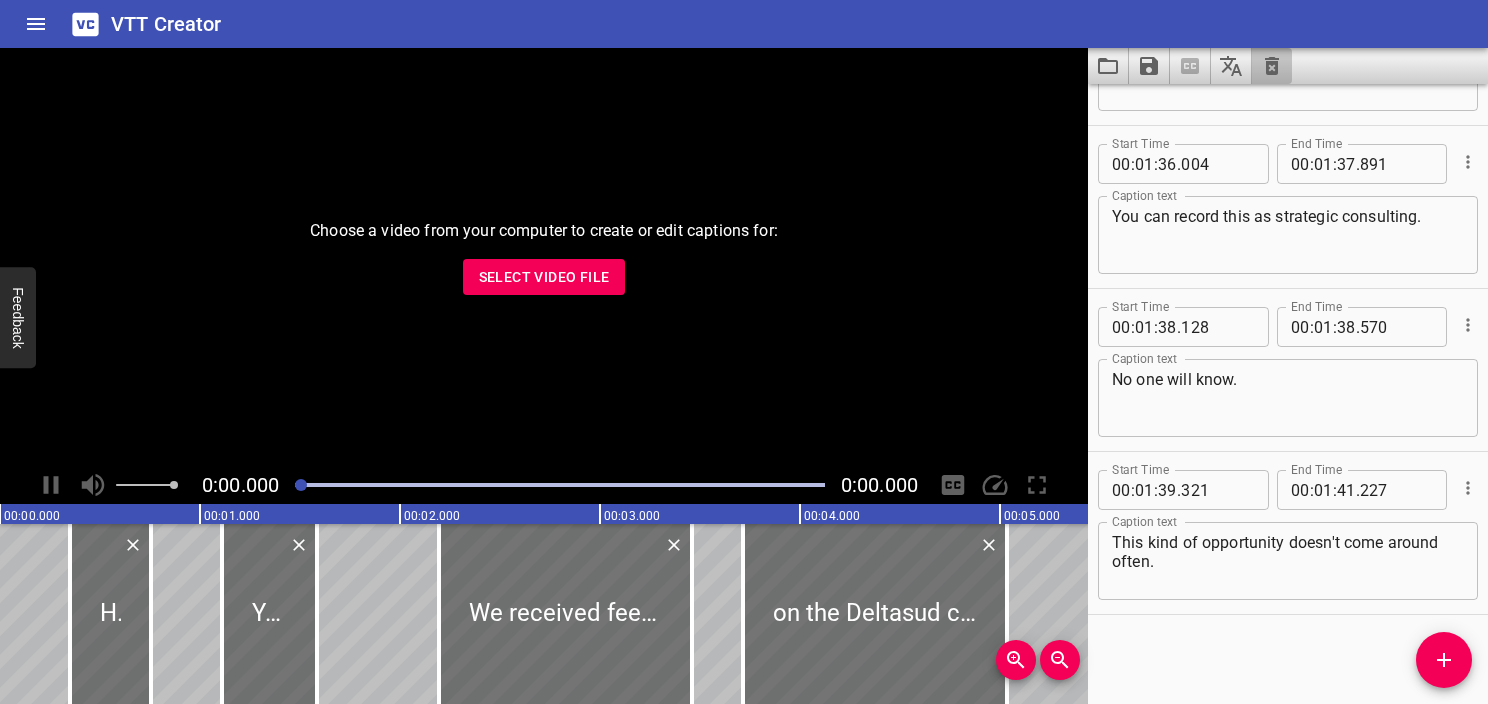click at bounding box center (1272, 66) 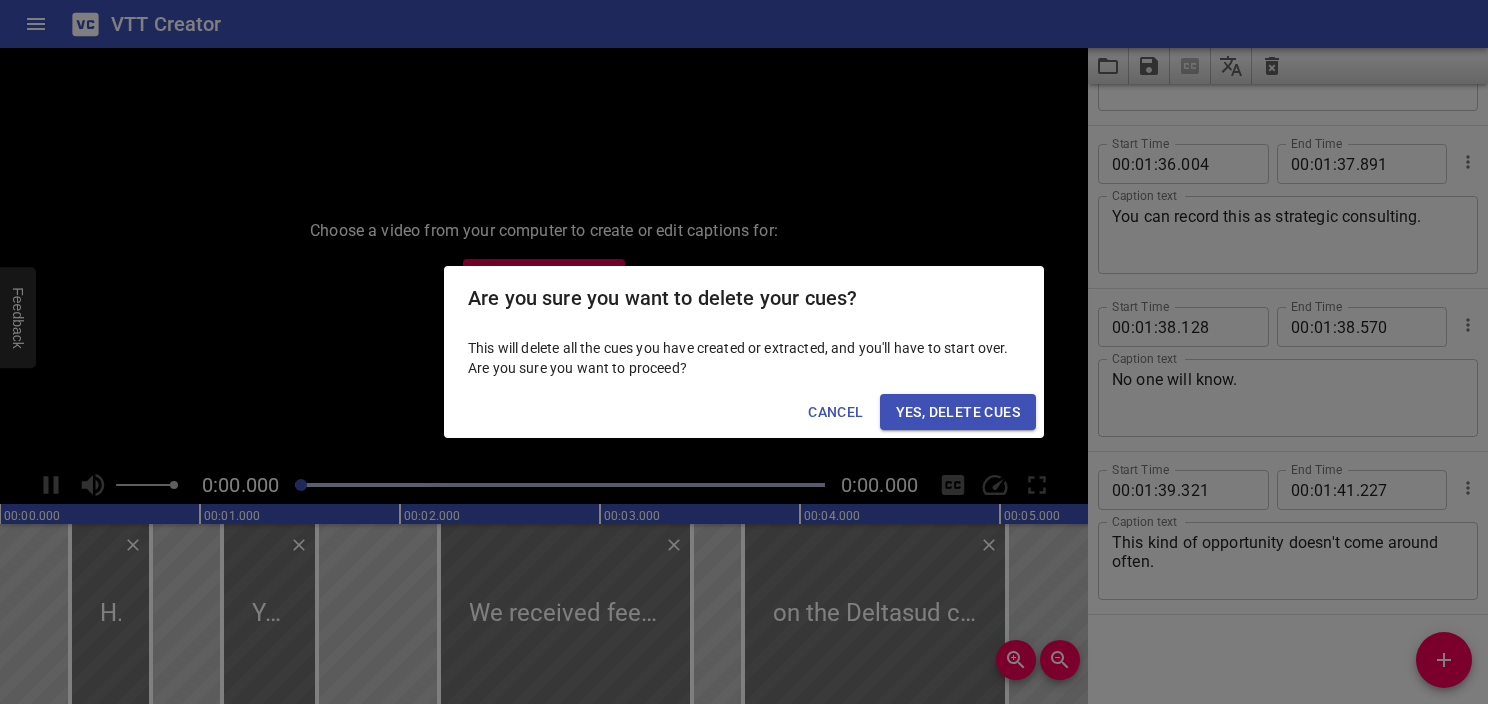 click on "Yes, Delete Cues" at bounding box center (958, 412) 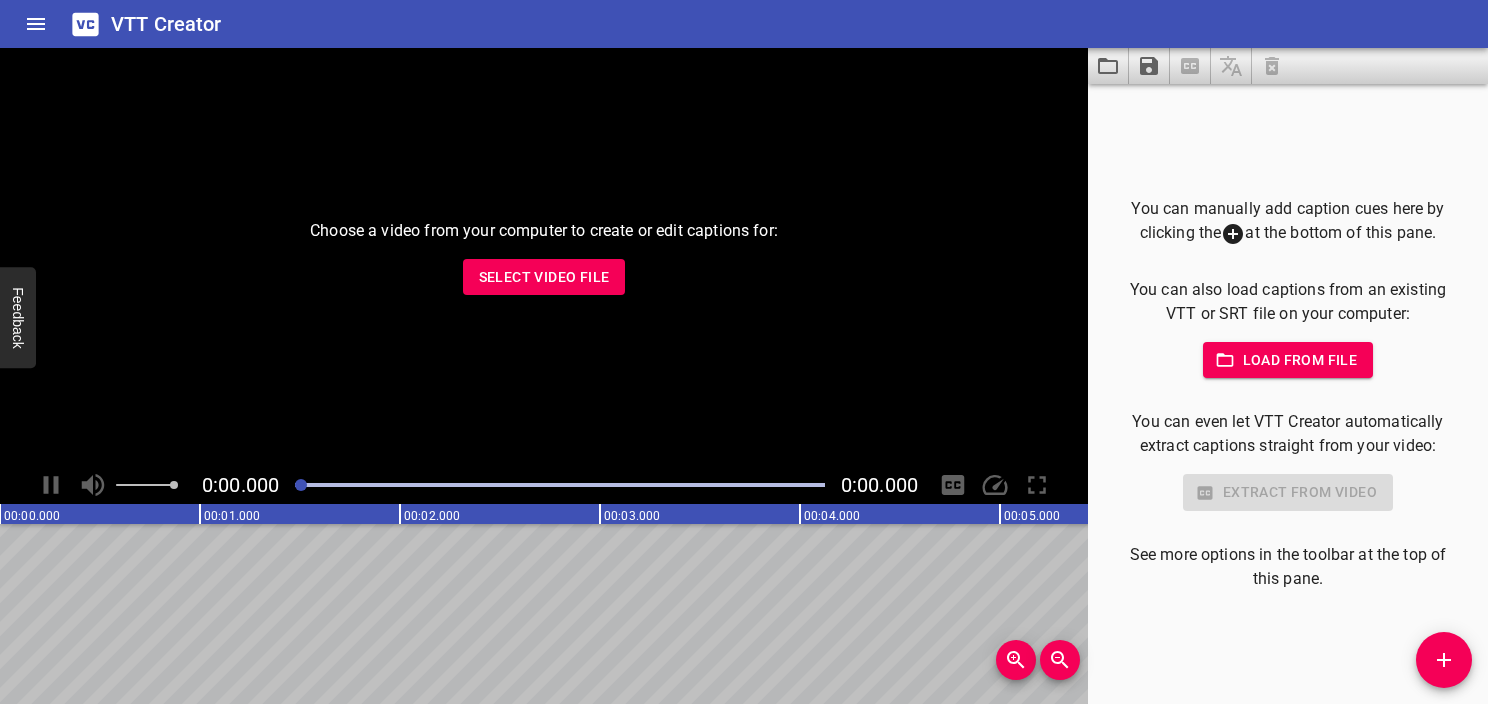 click on "Select Video File" at bounding box center [544, 277] 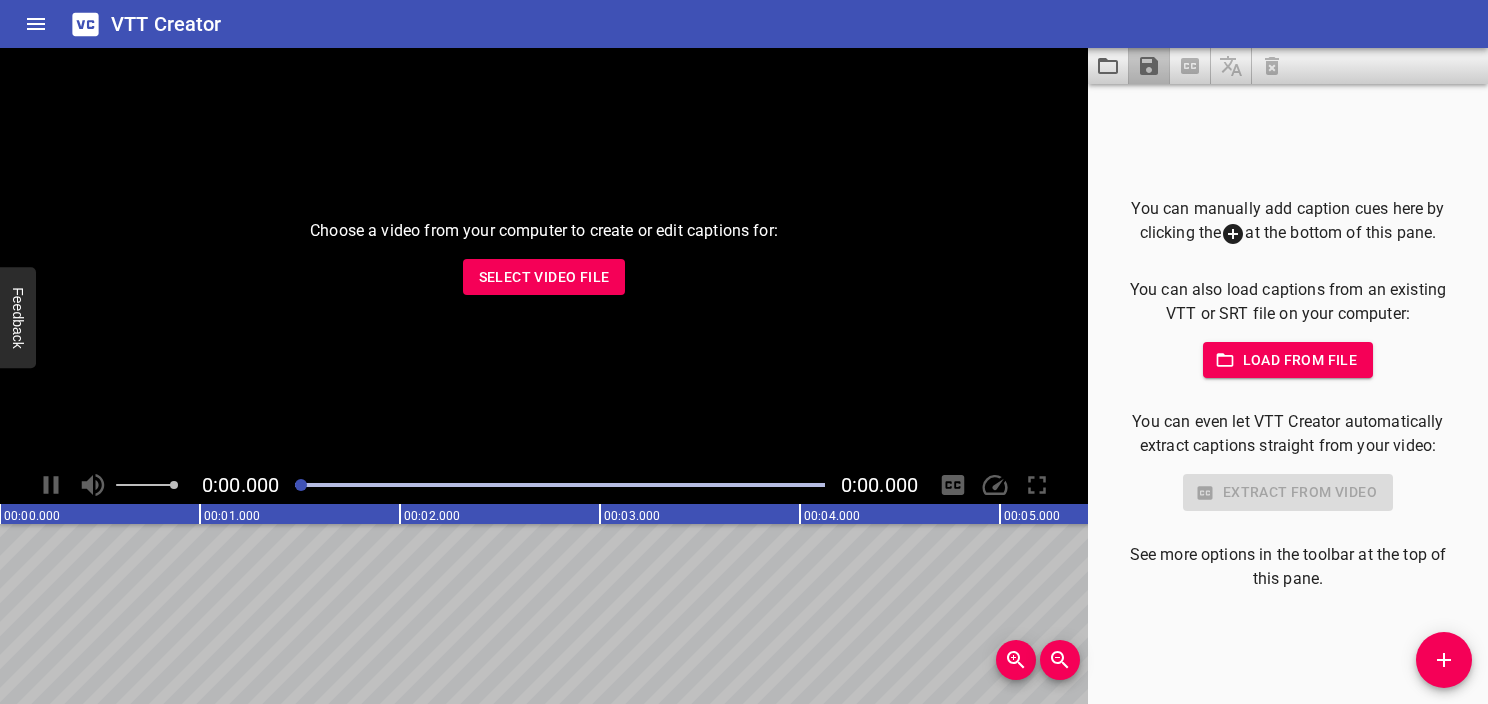 click at bounding box center (1149, 66) 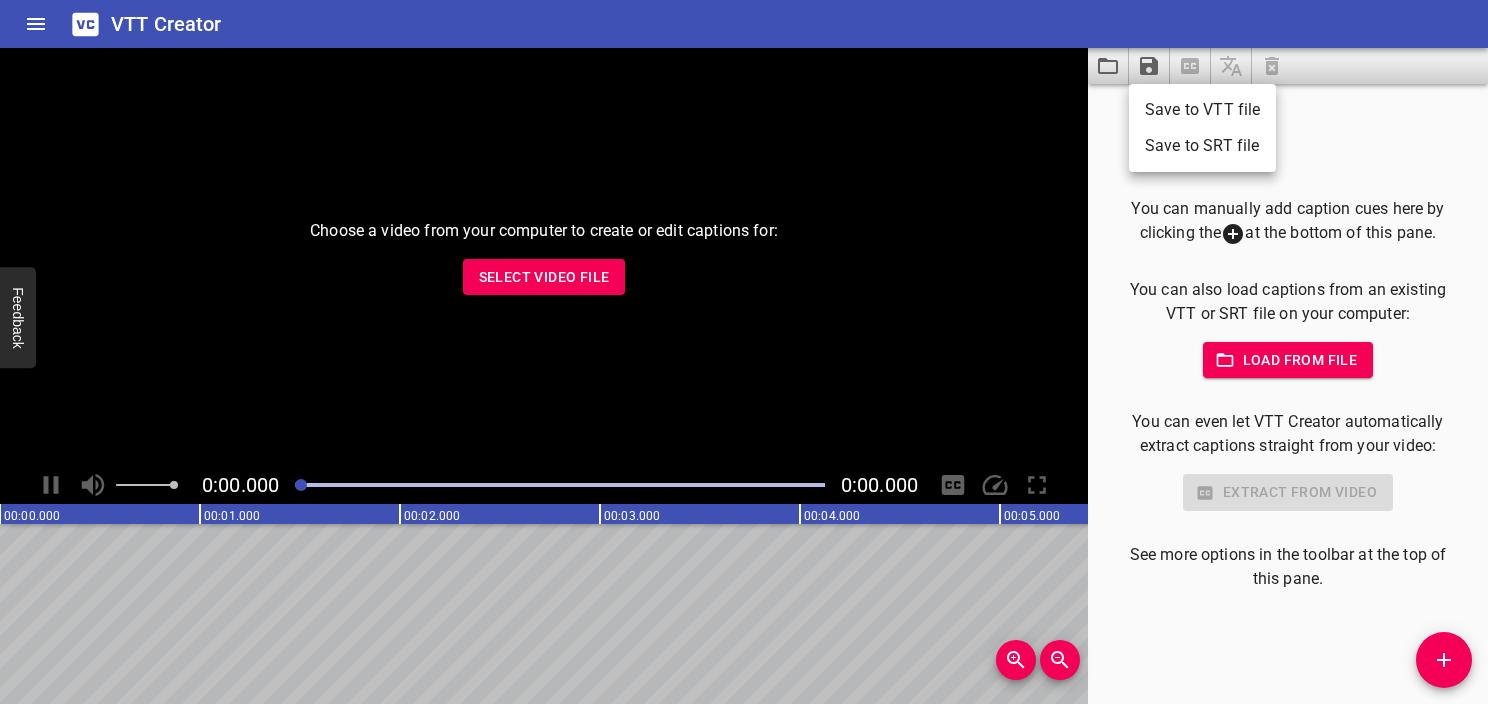 click at bounding box center (744, 352) 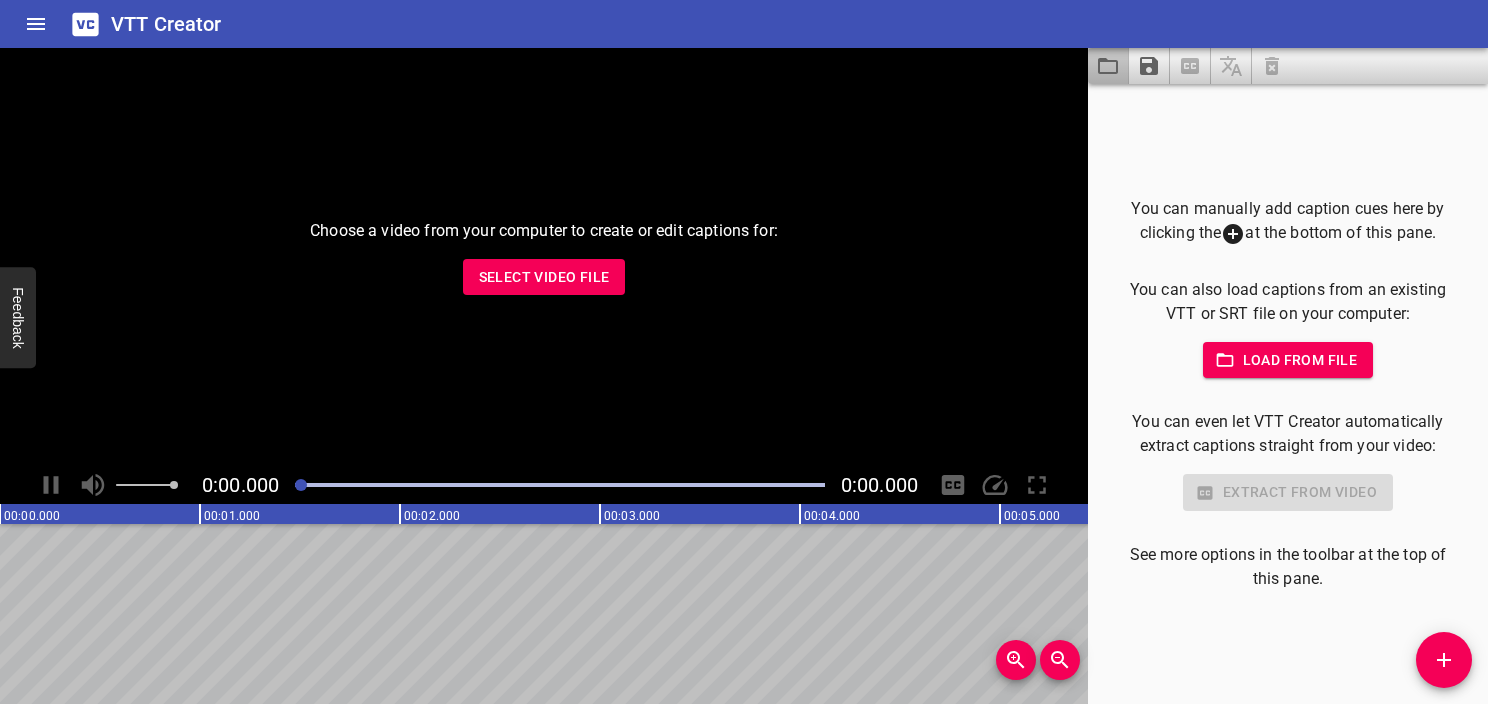 click at bounding box center (1108, 66) 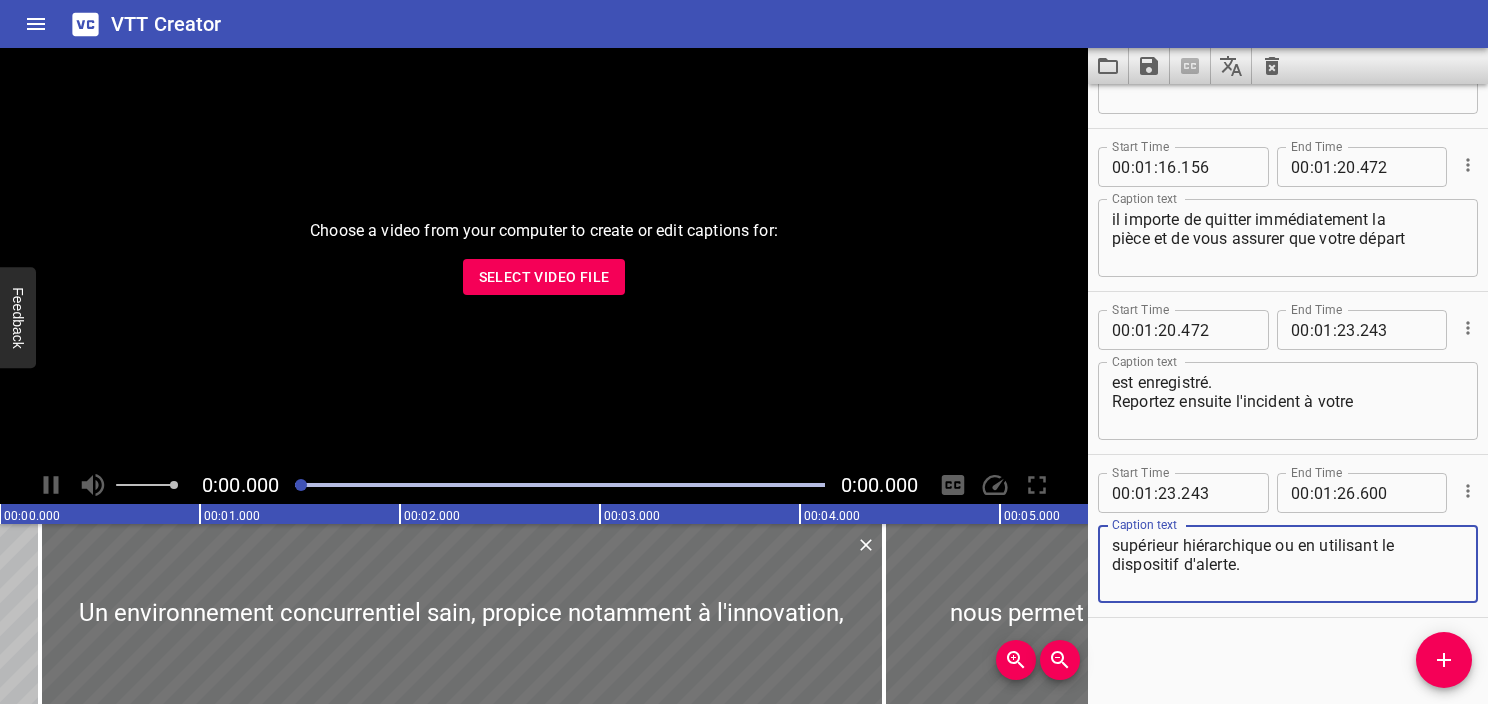 scroll, scrollTop: 3386, scrollLeft: 0, axis: vertical 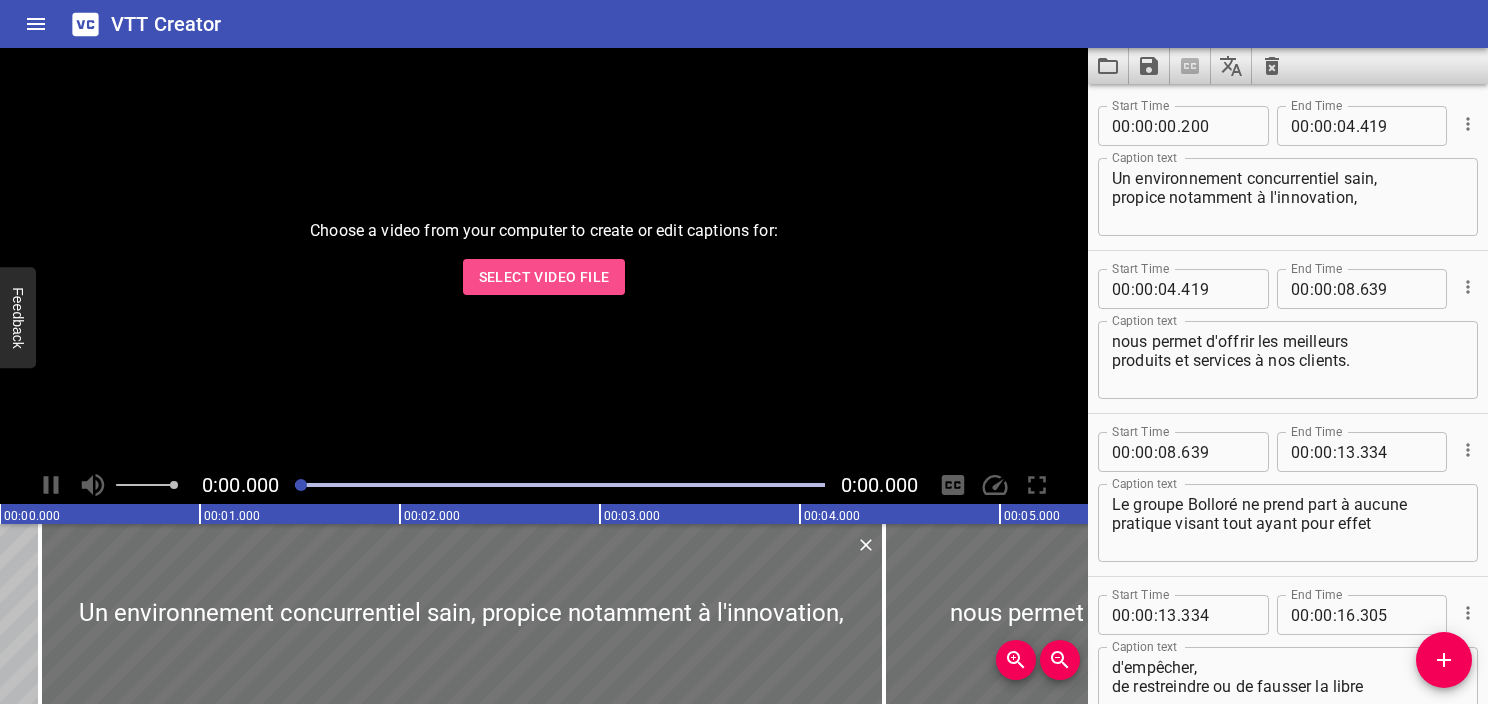 click on "Select Video File" at bounding box center (544, 277) 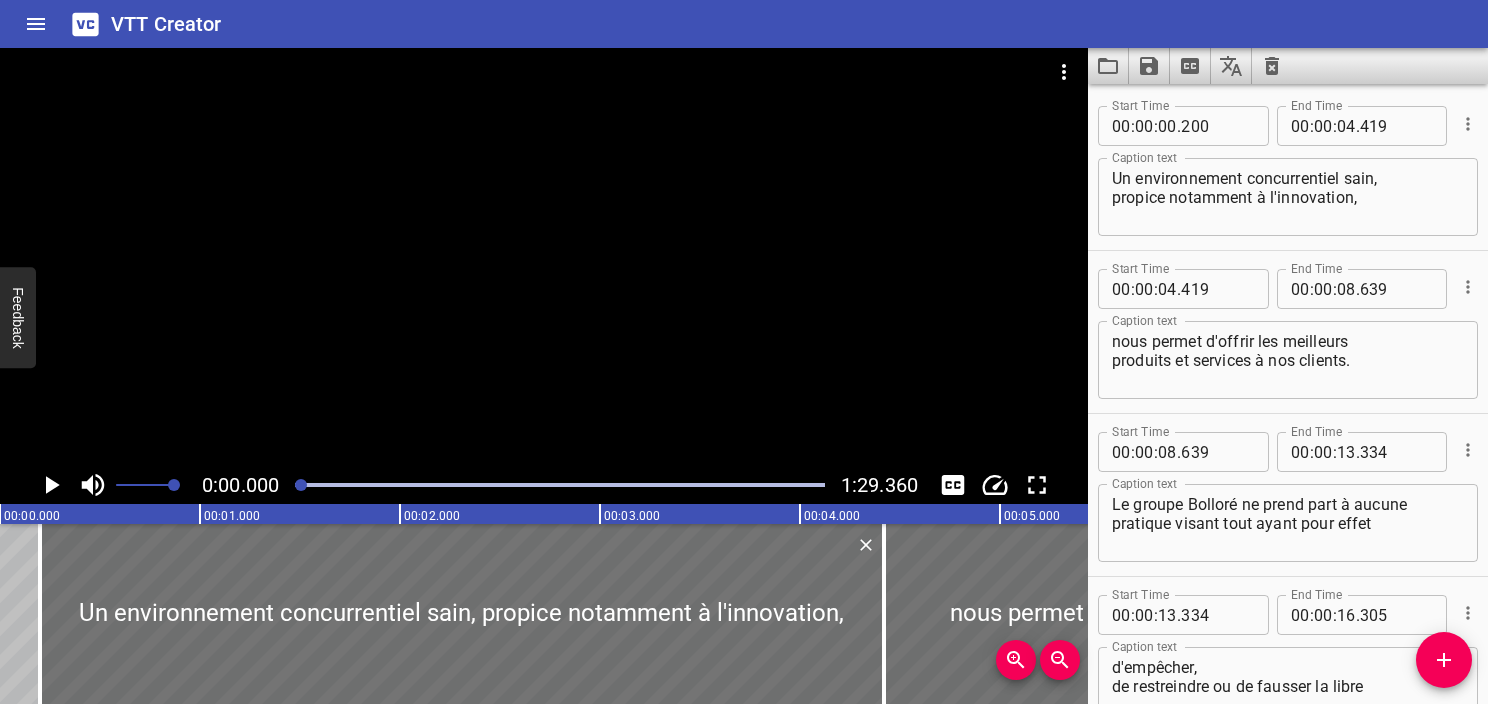 click 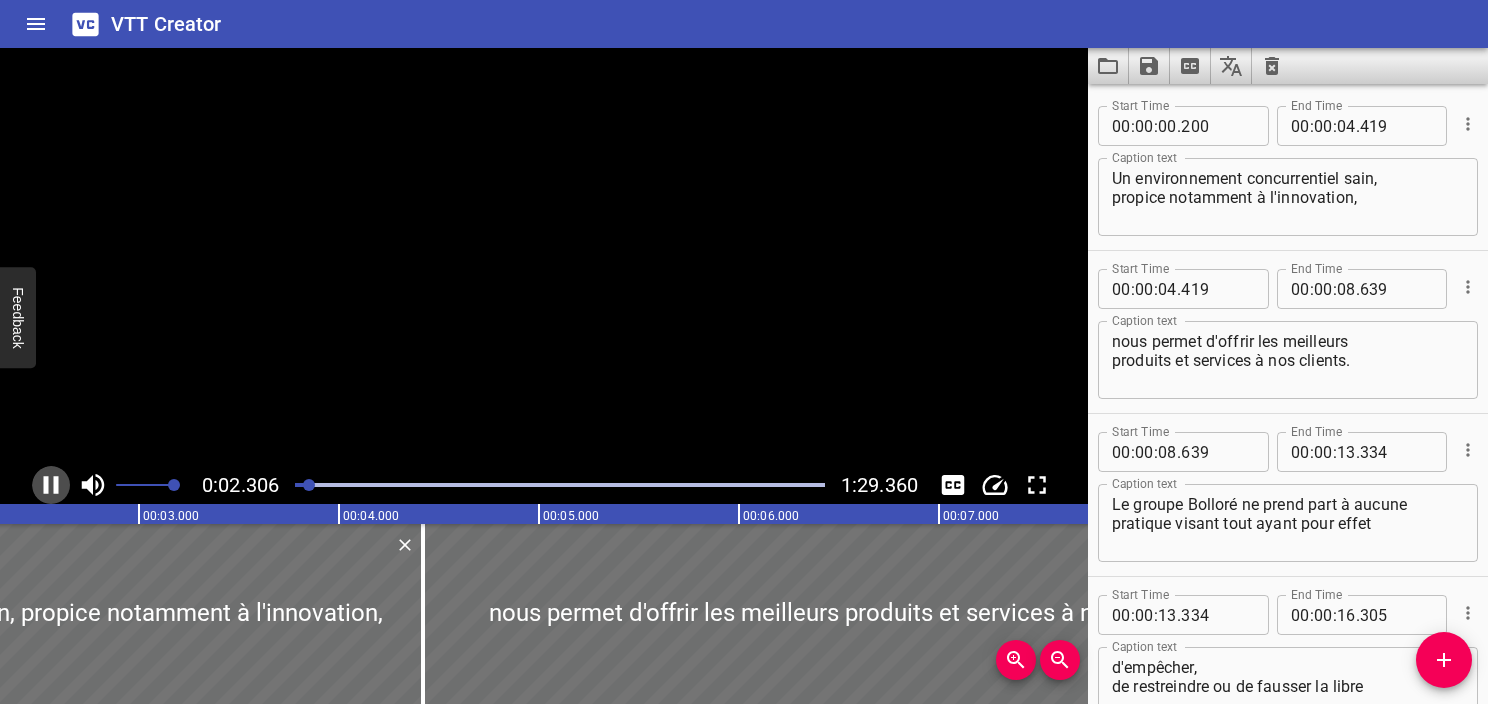 click 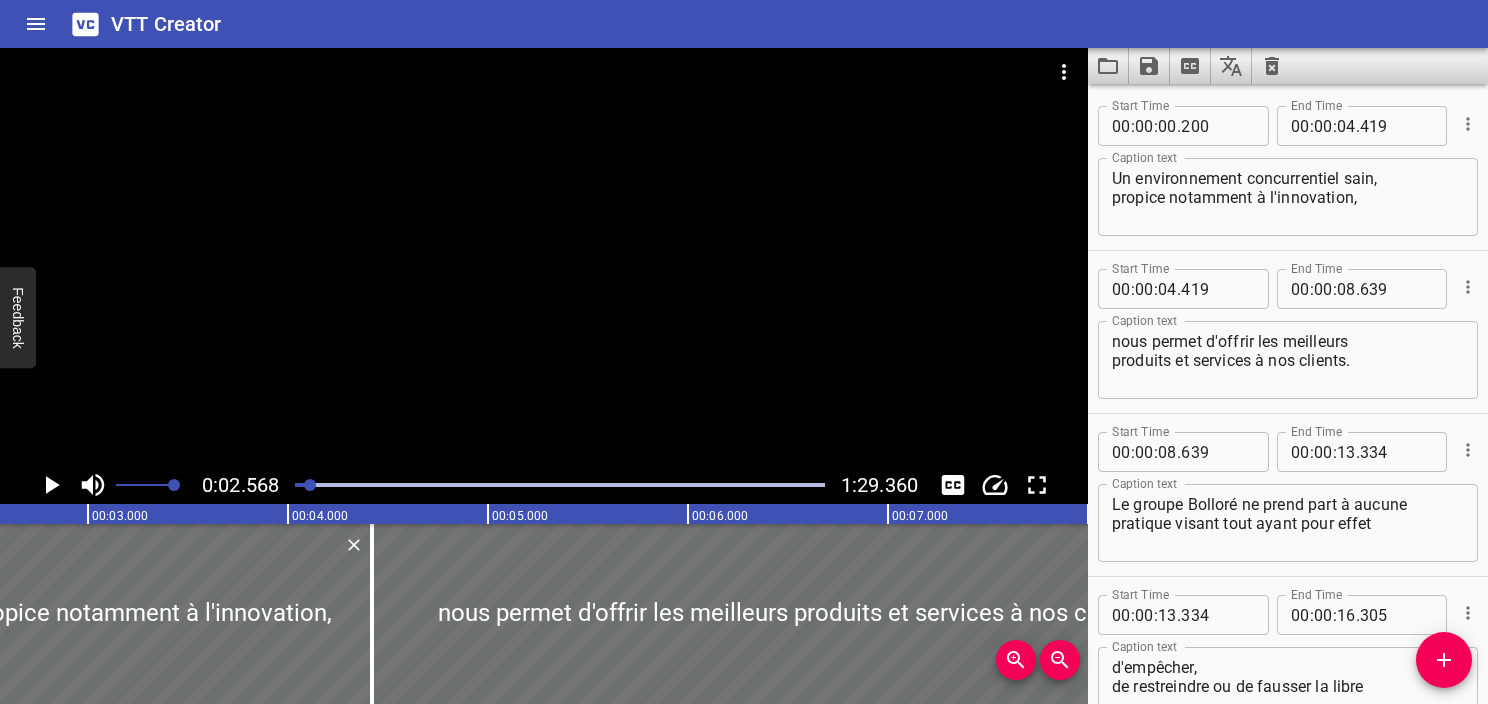 scroll, scrollTop: 0, scrollLeft: 513, axis: horizontal 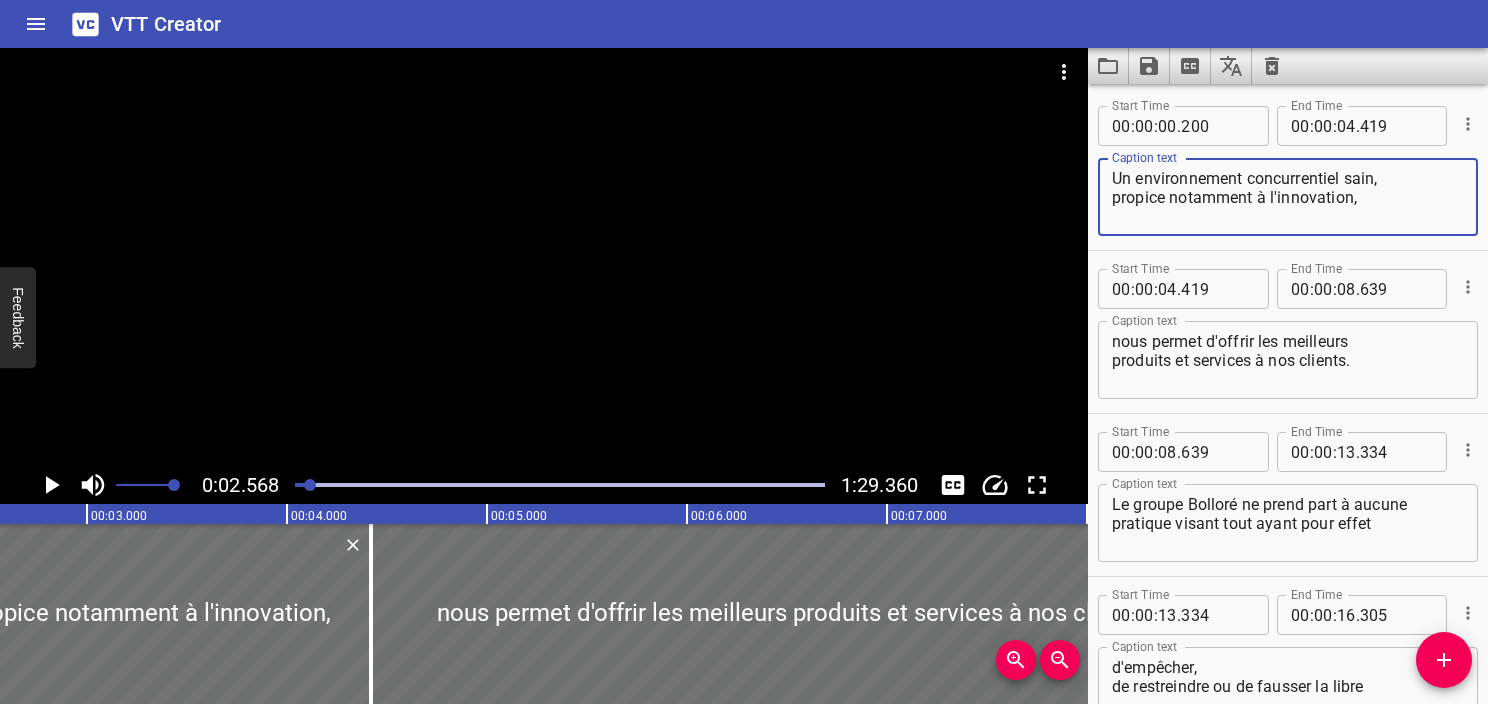 click on "Un environnement concurrentiel sain,
propice notamment à l'innovation," at bounding box center (1288, 197) 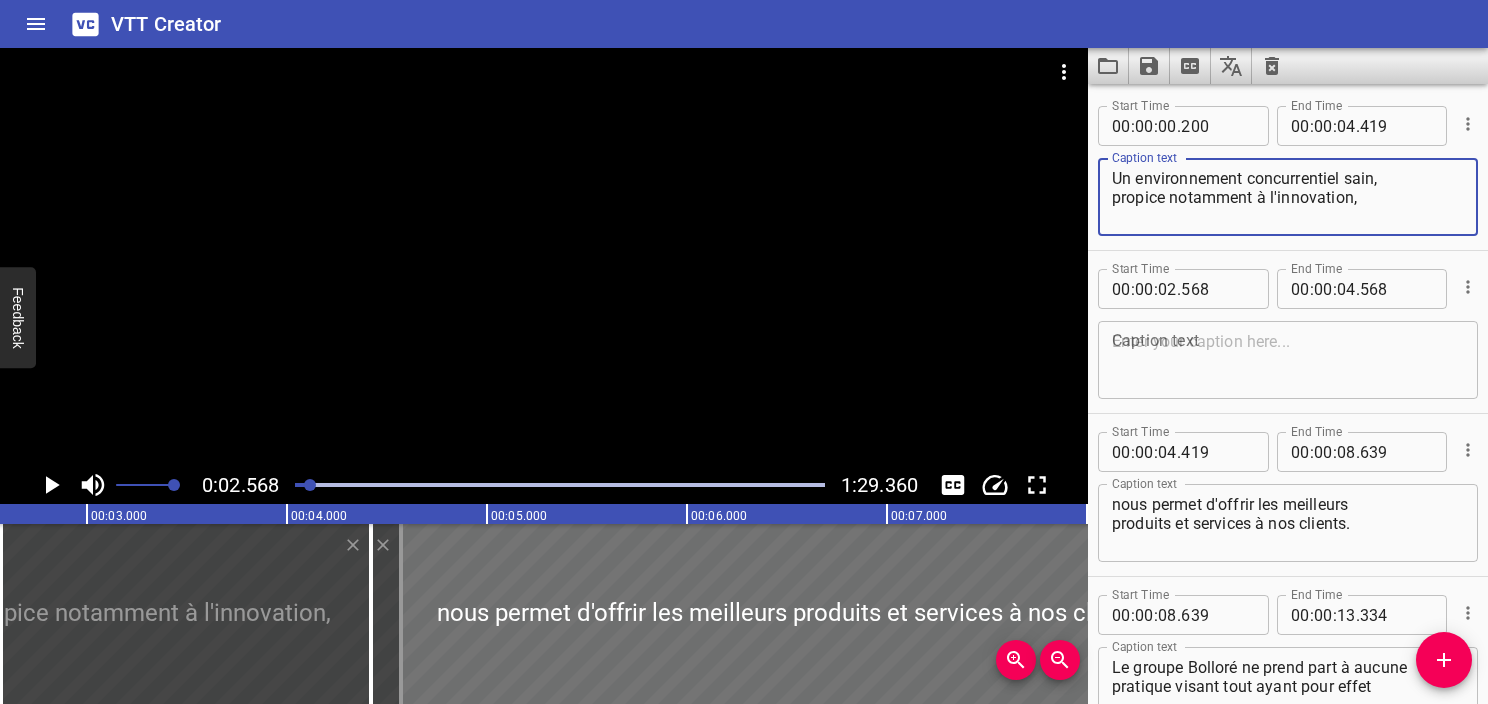 drag, startPoint x: 1381, startPoint y: 201, endPoint x: 1103, endPoint y: 200, distance: 278.0018 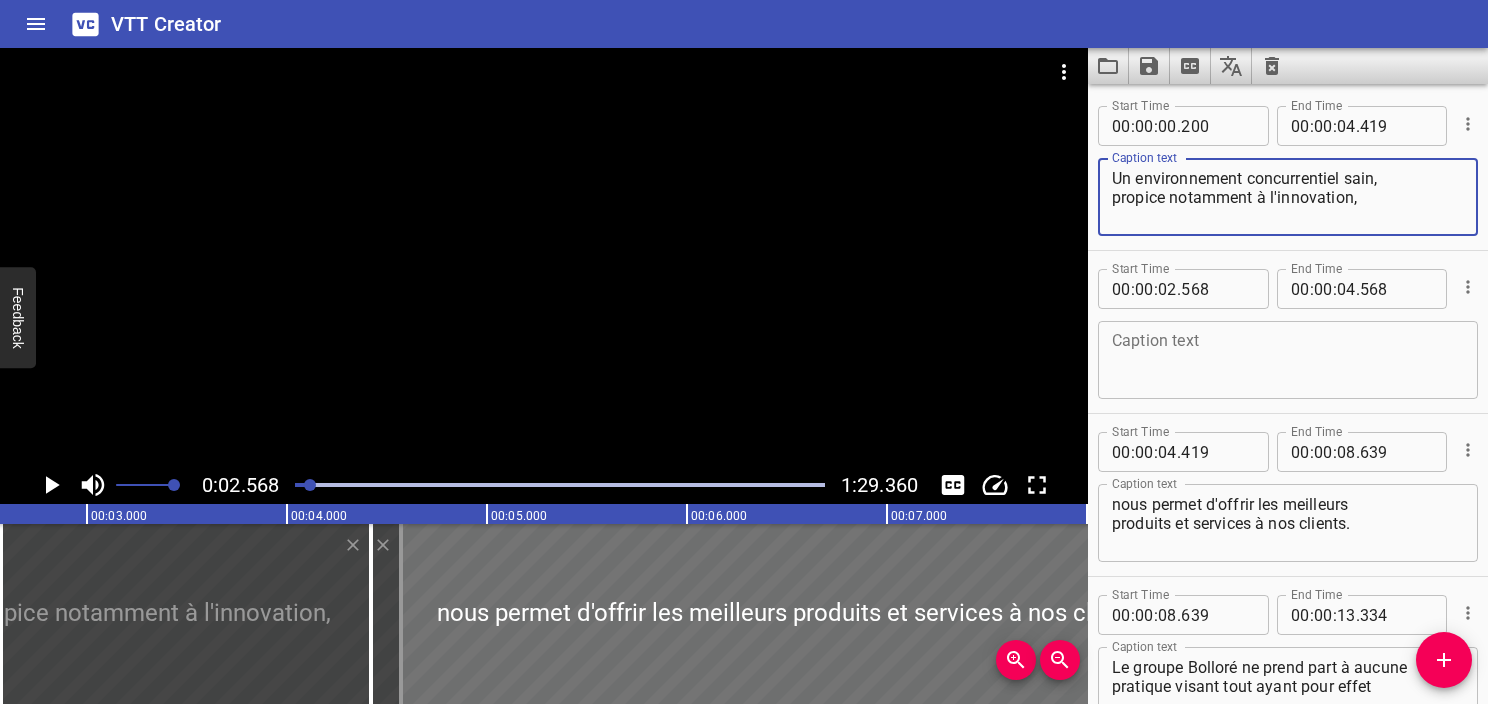 click on "Un environnement concurrentiel sain,
propice notamment à l'innovation, Caption text" at bounding box center [1288, 197] 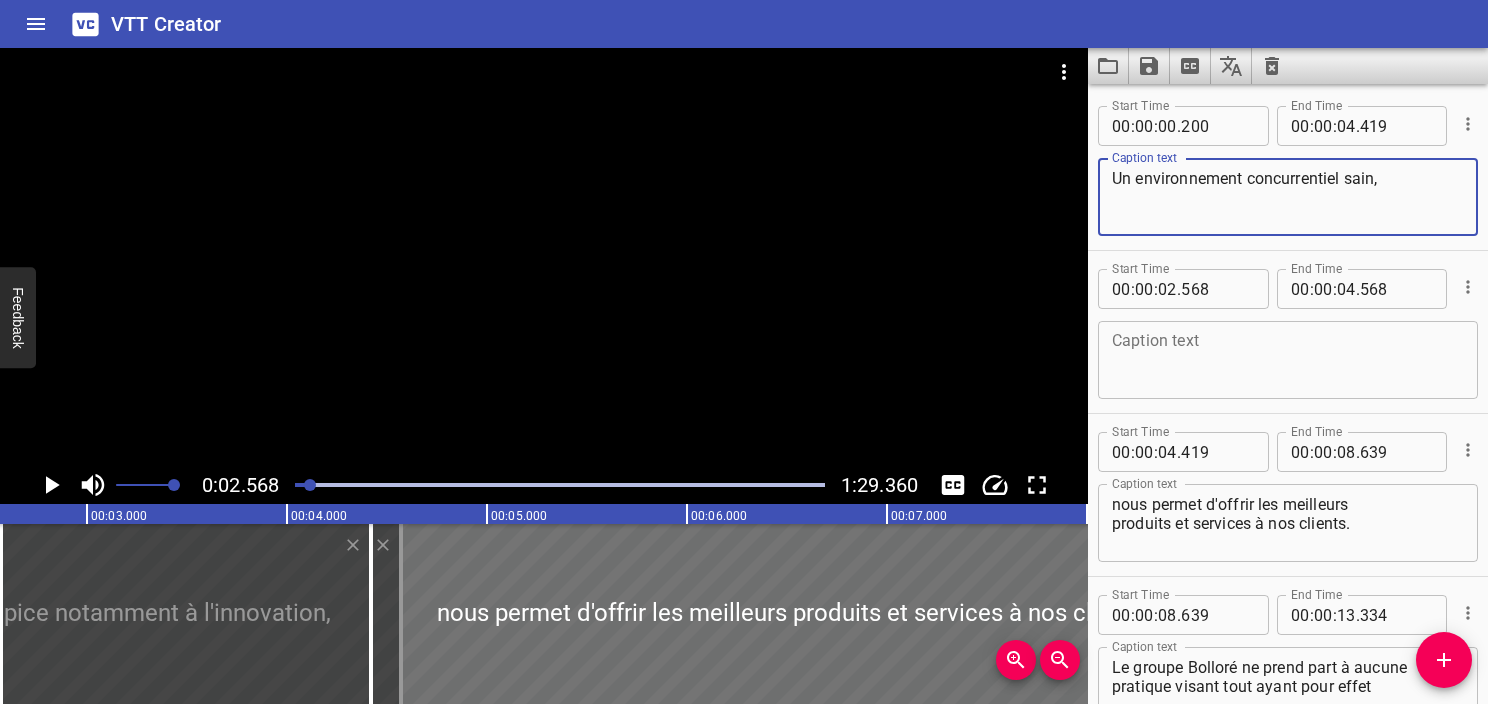 type on "Un environnement concurrentiel sain," 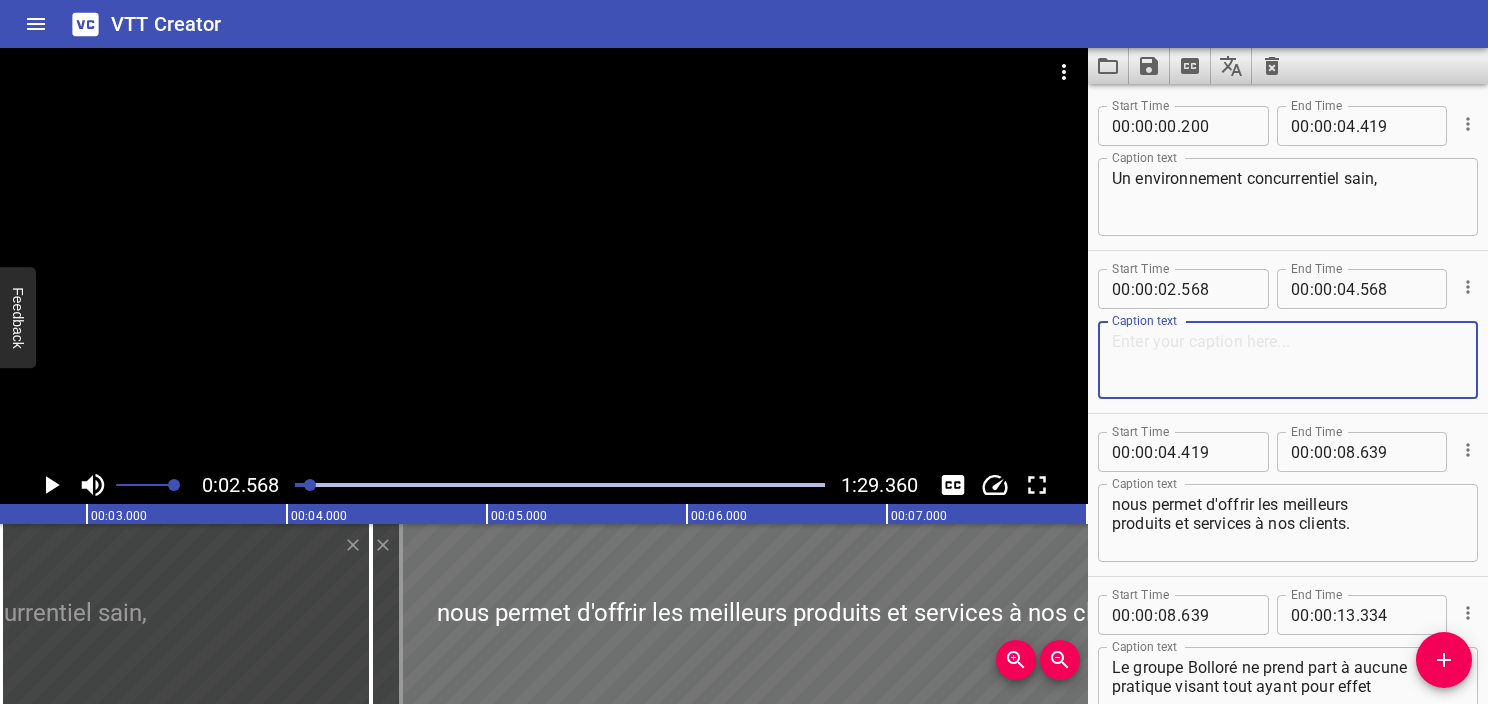 paste on "propice notamment à l'innovation," 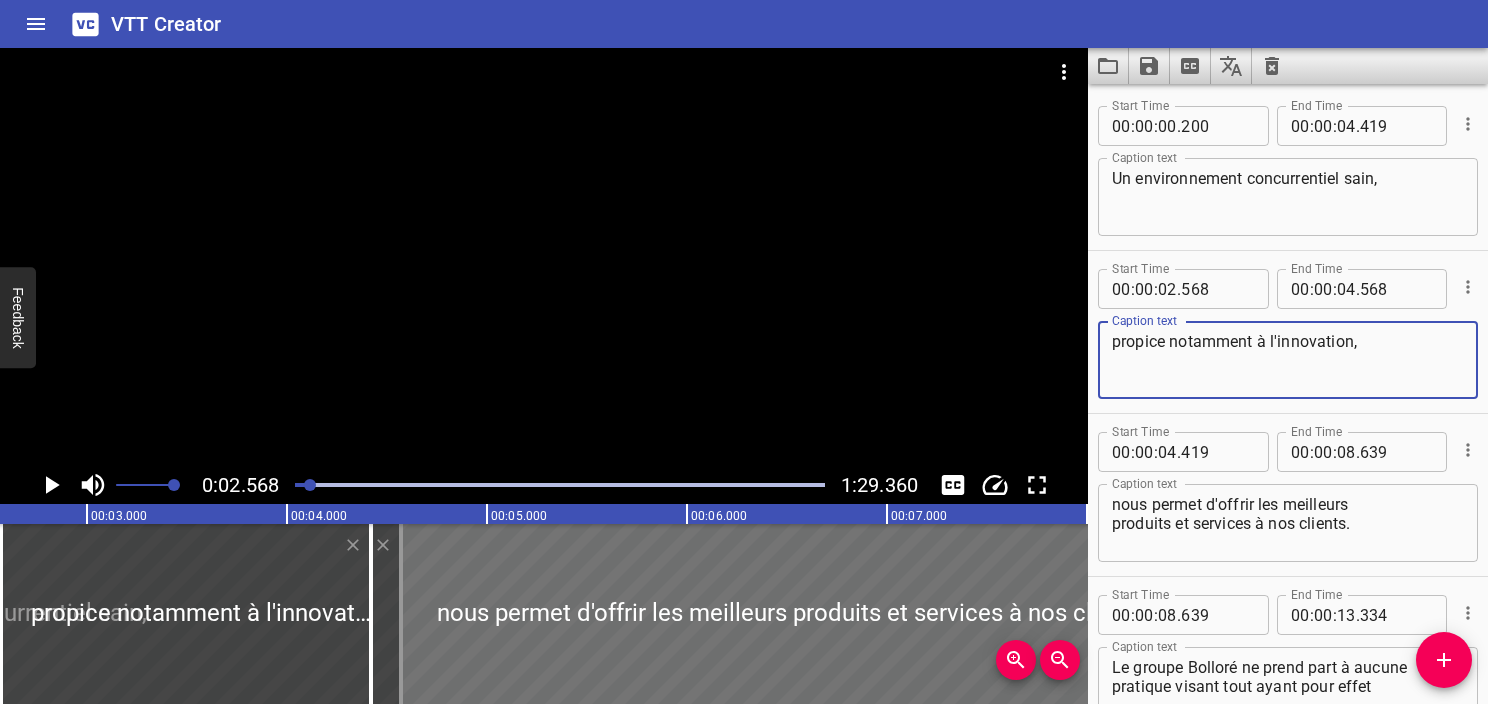 type on "propice notamment à l'innovation," 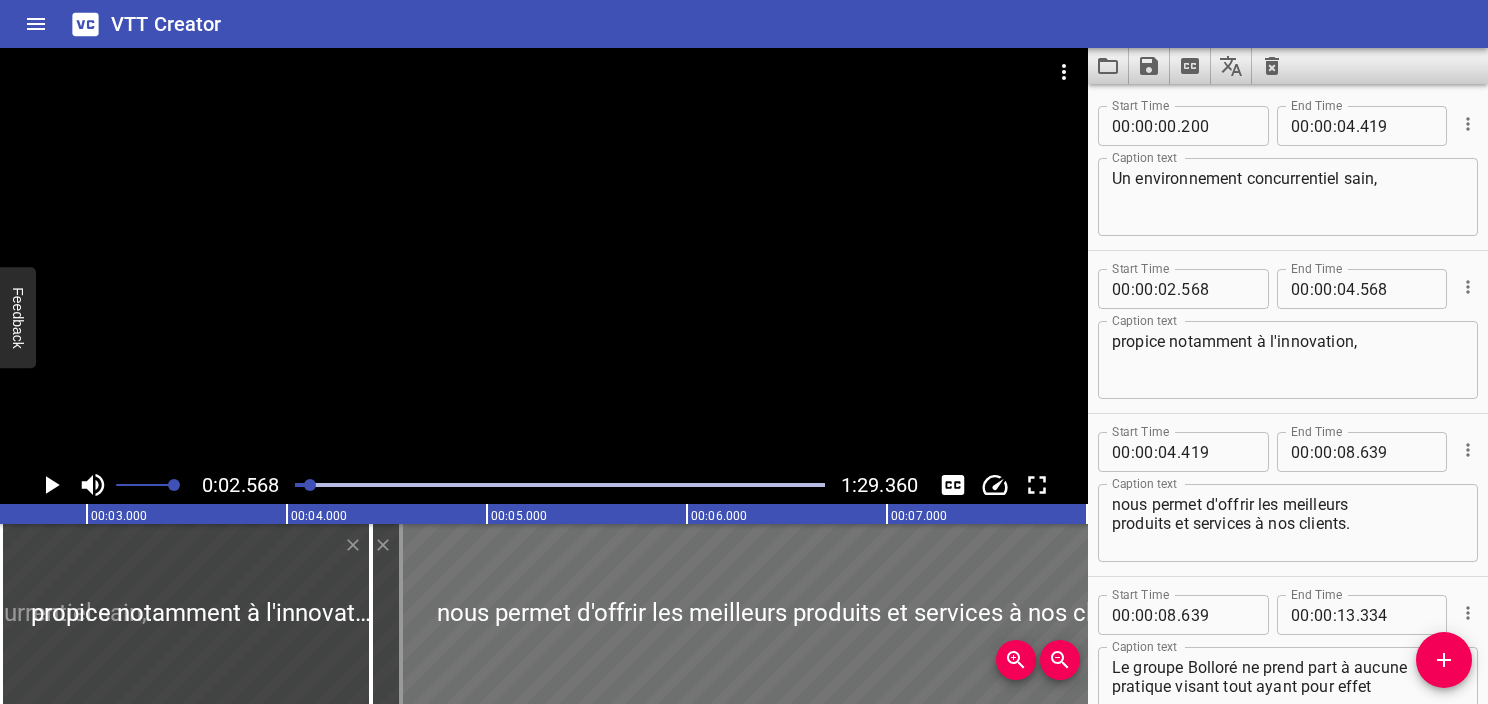 click at bounding box center [46, 485] 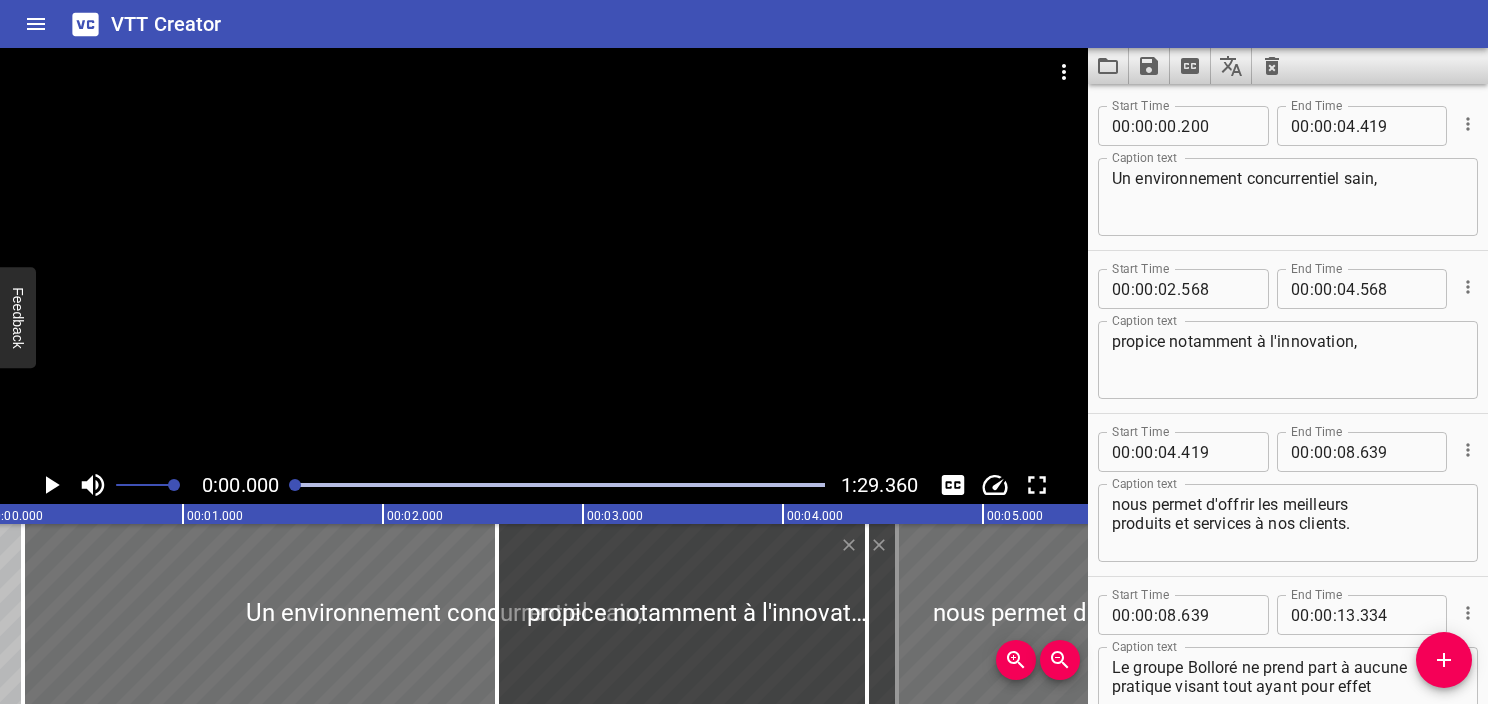 scroll, scrollTop: 0, scrollLeft: 0, axis: both 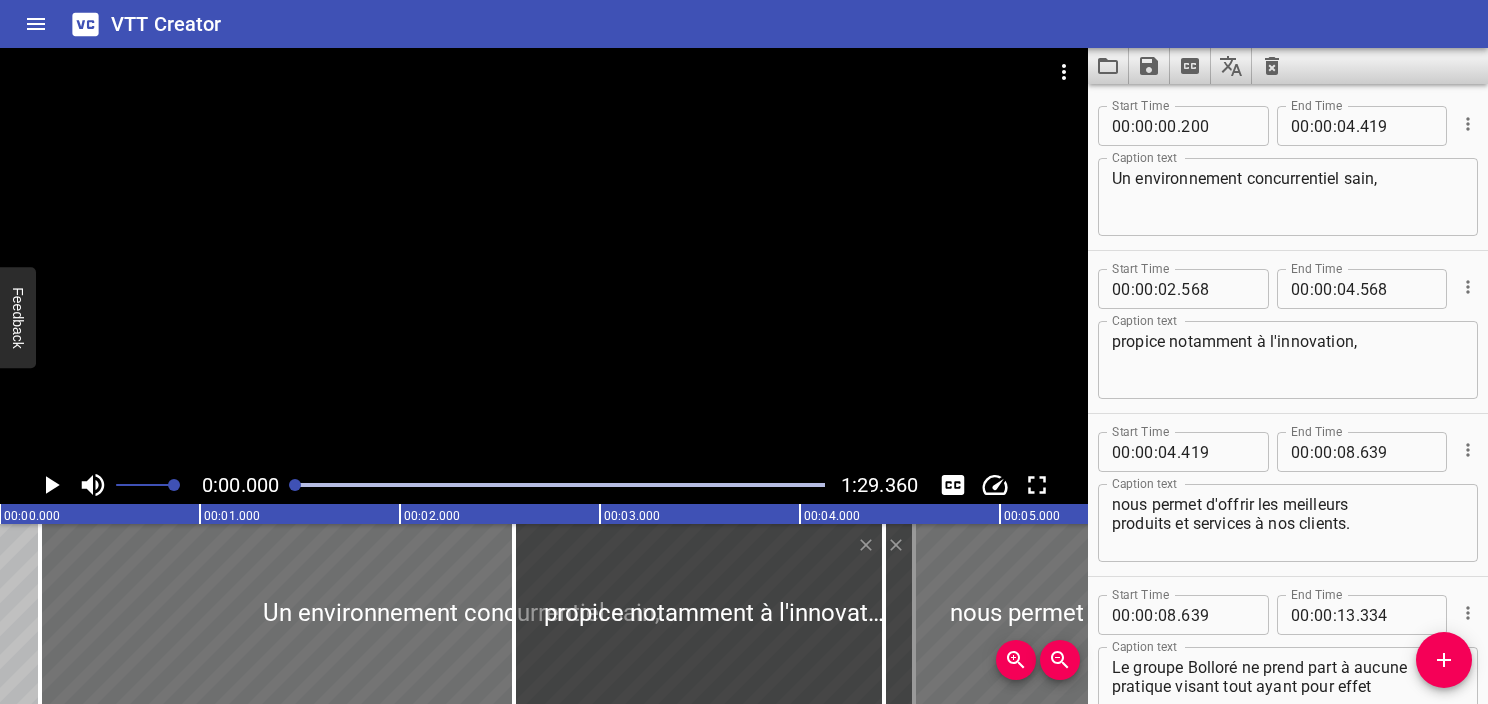click 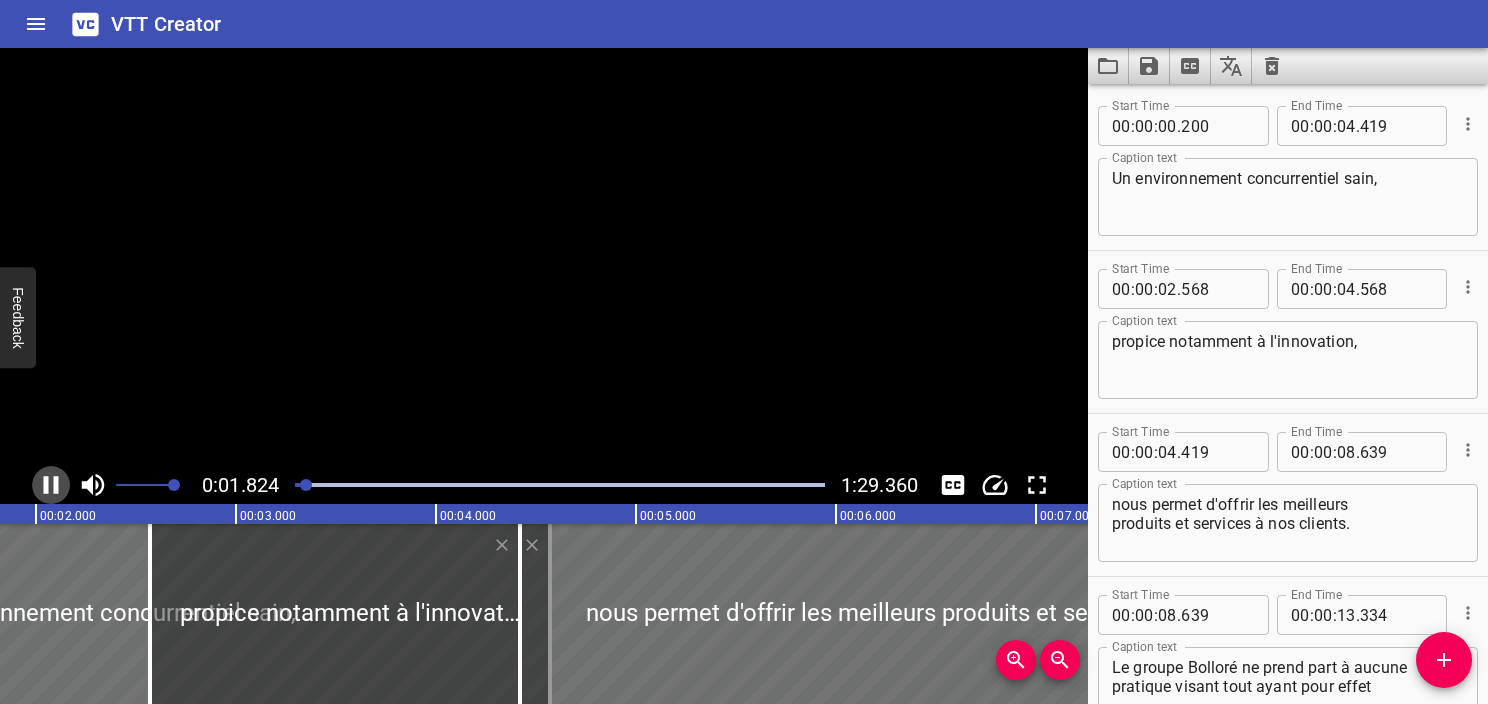click 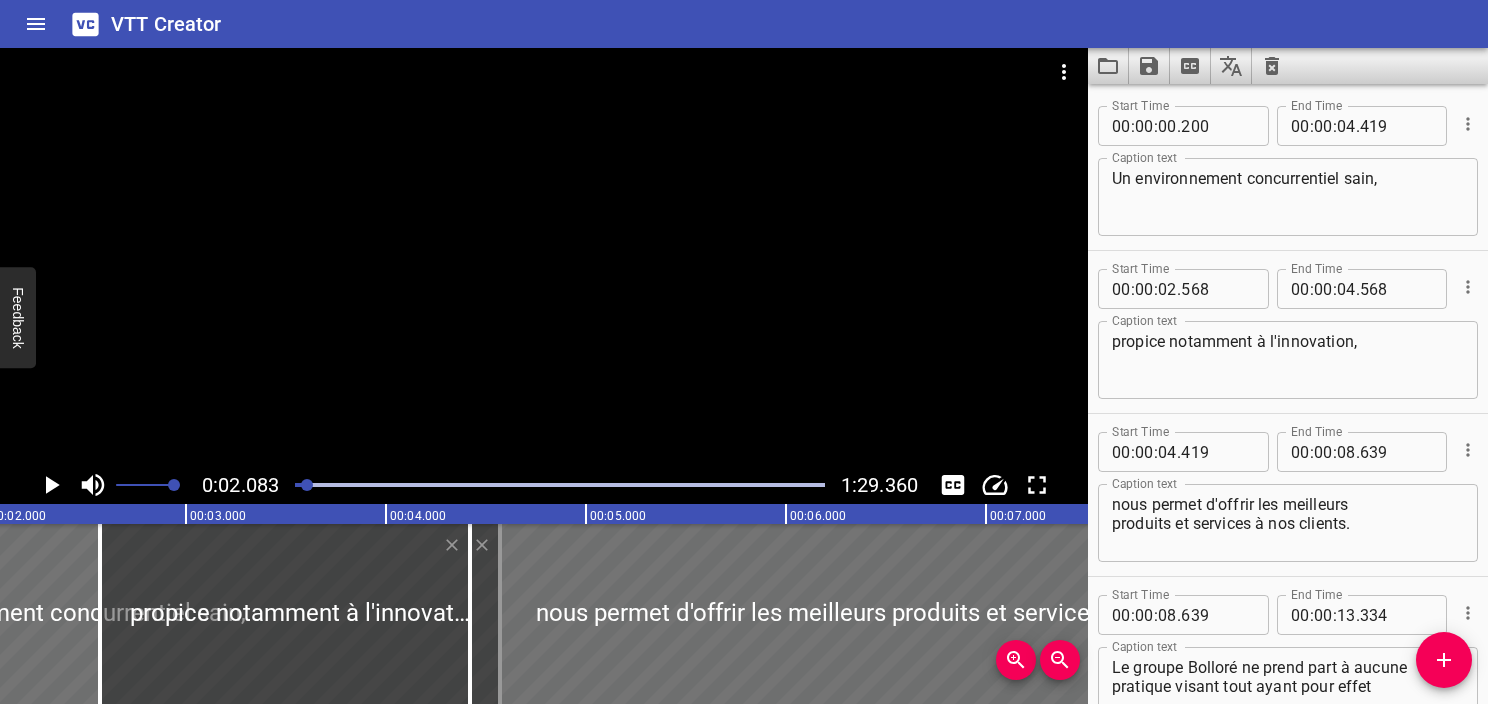 scroll, scrollTop: 0, scrollLeft: 416, axis: horizontal 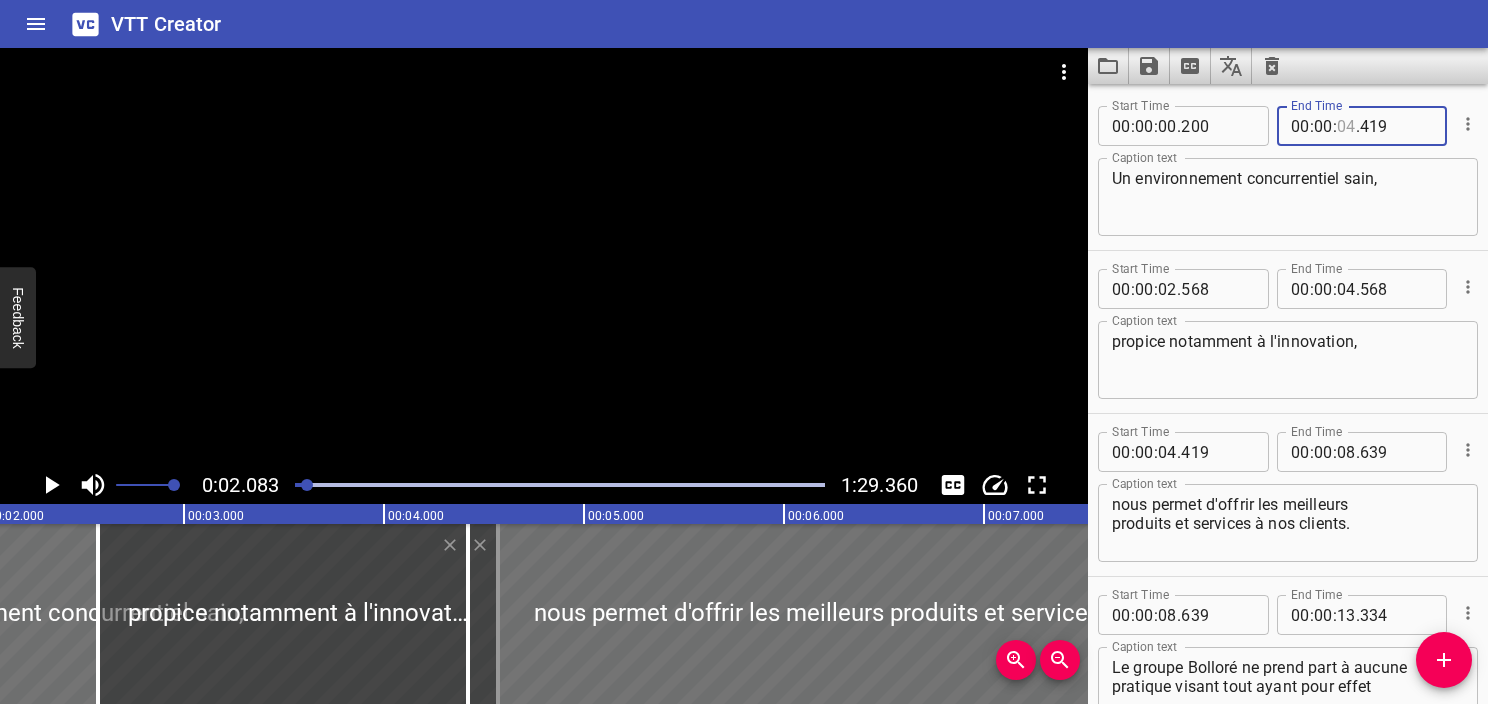 click at bounding box center [1346, 126] 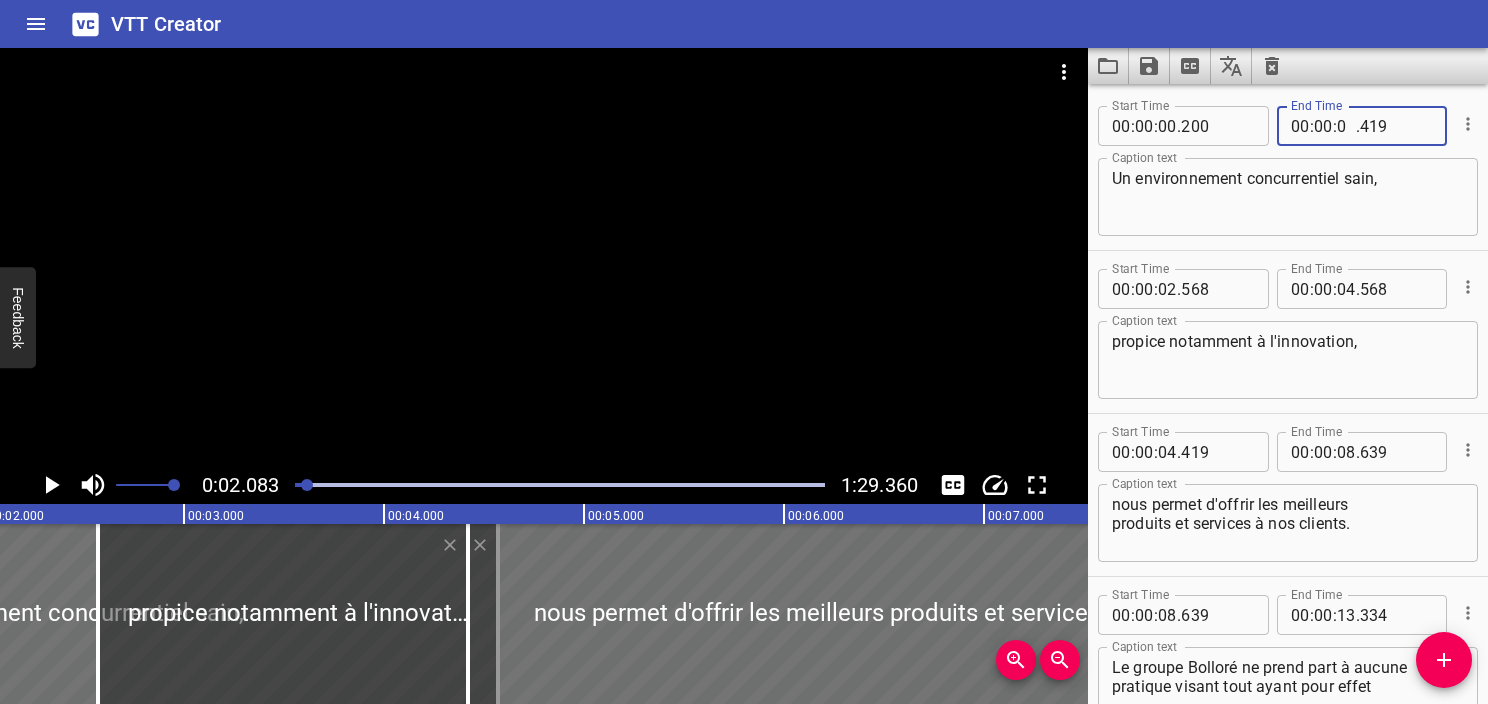 type on "02" 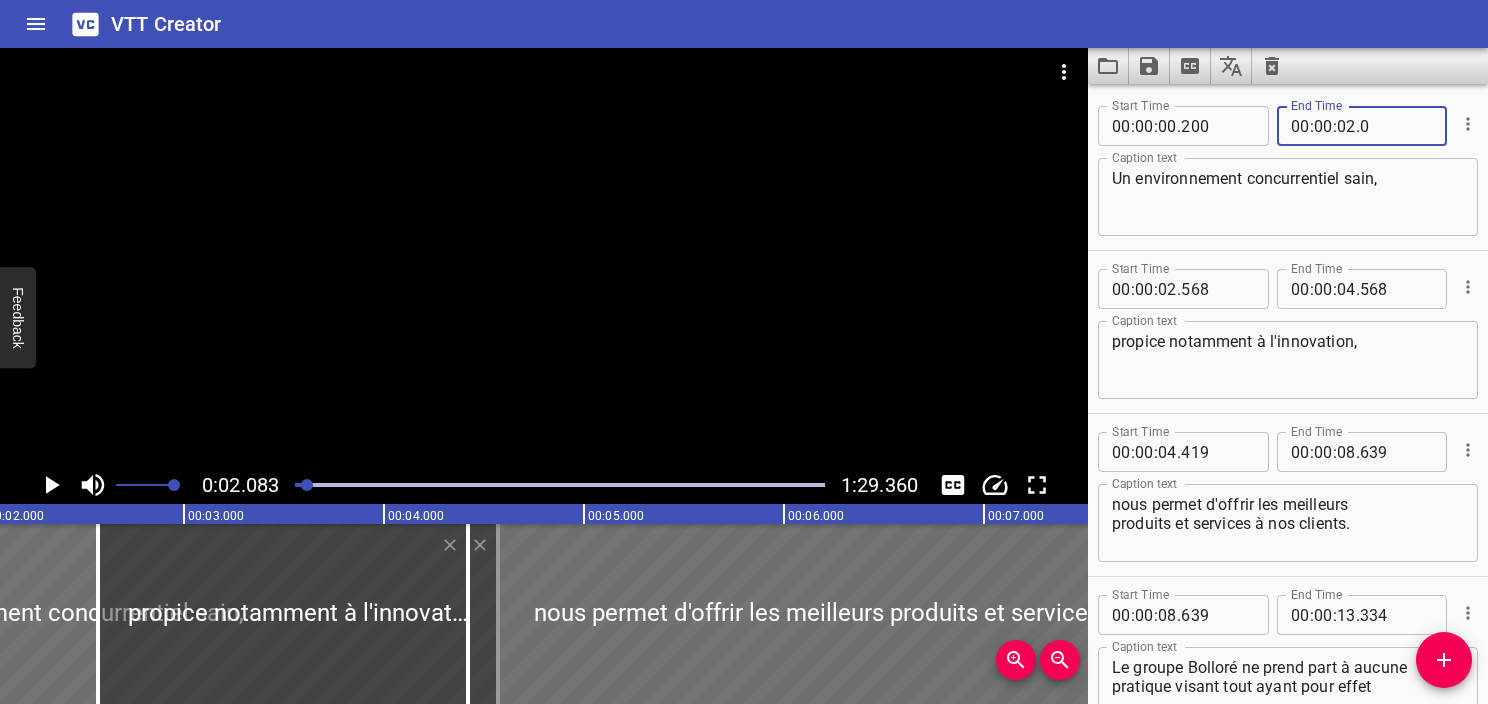 type on "08" 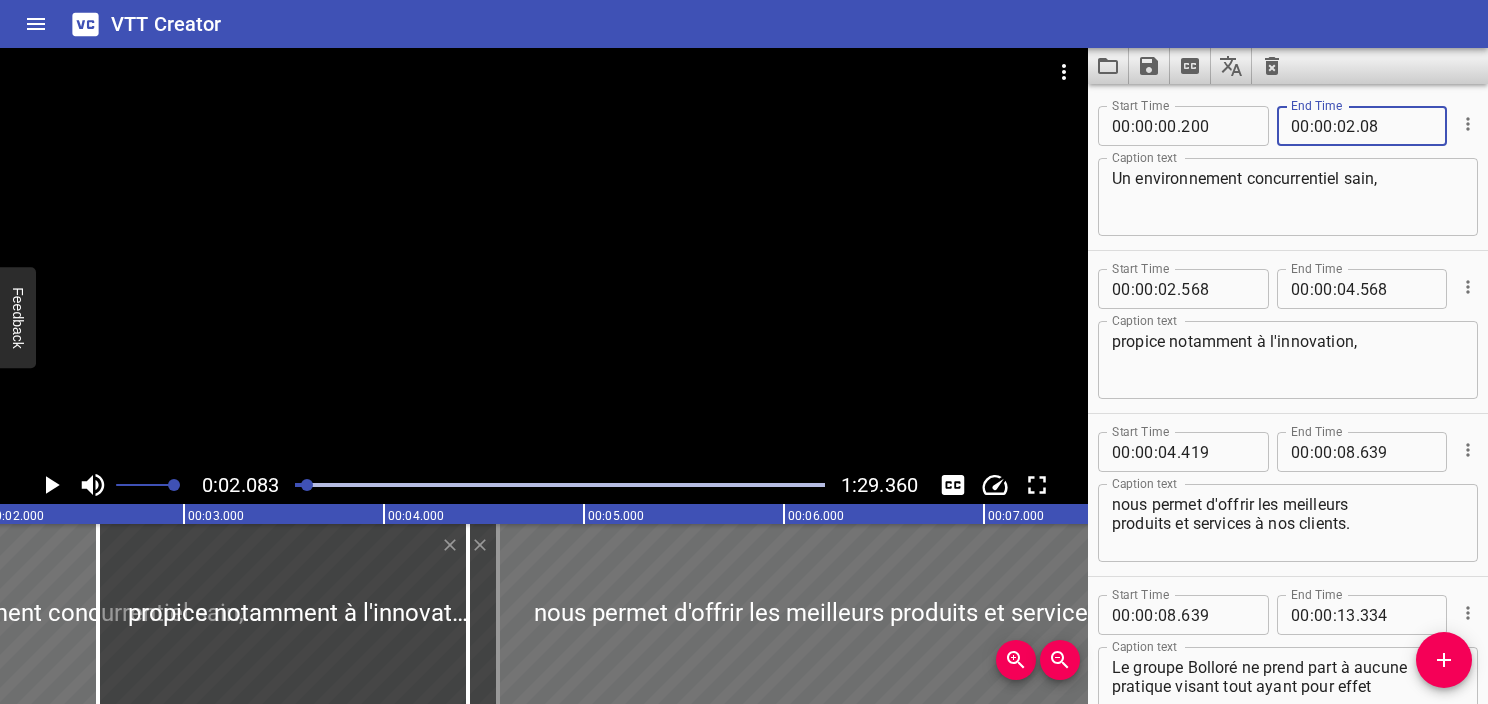 type 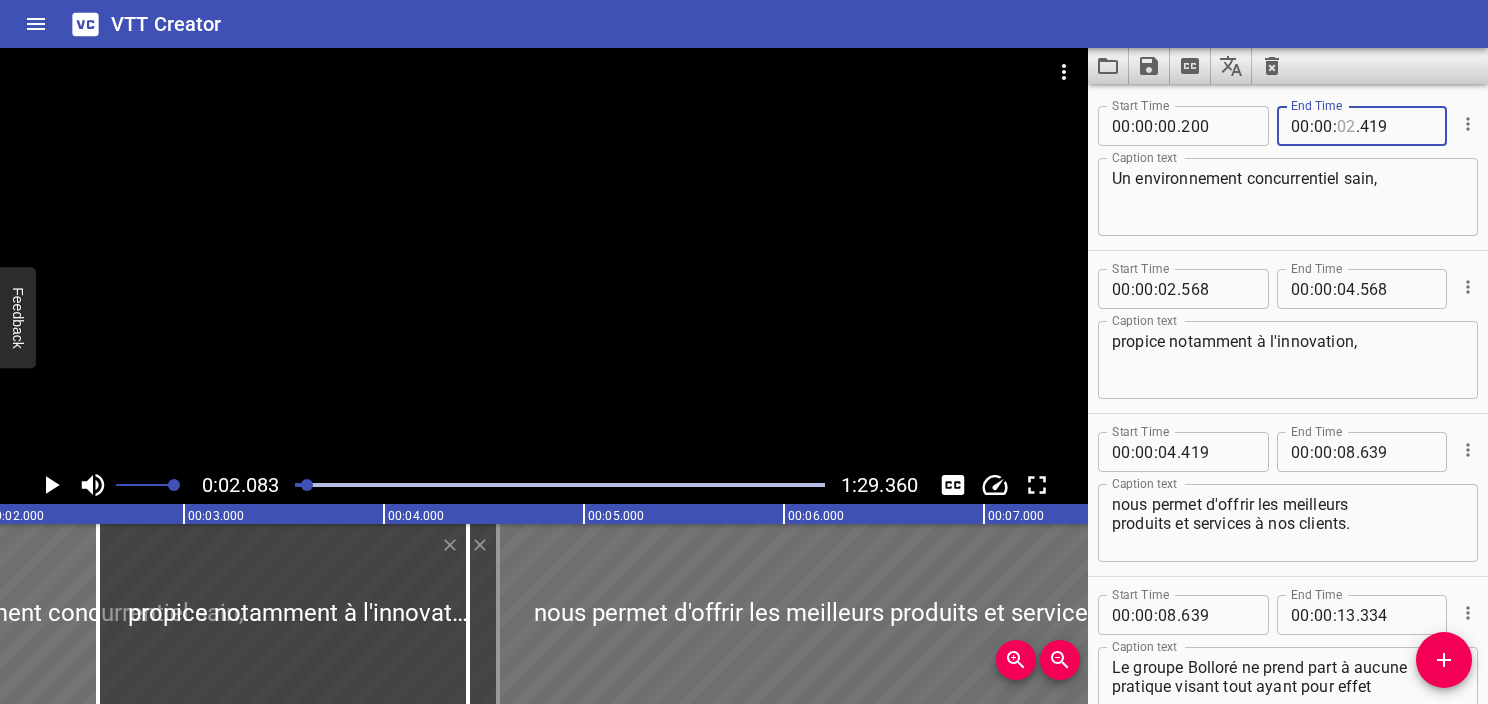type on "02" 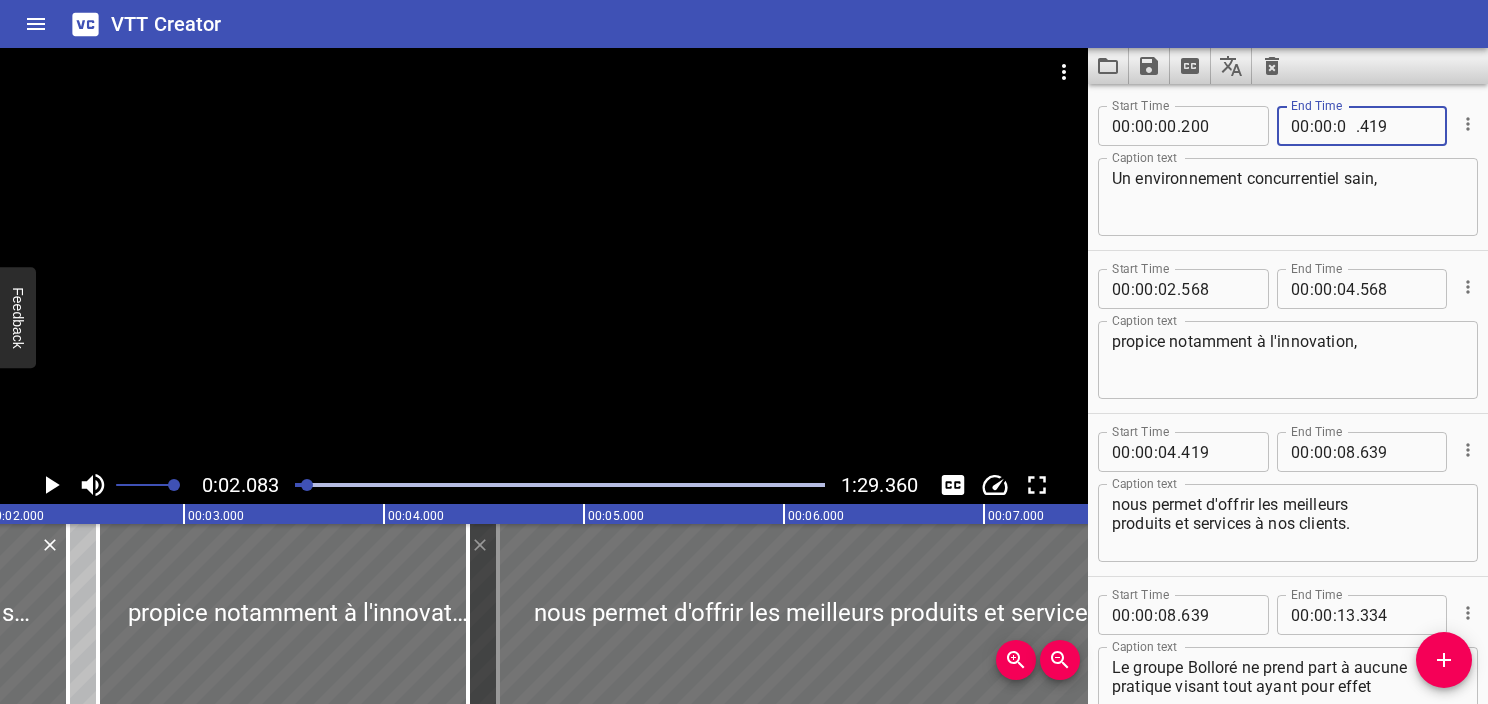 type on "02" 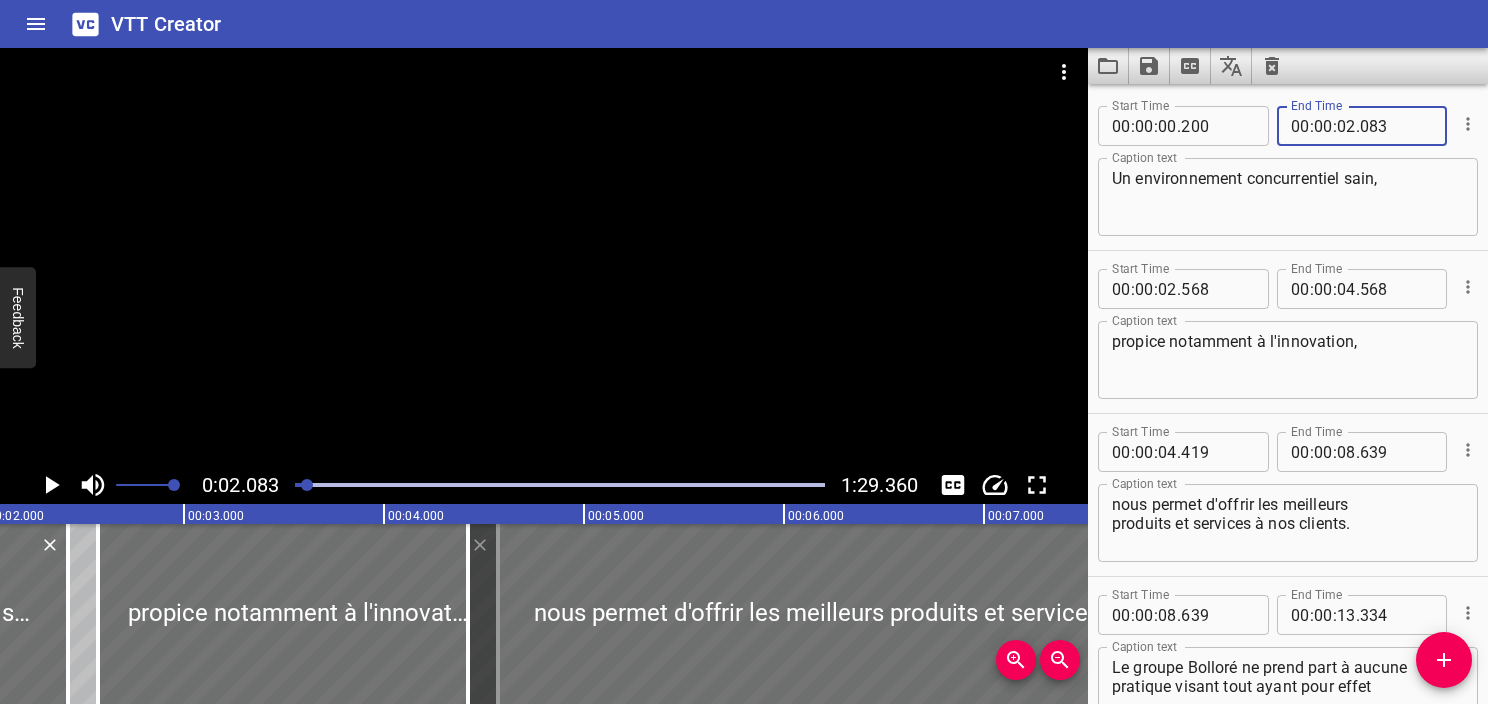 type on "083" 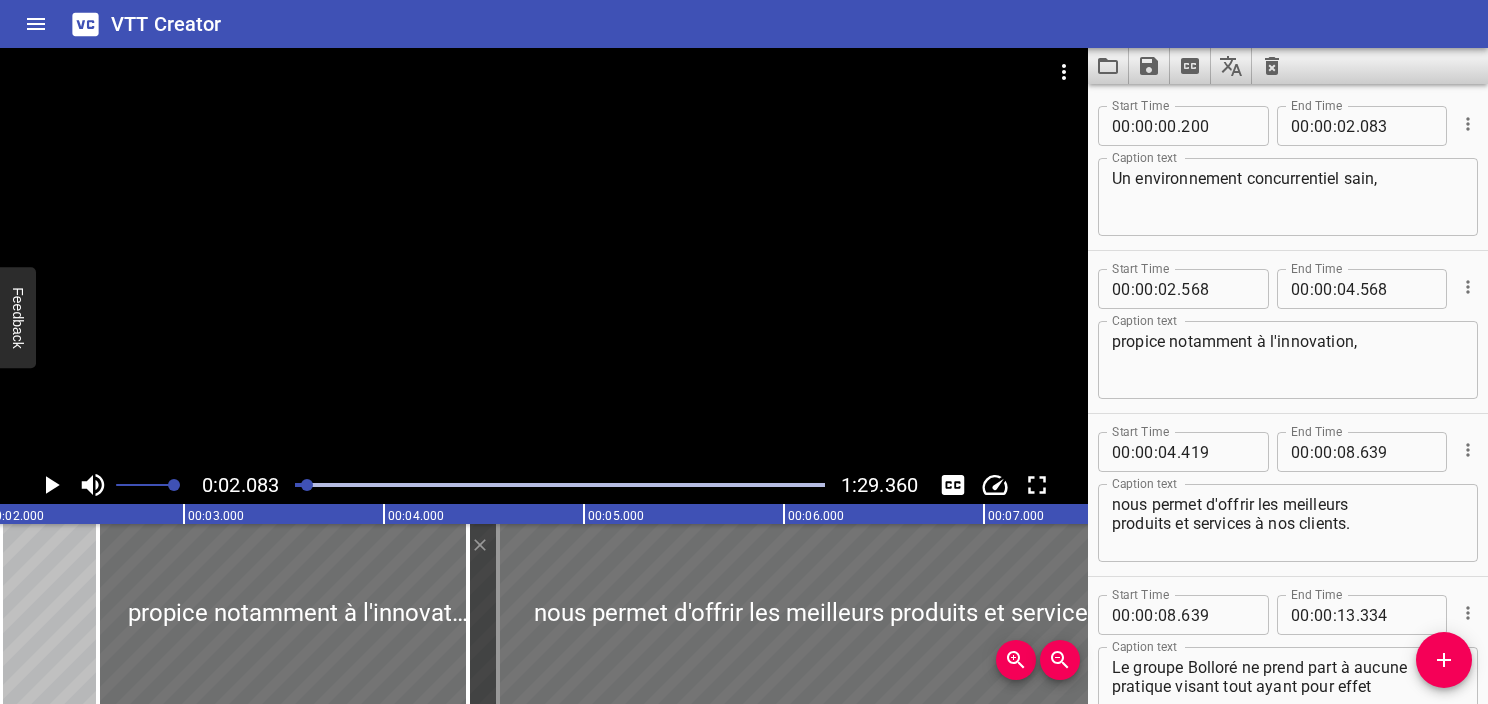 click on "Un environnement concurrentiel sain,
Caption text" at bounding box center [1288, 197] 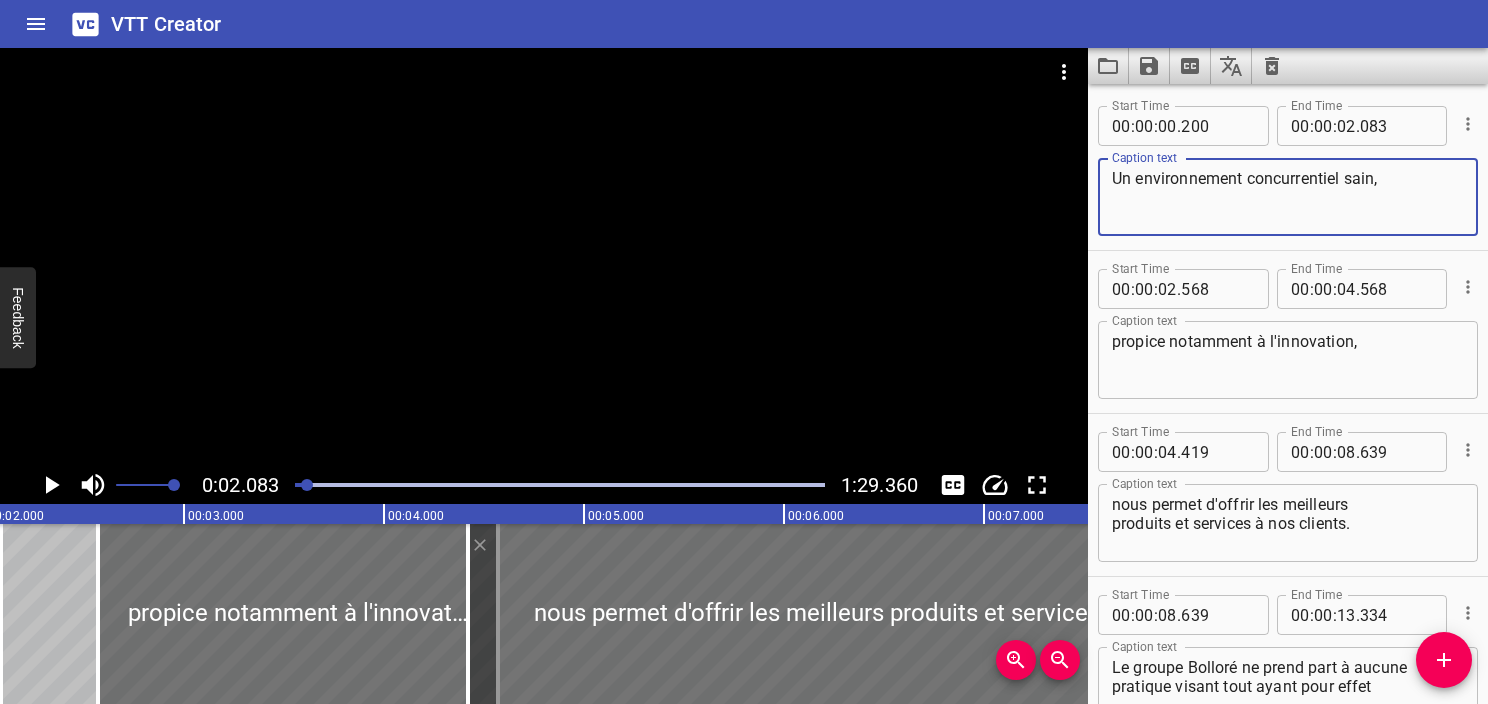 click on "Un environnement concurrentiel sain," at bounding box center (1288, 197) 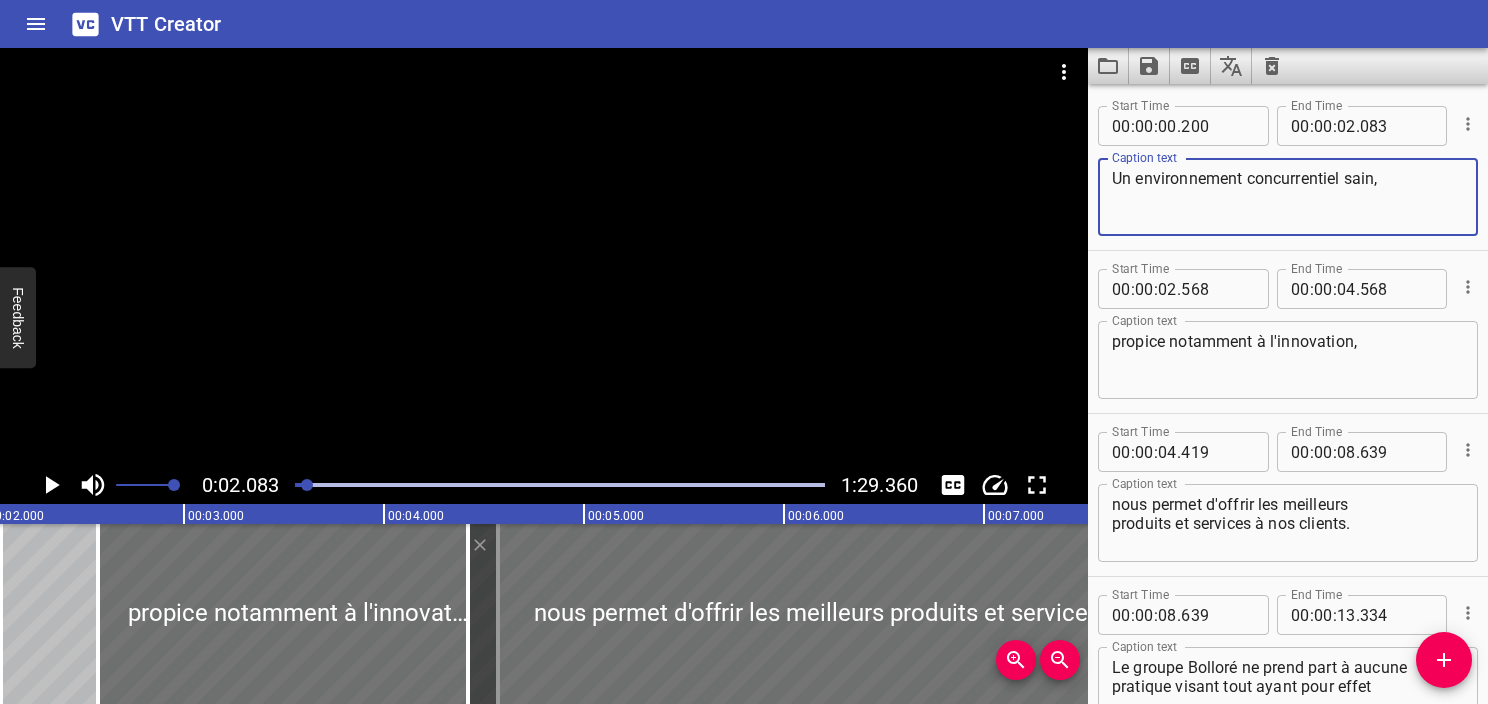 click 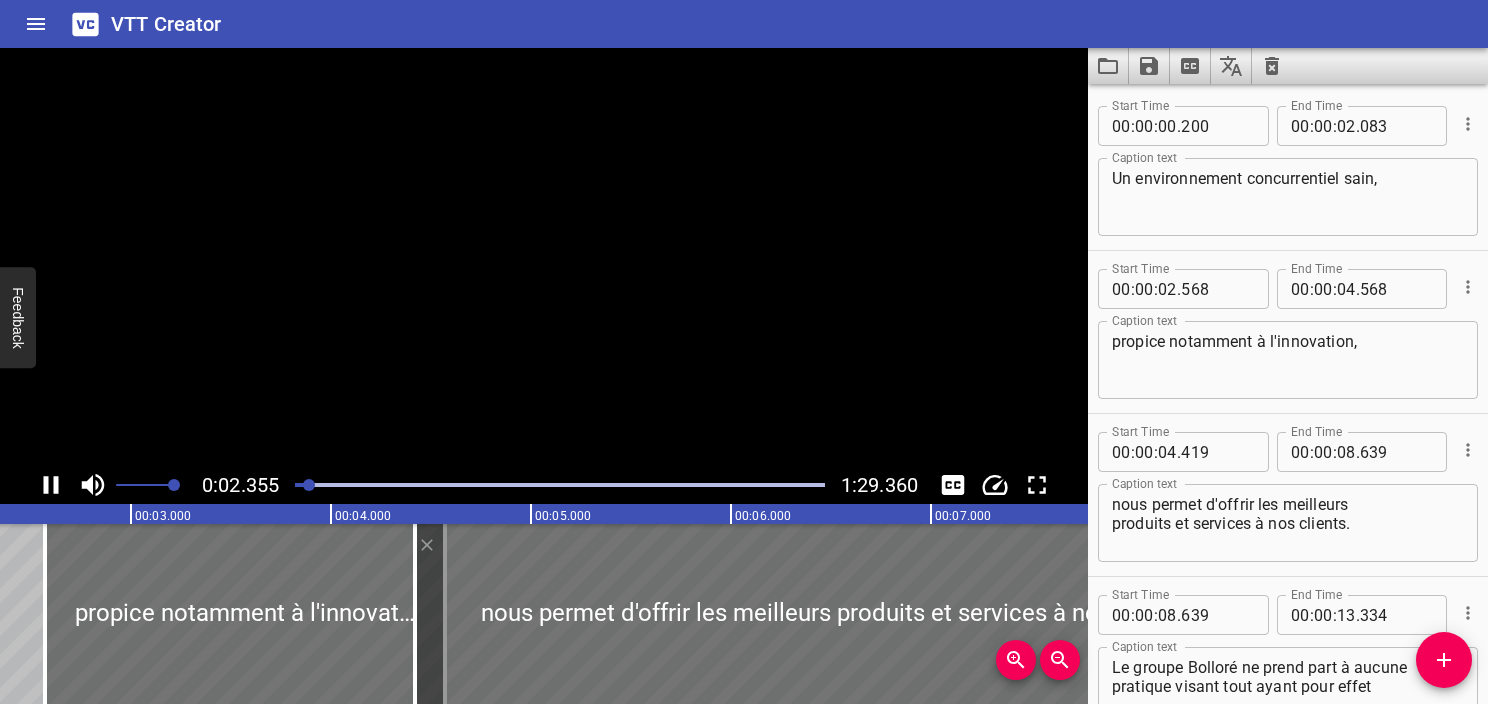 scroll, scrollTop: 0, scrollLeft: 471, axis: horizontal 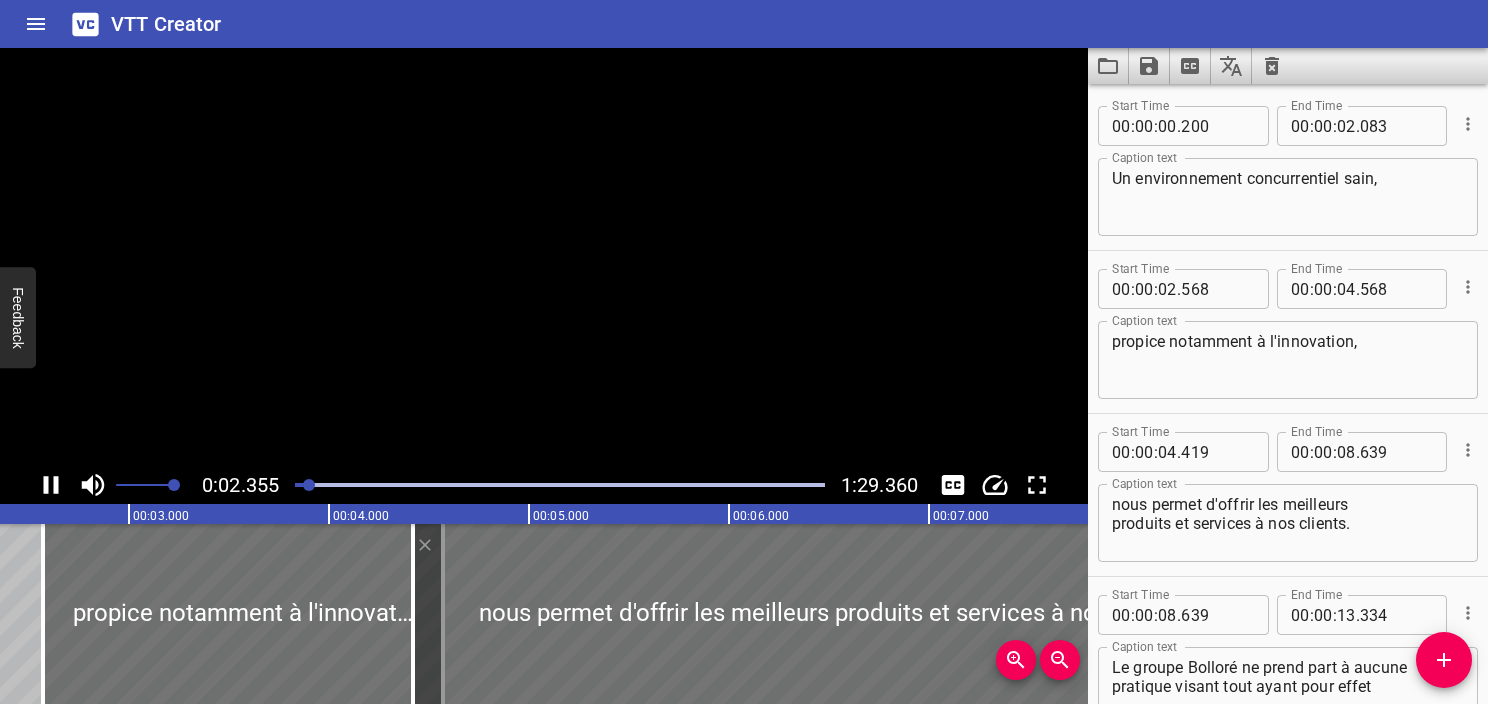 click 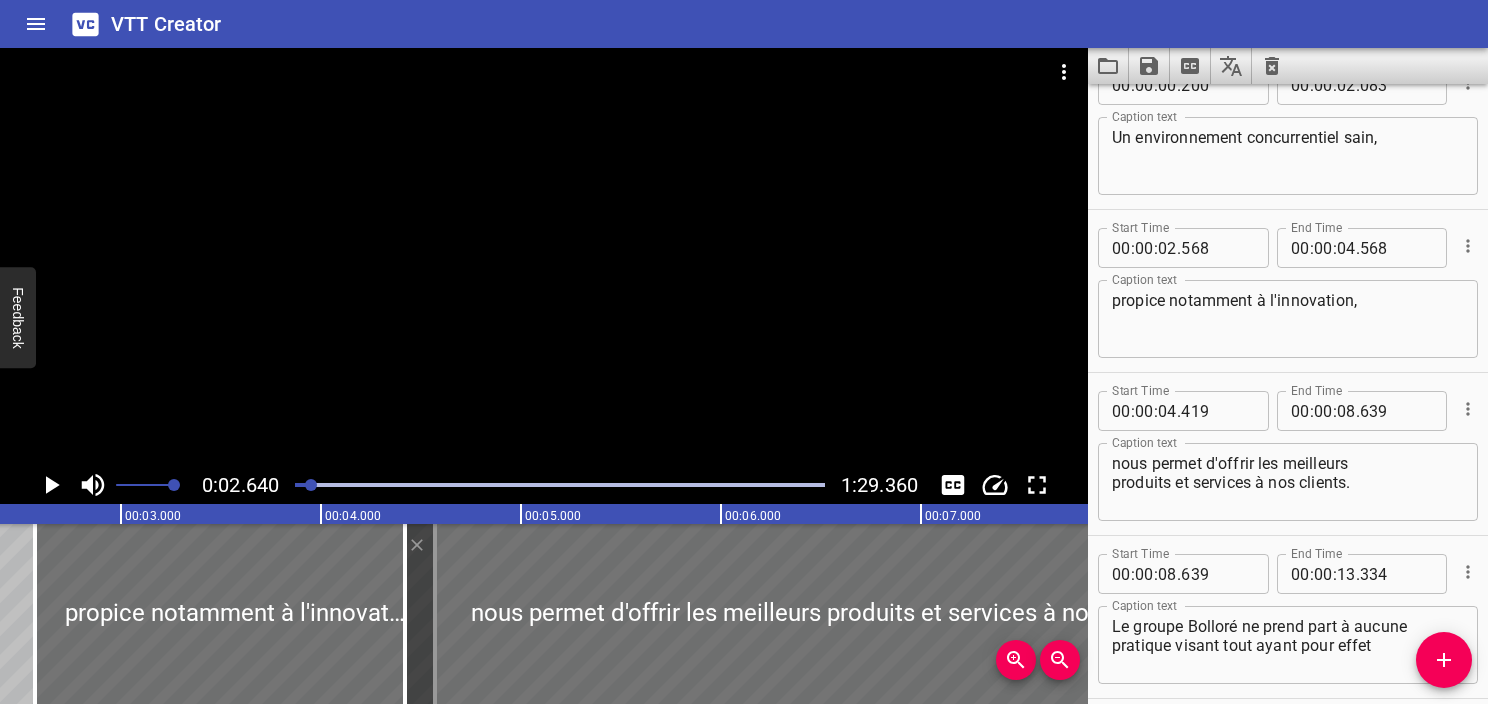 scroll, scrollTop: 154, scrollLeft: 0, axis: vertical 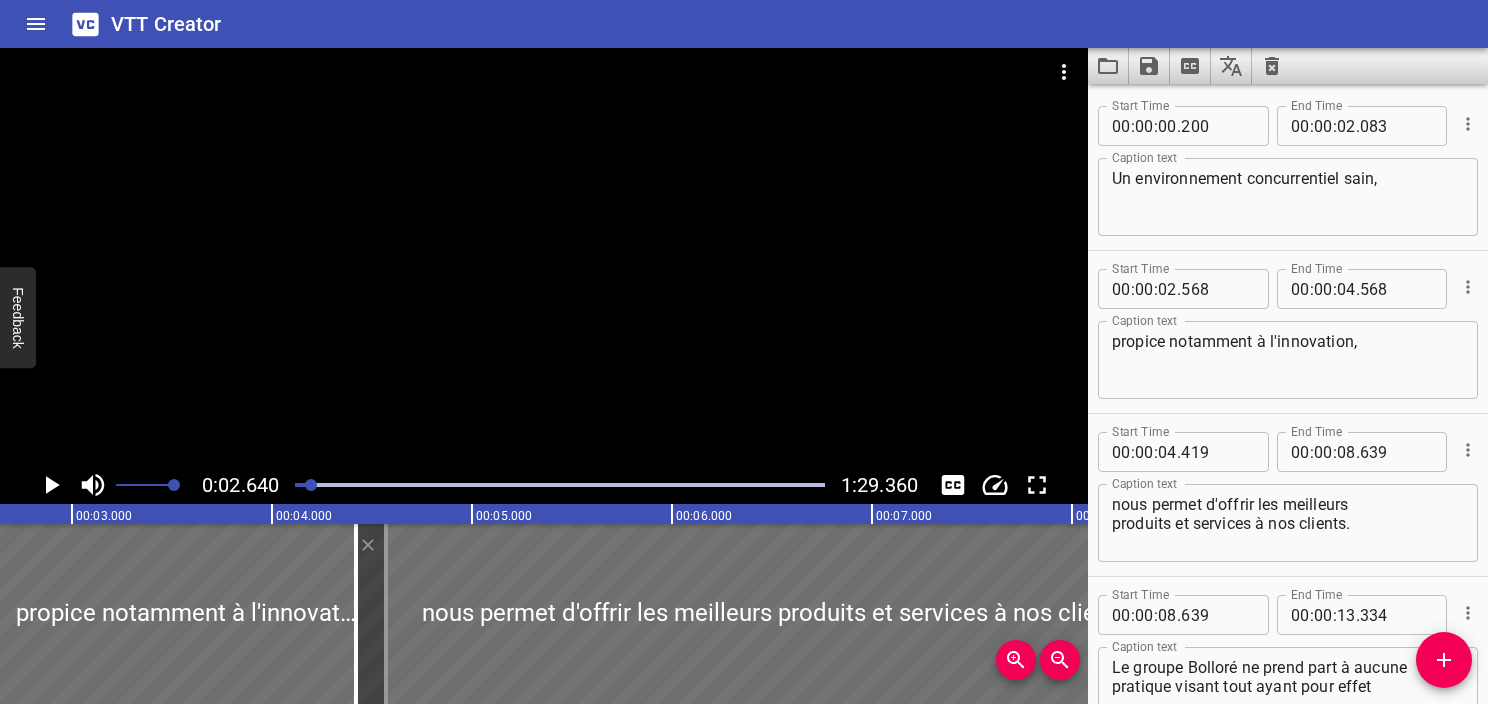 click at bounding box center [560, 485] 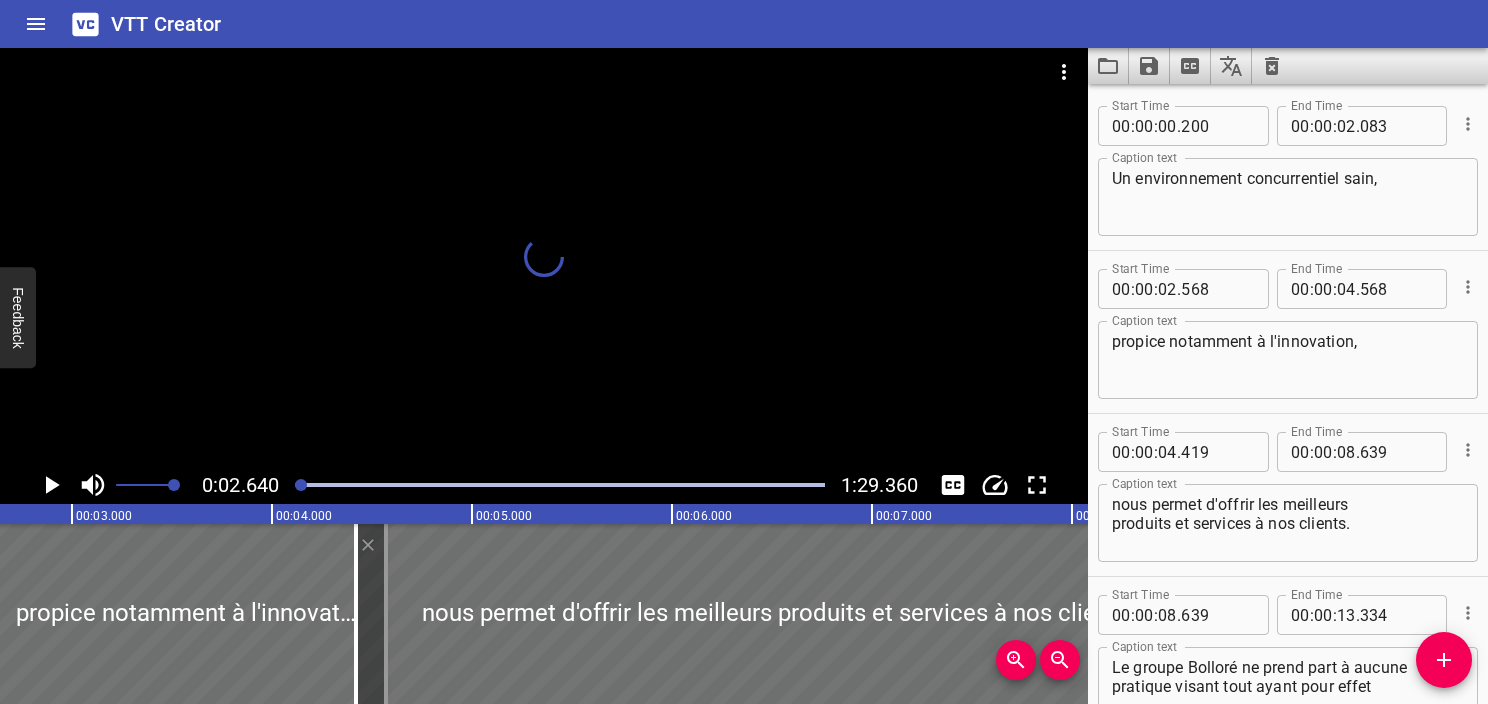 scroll, scrollTop: 78, scrollLeft: 0, axis: vertical 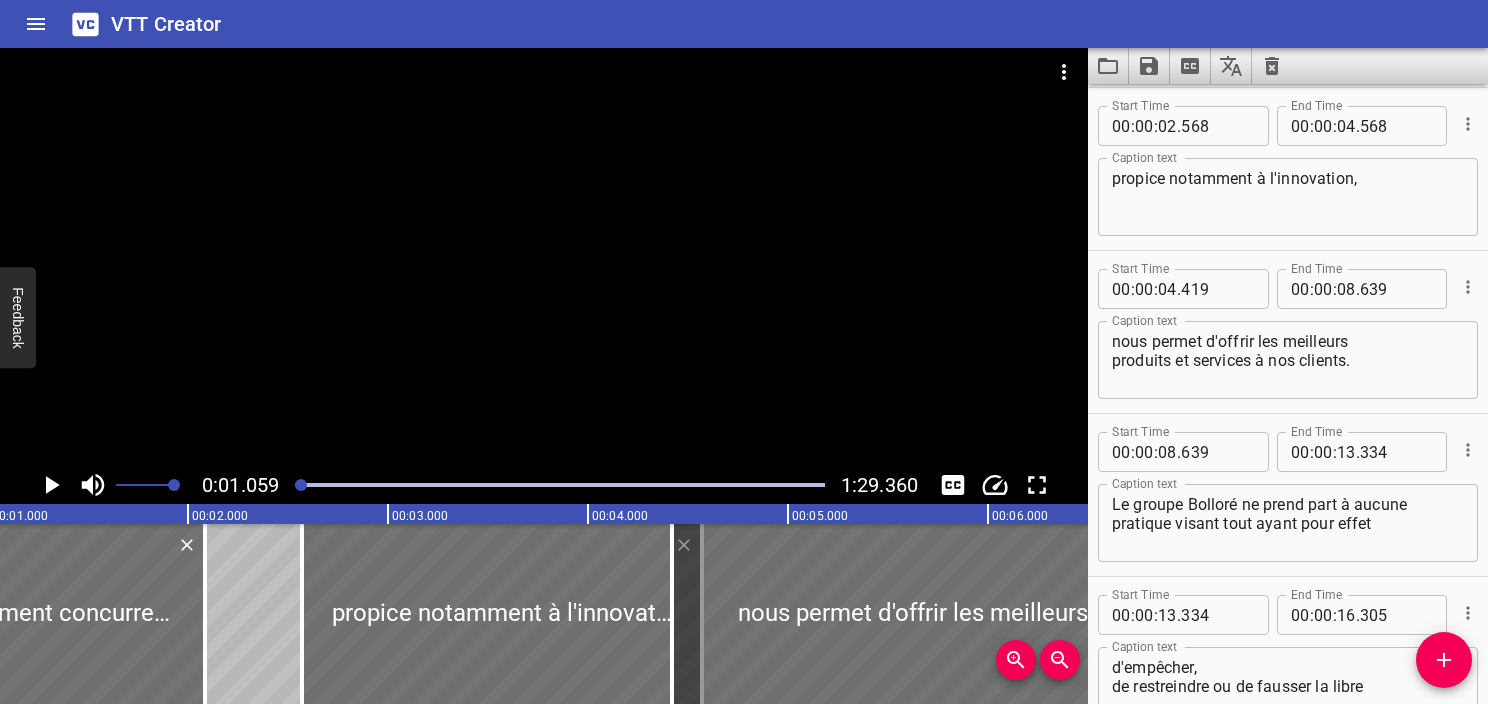 click 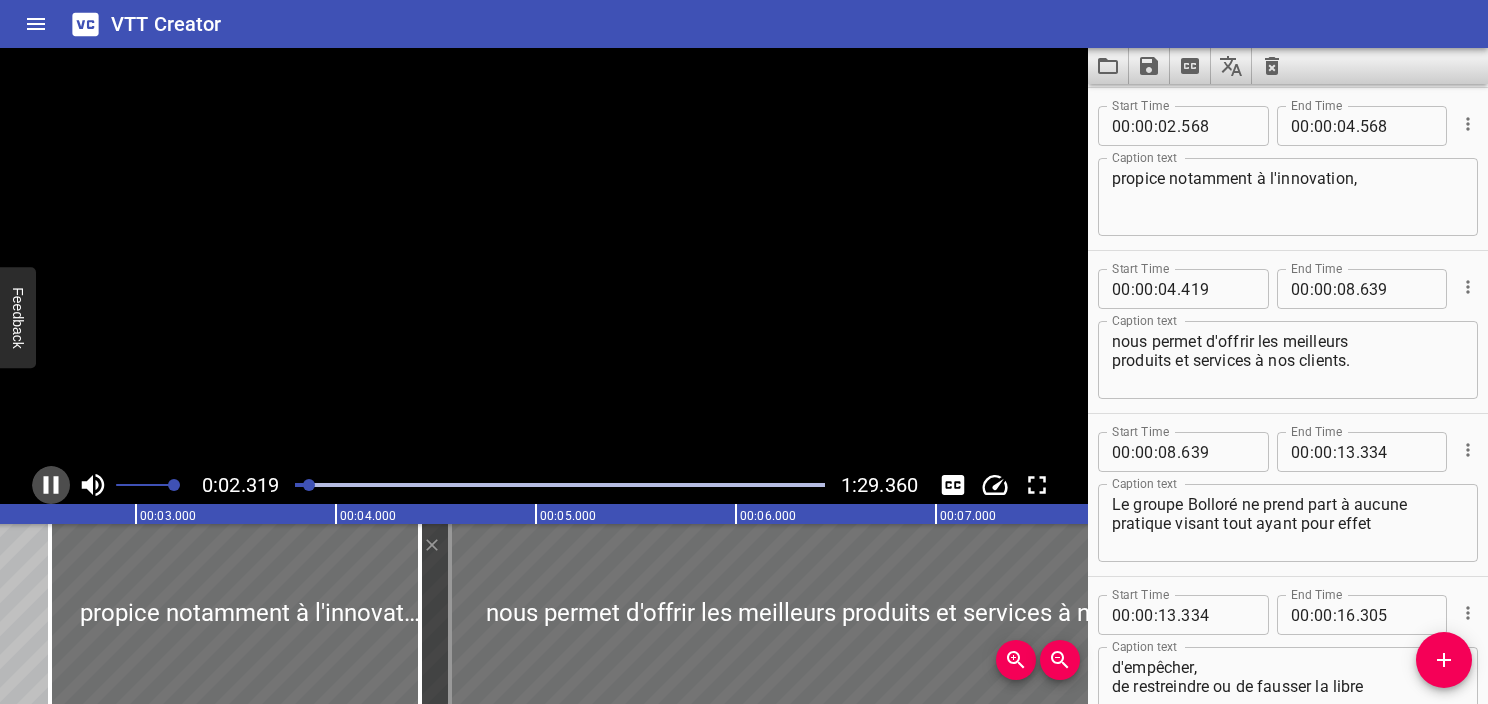 click 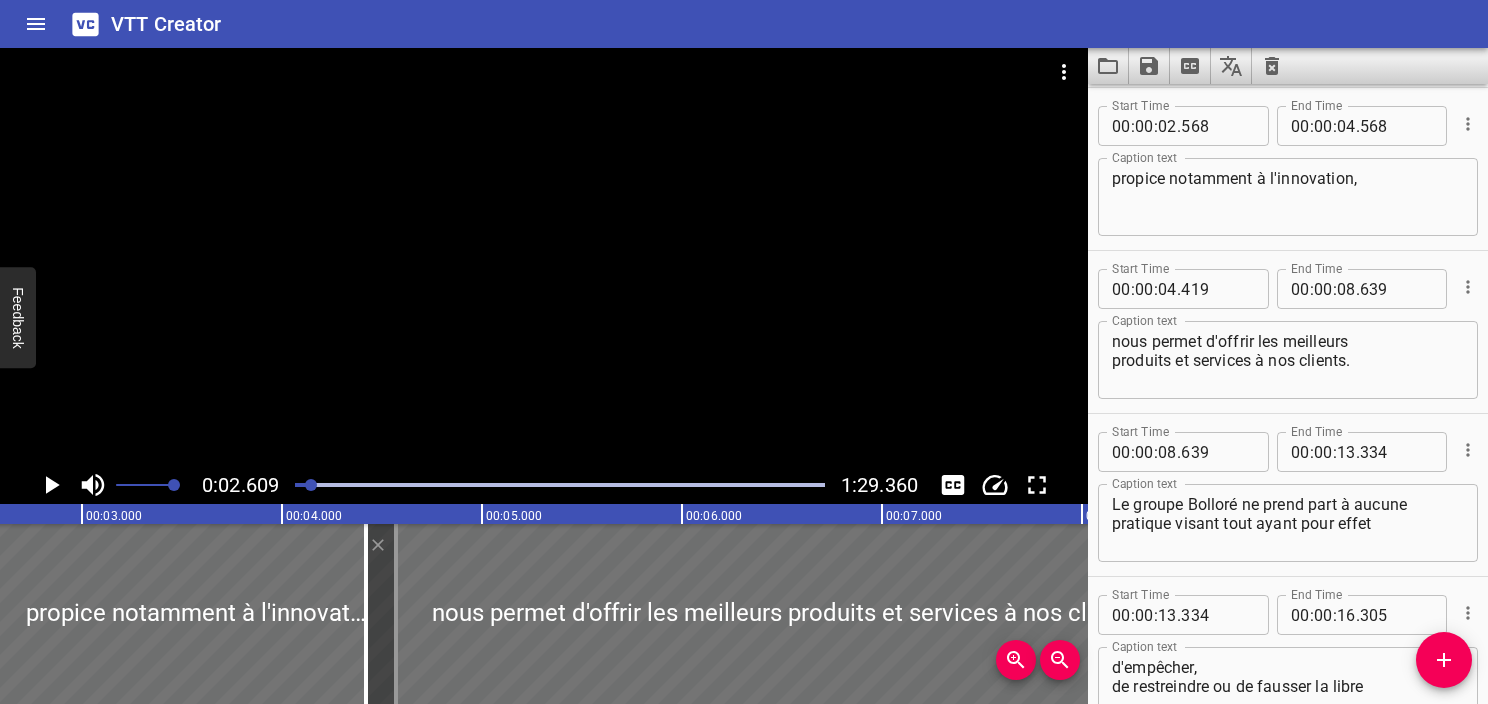 scroll, scrollTop: 0, scrollLeft: 521, axis: horizontal 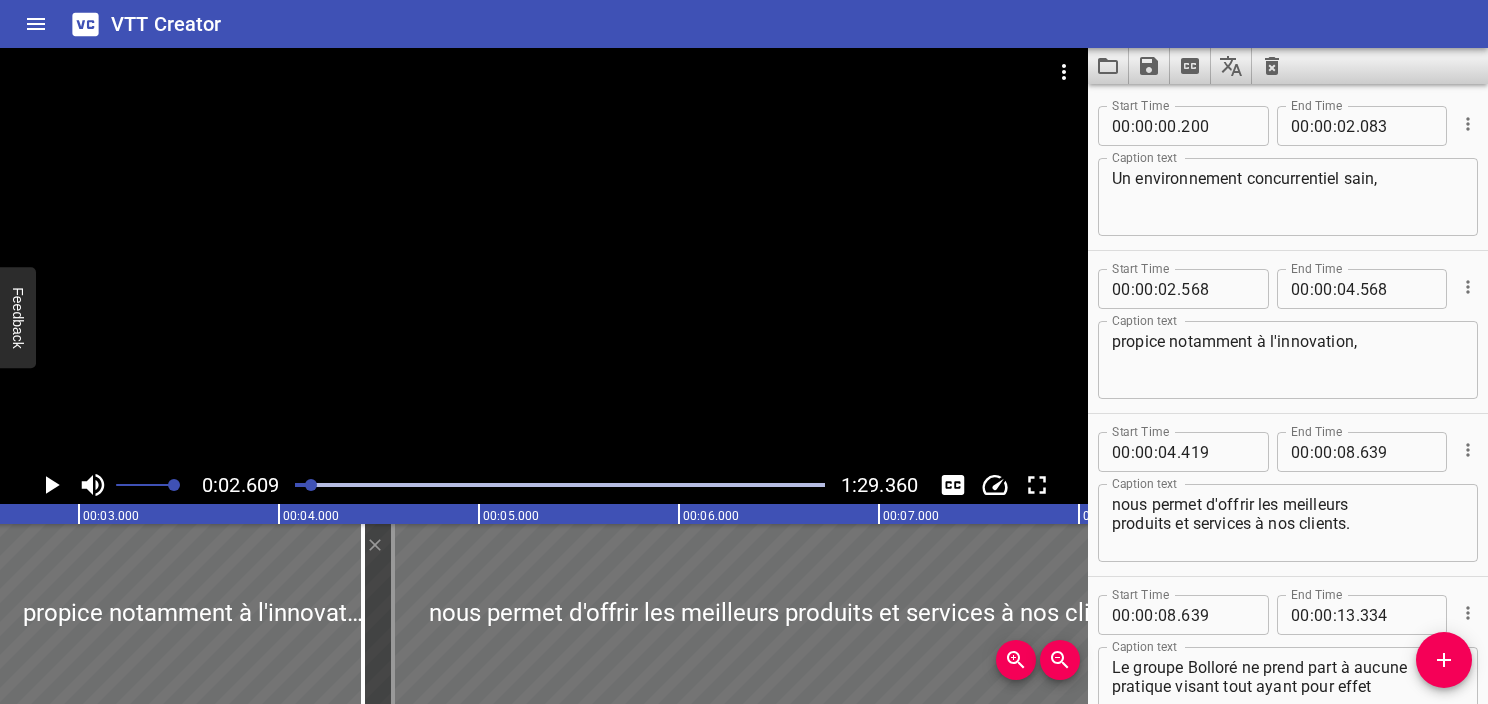 click on "." at bounding box center (1179, 289) 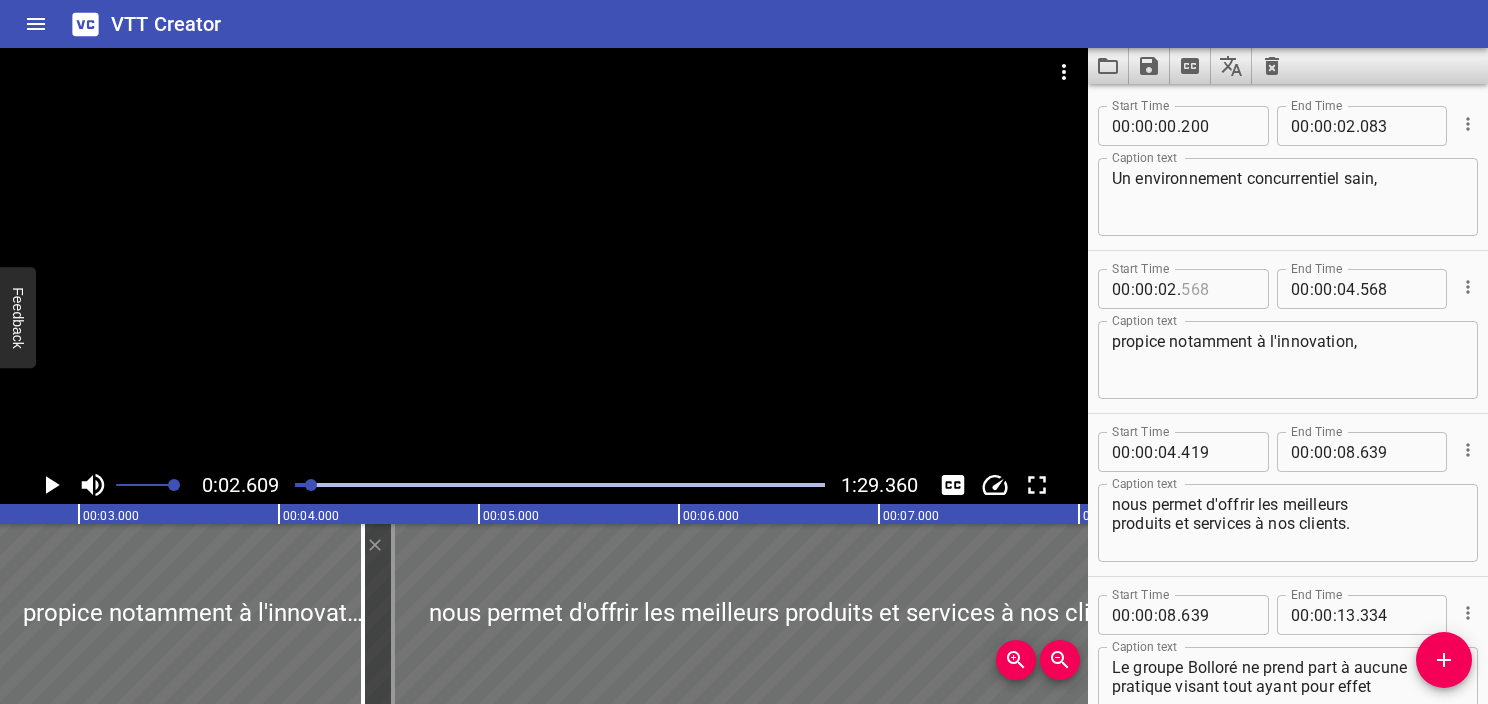 click at bounding box center [1217, 289] 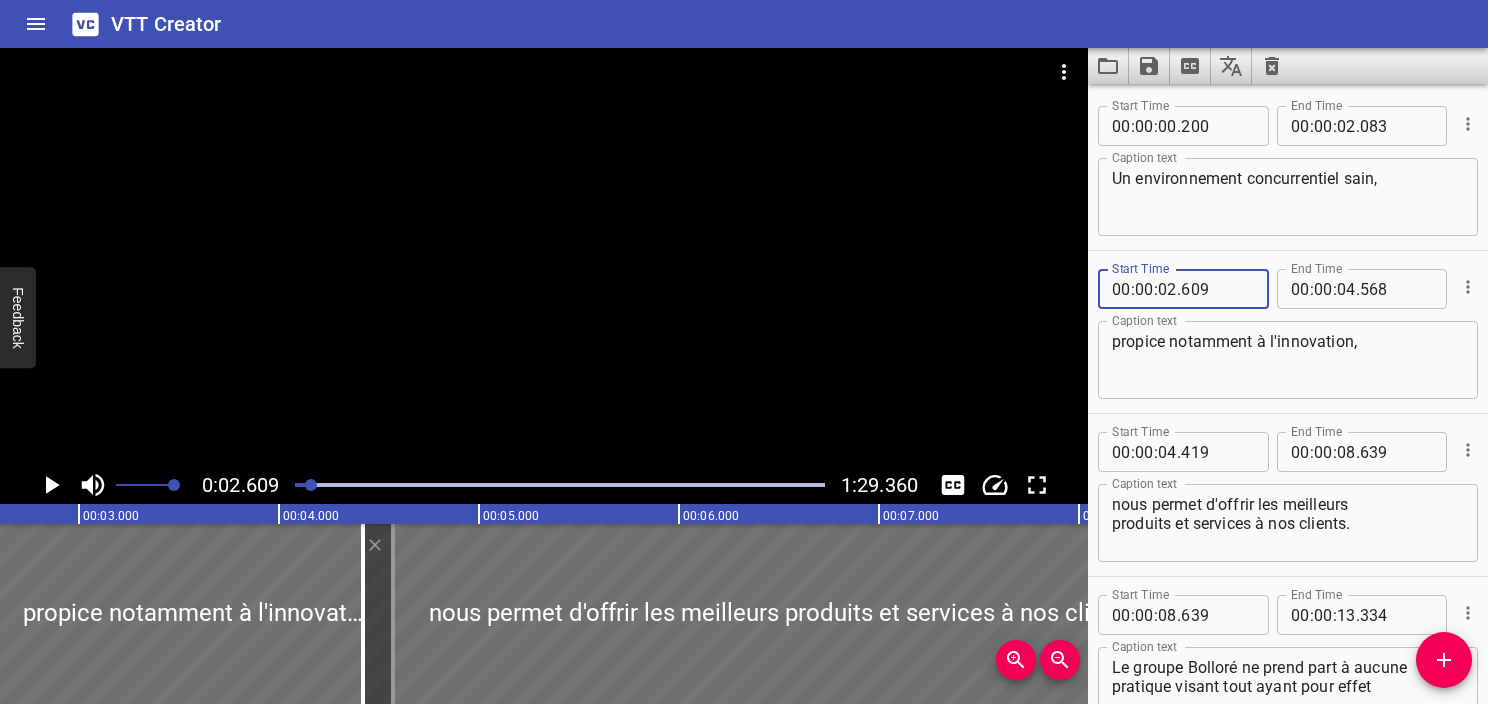 type on "609" 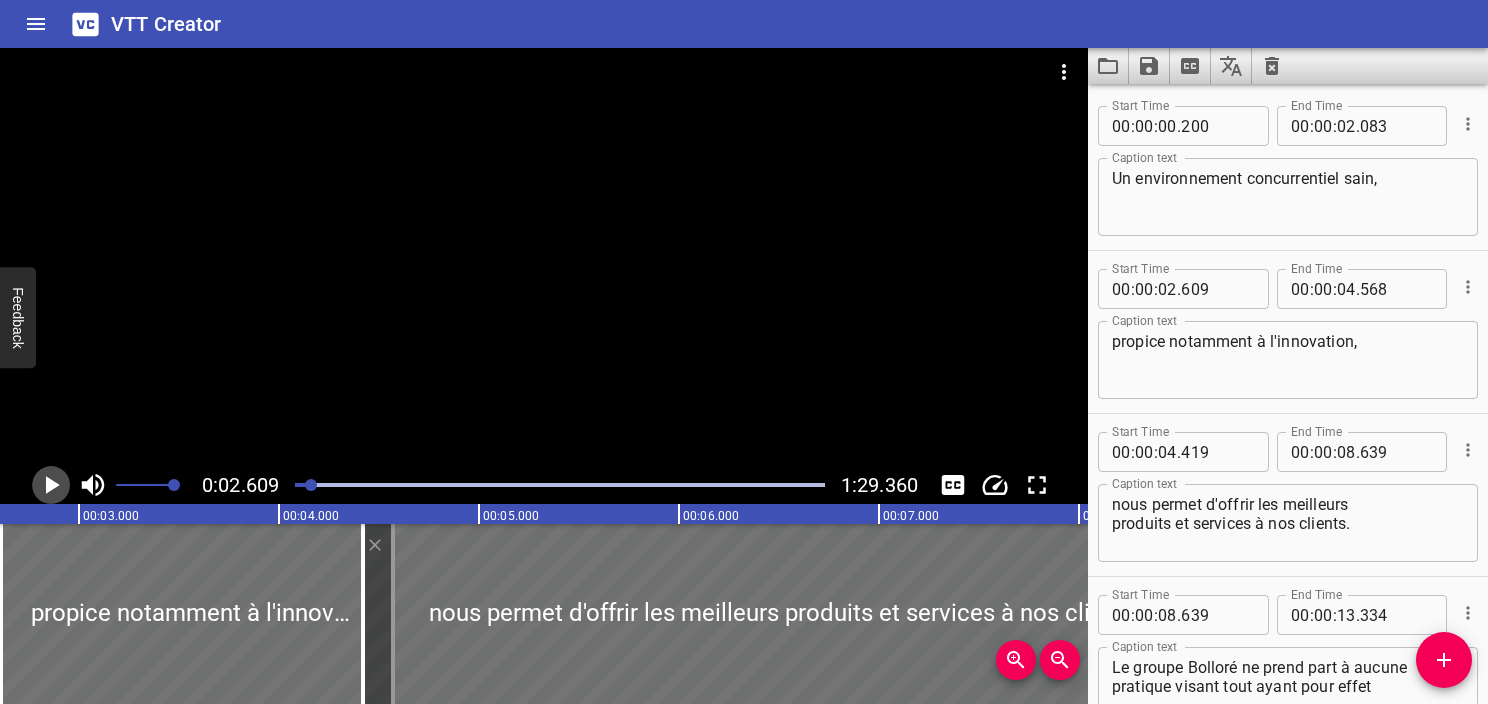 click 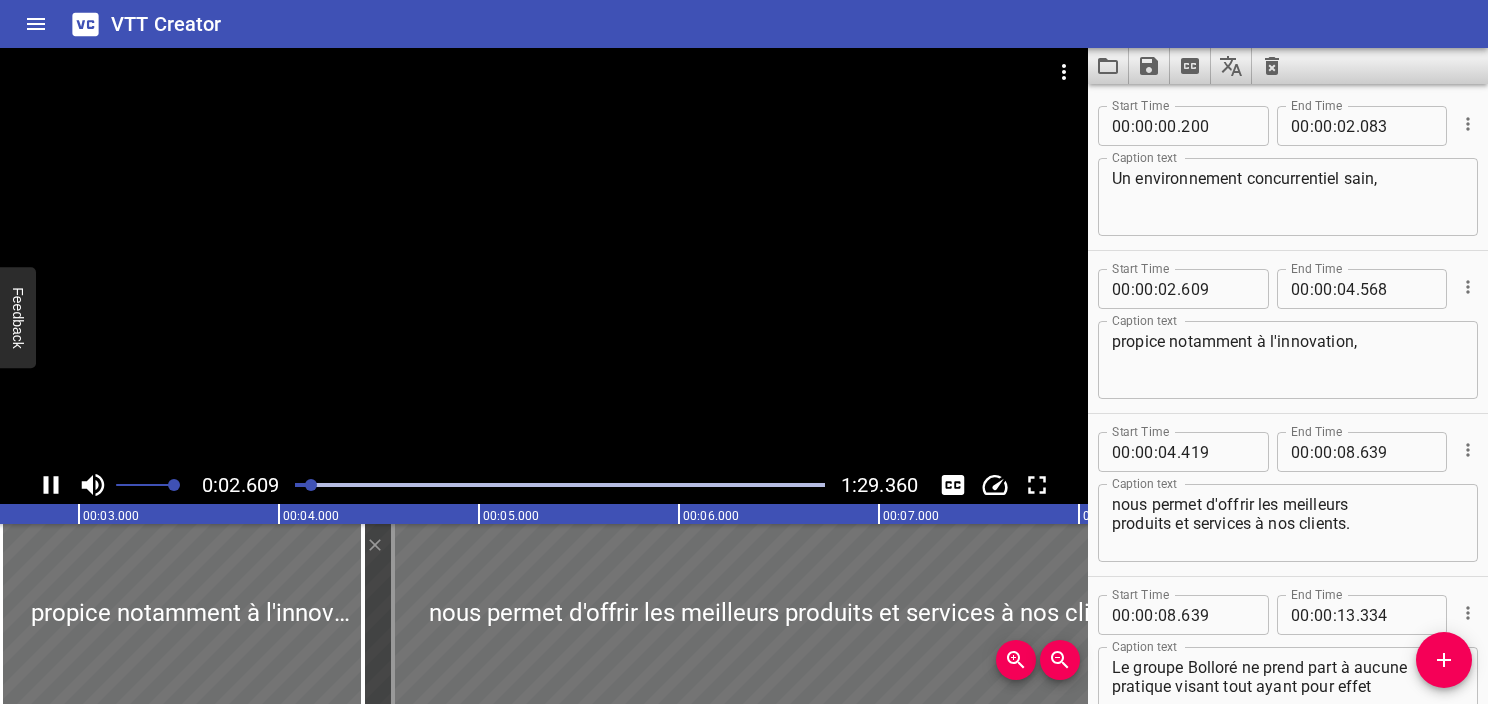 scroll, scrollTop: 79, scrollLeft: 0, axis: vertical 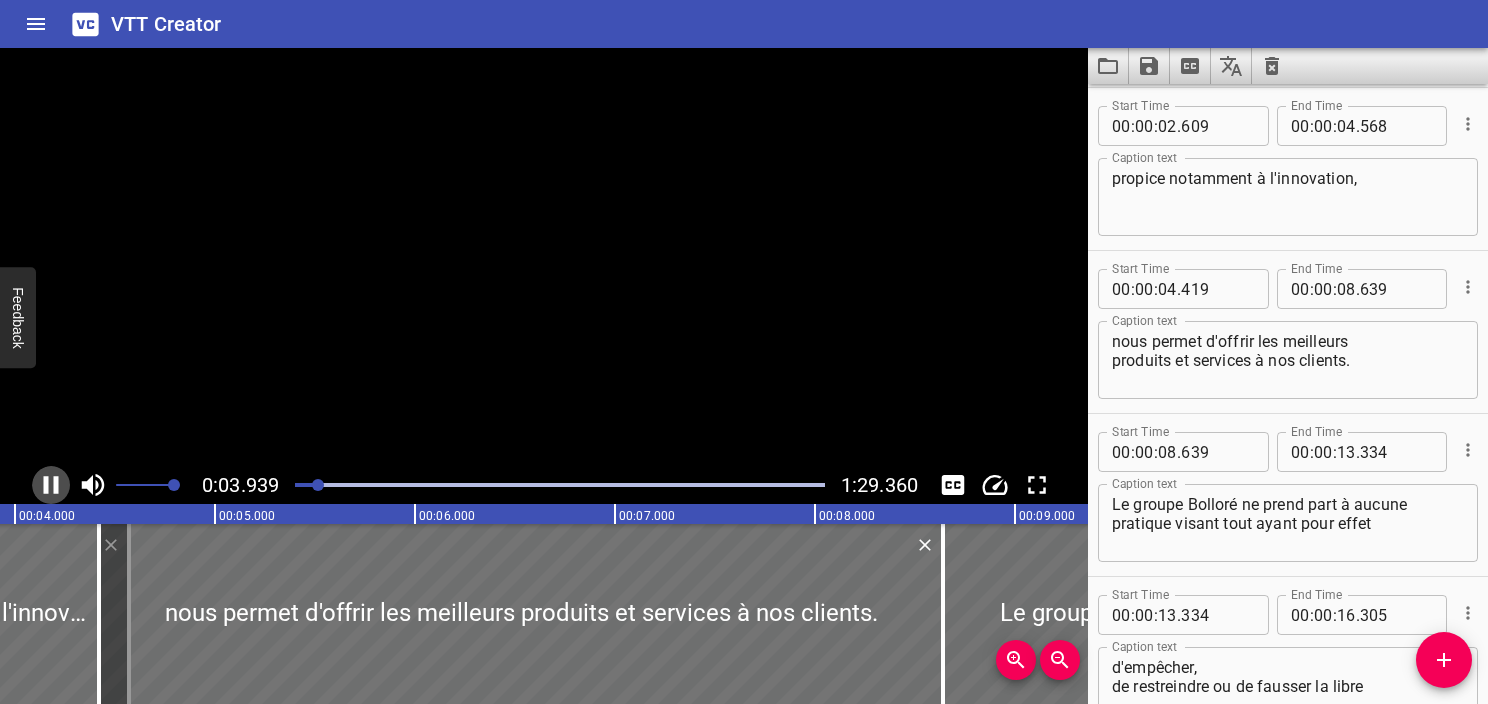 click 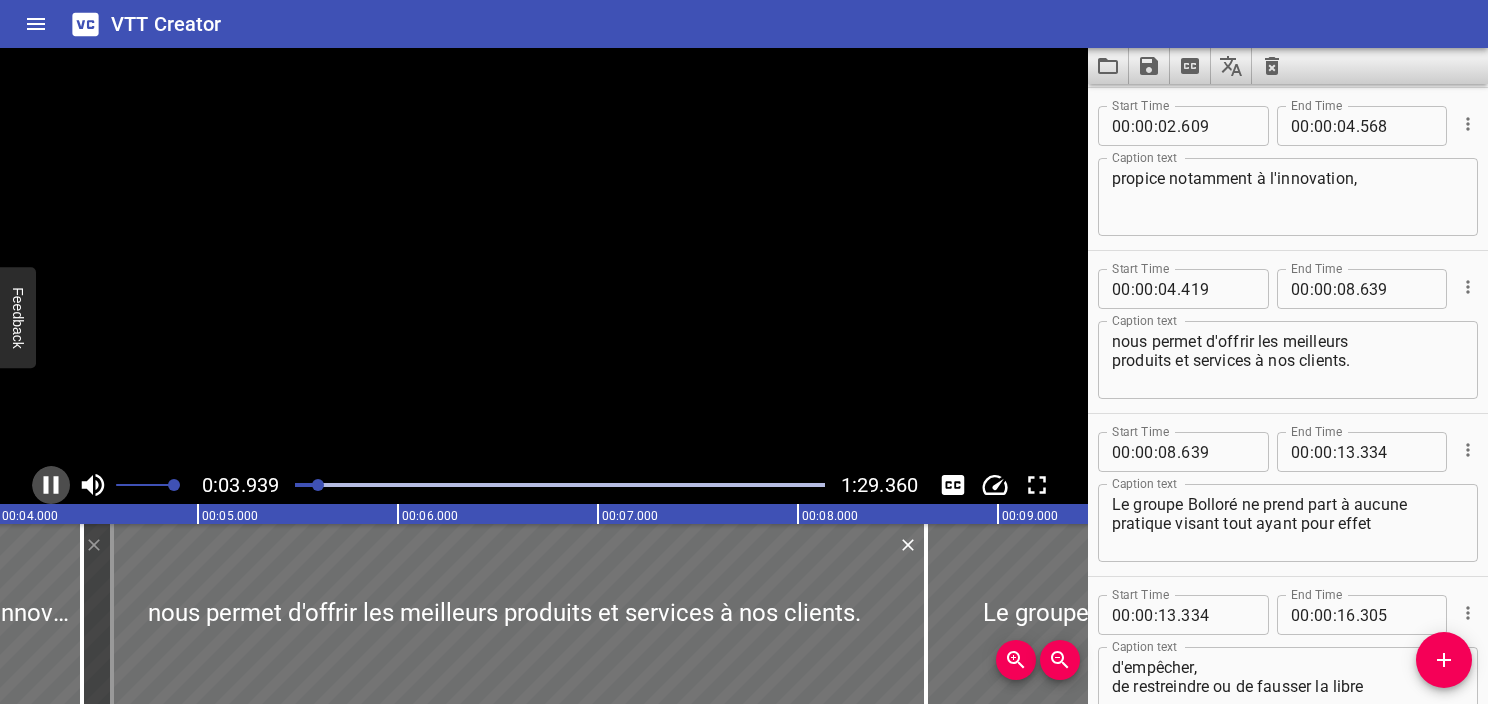 scroll, scrollTop: 0, scrollLeft: 821, axis: horizontal 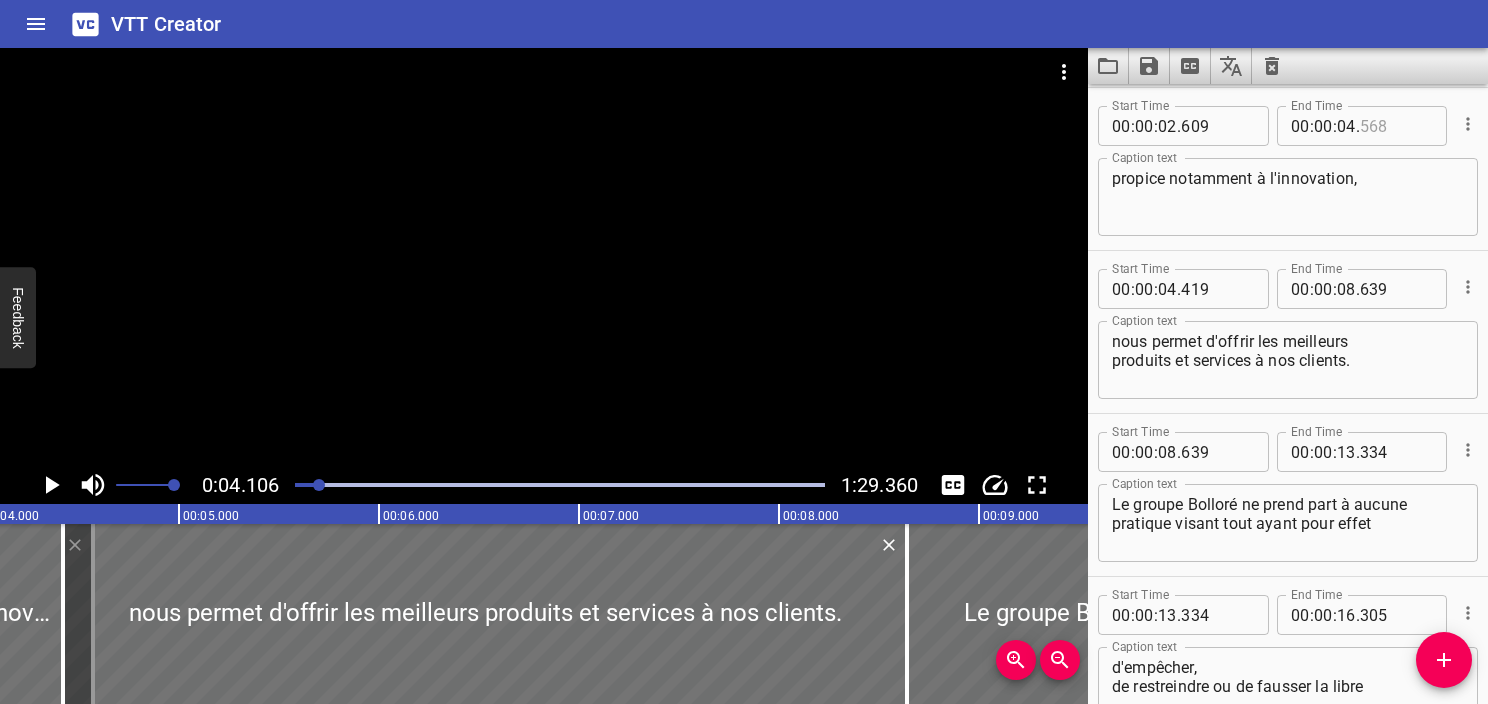 click at bounding box center (1396, 126) 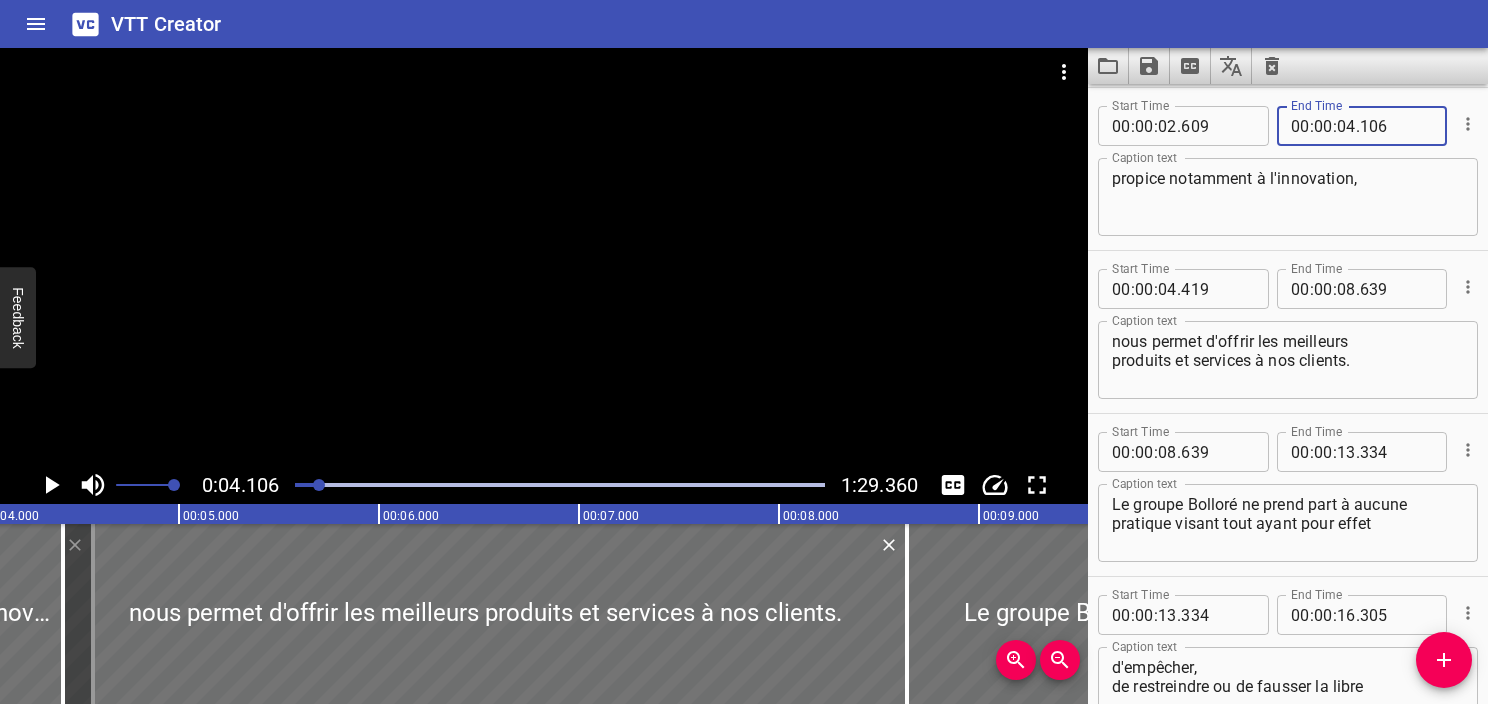 type on "106" 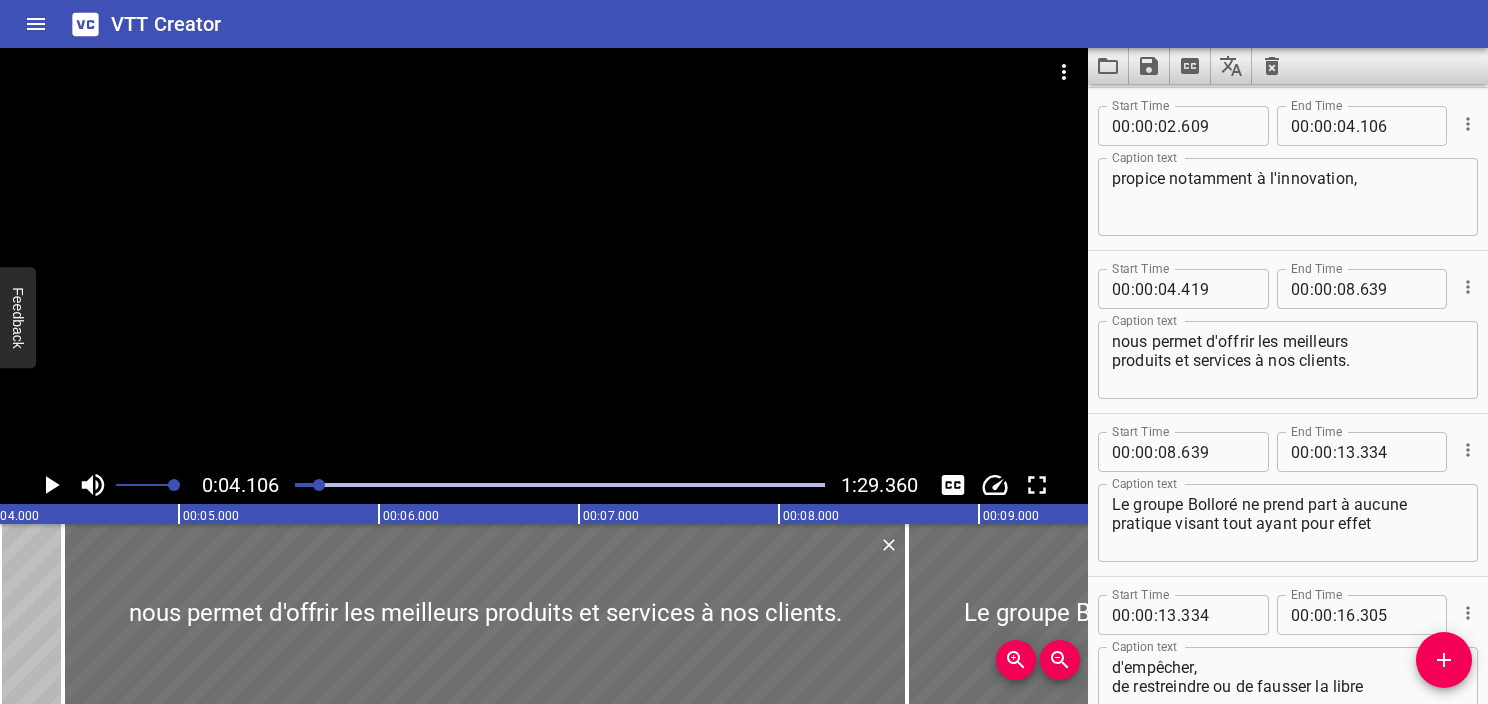 click on "nous permet d'offrir les meilleurs
produits et services à nos clients. Caption text" at bounding box center [1288, 360] 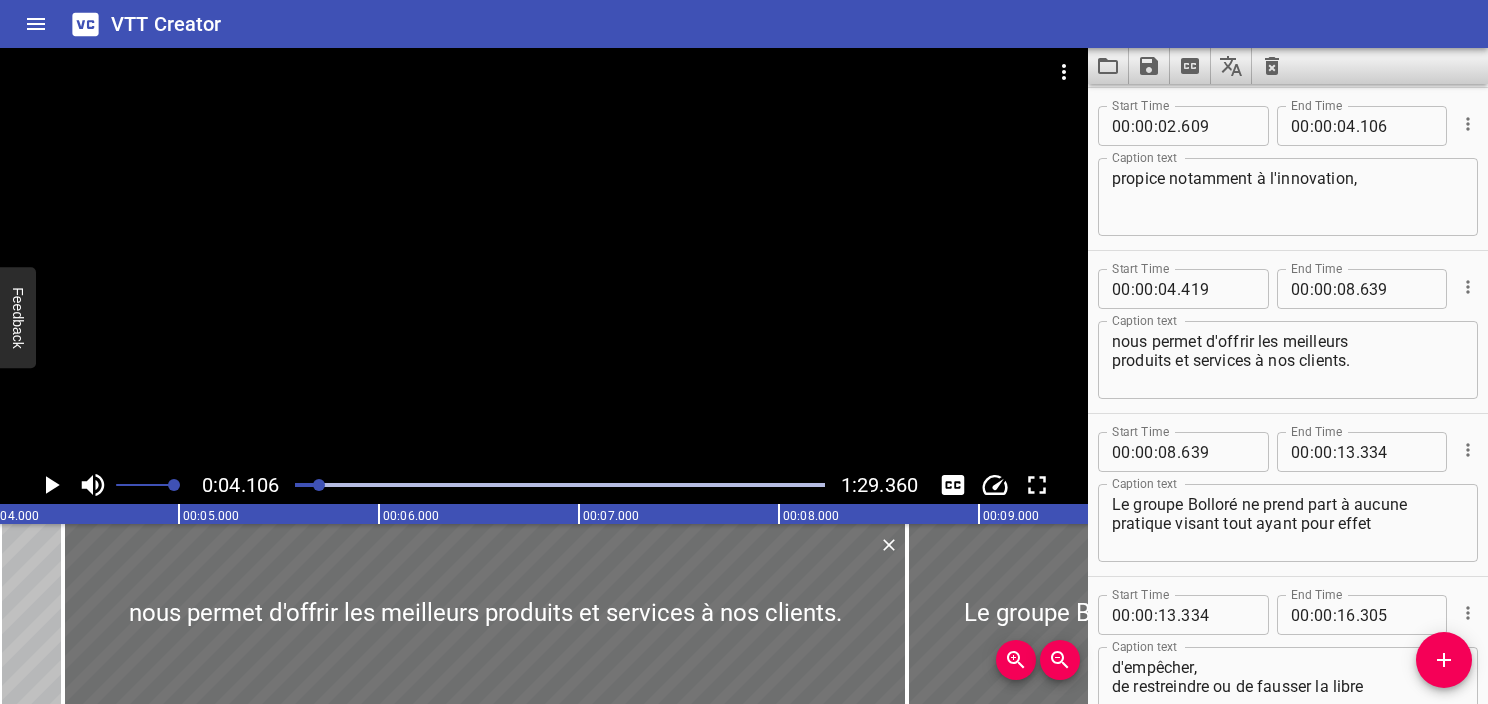 click on "nous permet d'offrir les meilleurs
produits et services à nos clients. Caption text" at bounding box center (1288, 360) 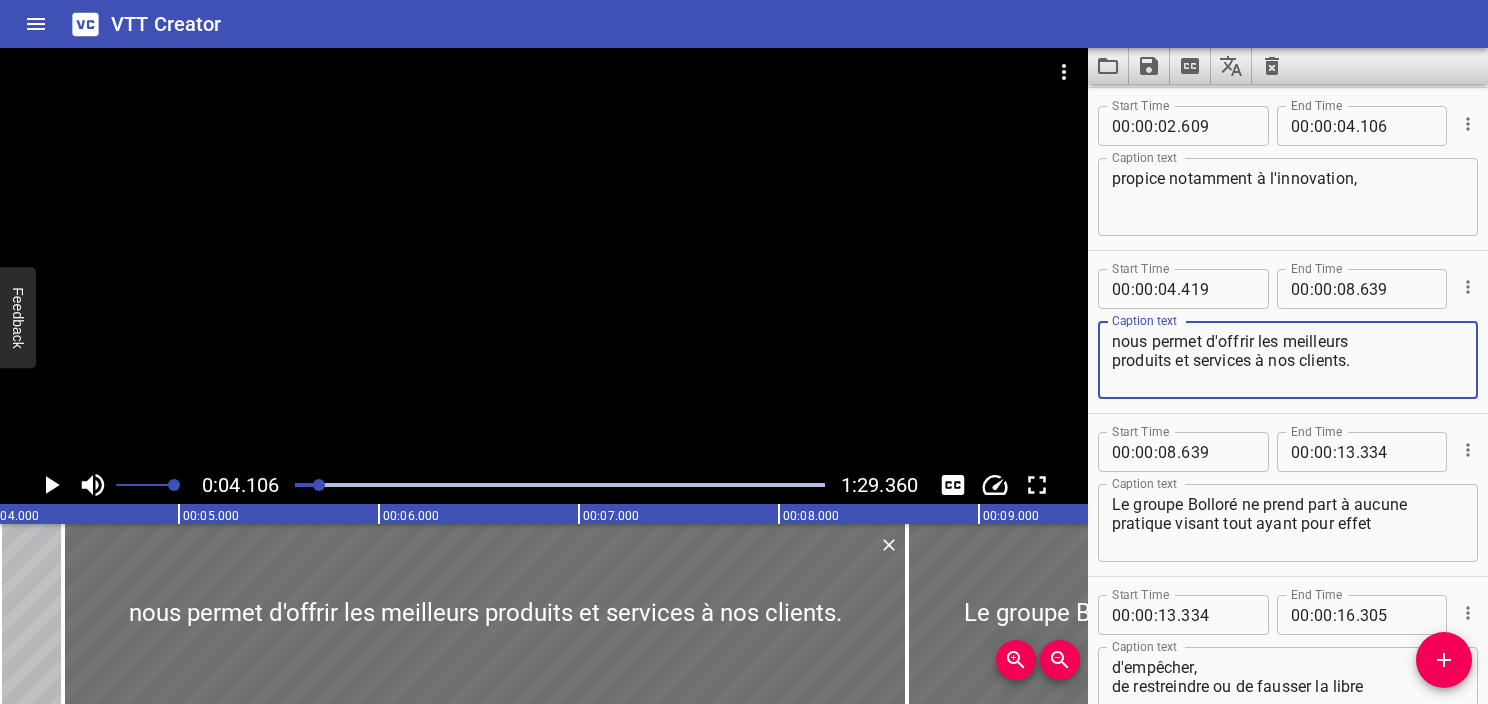 click on "nous permet d'offrir les meilleurs
produits et services à nos clients." at bounding box center (1288, 360) 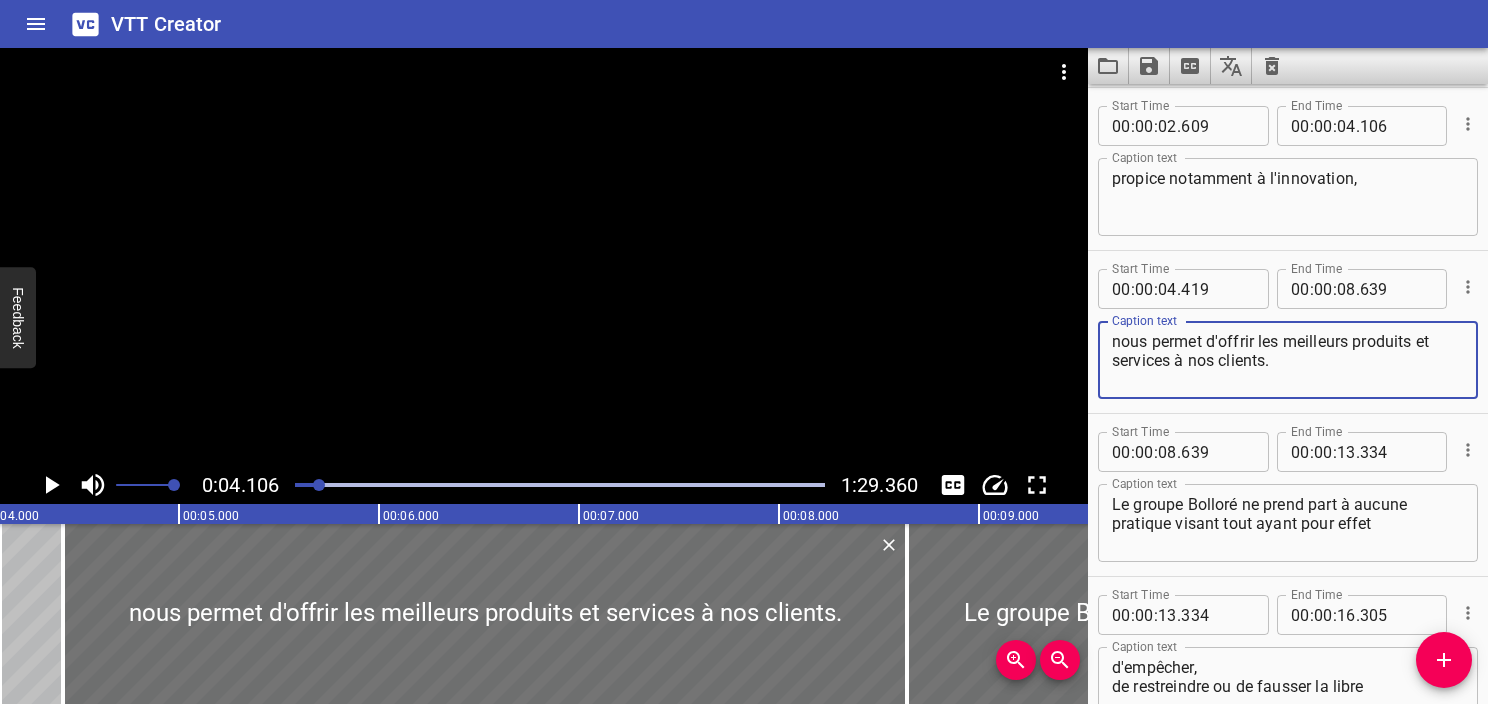 click 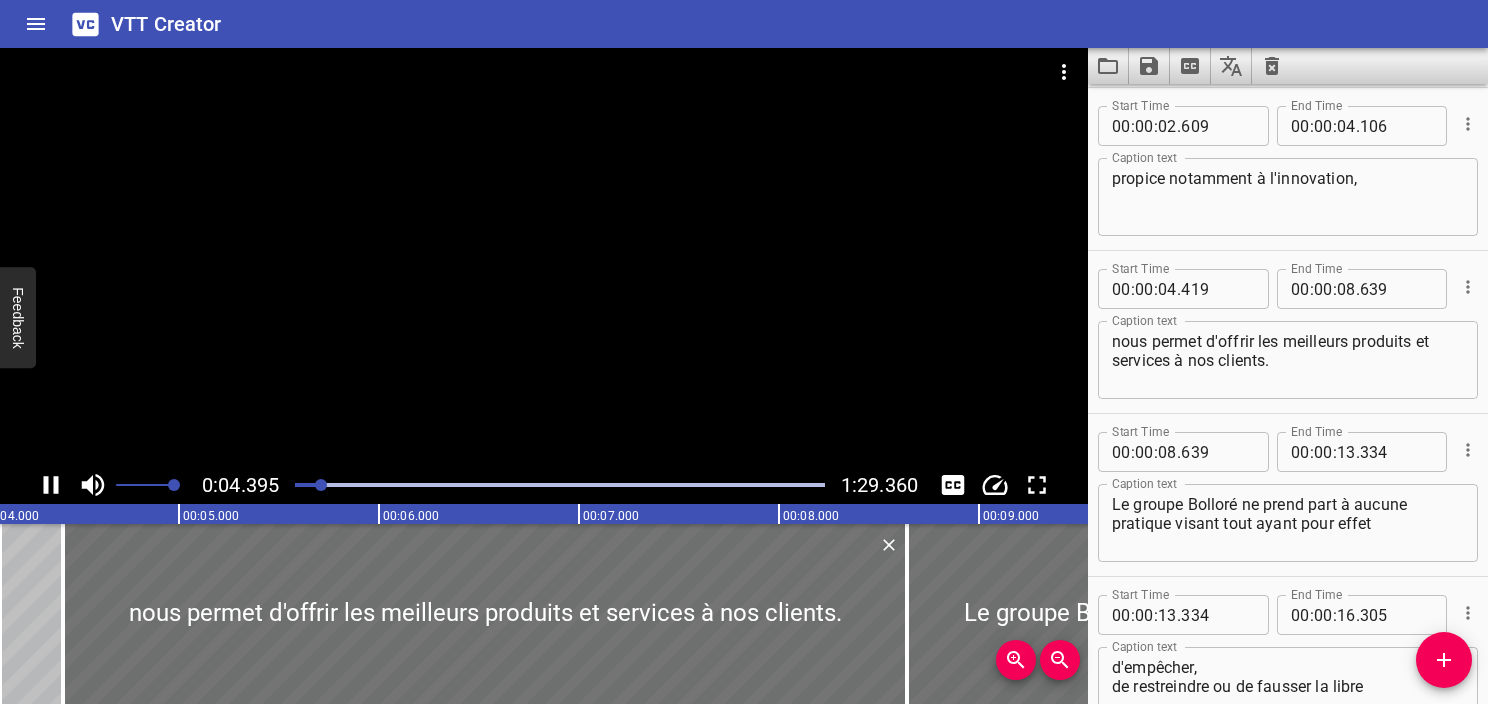scroll, scrollTop: 0, scrollLeft: 879, axis: horizontal 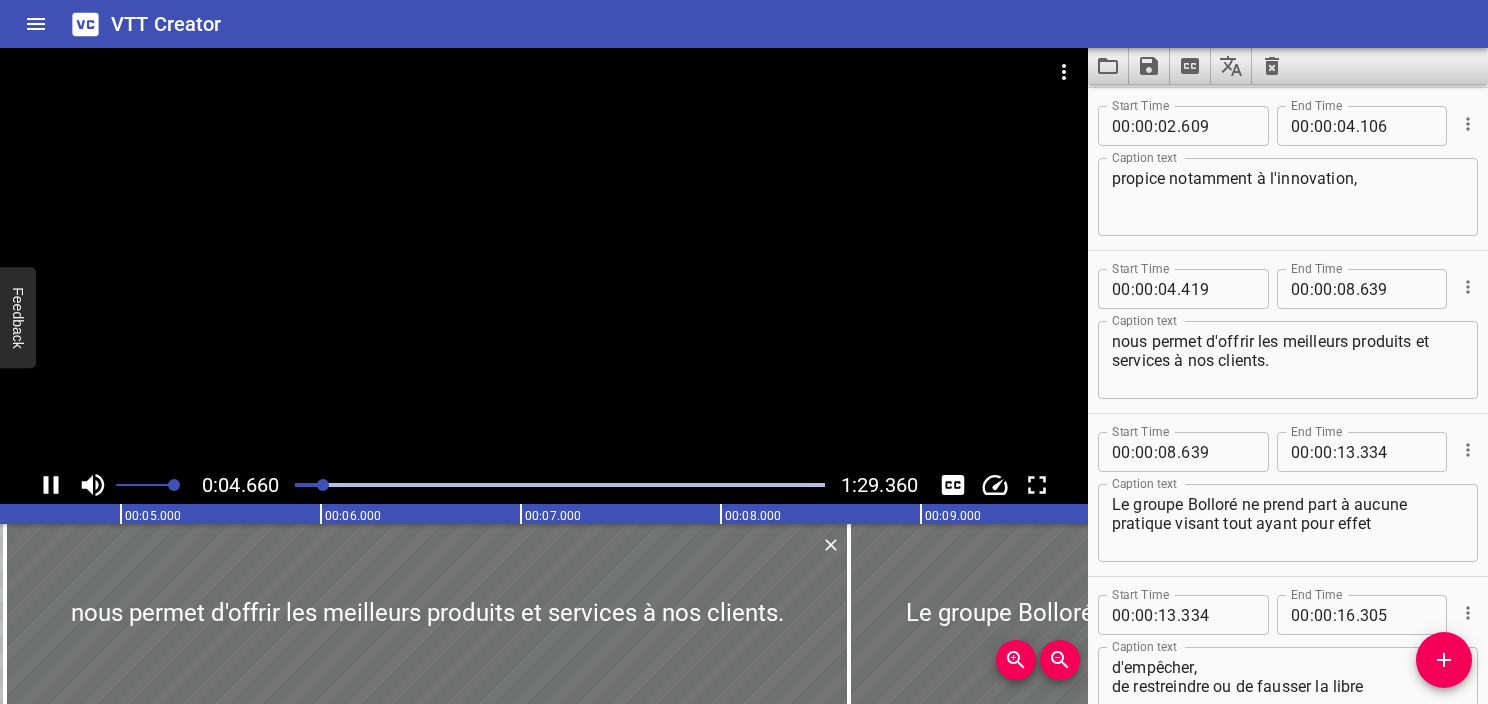 click 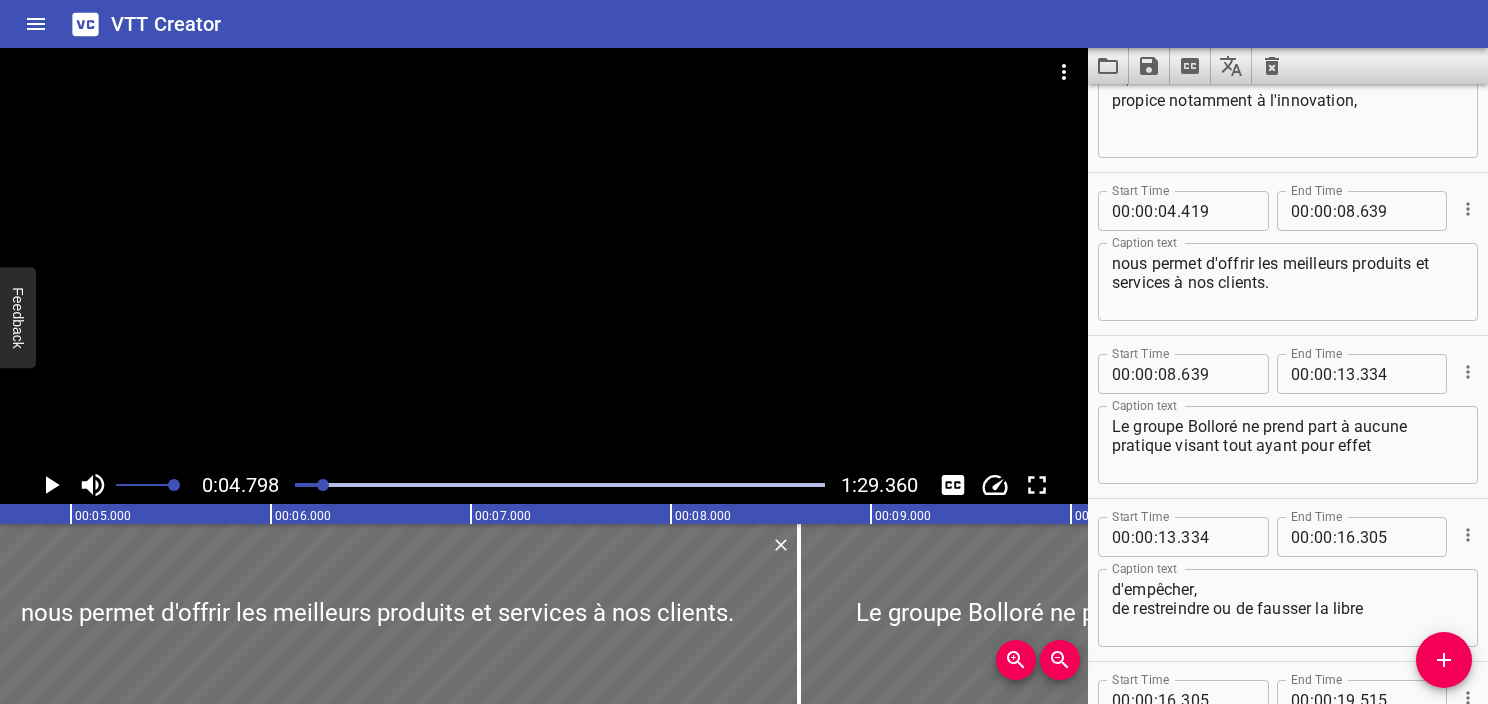 scroll, scrollTop: 326, scrollLeft: 0, axis: vertical 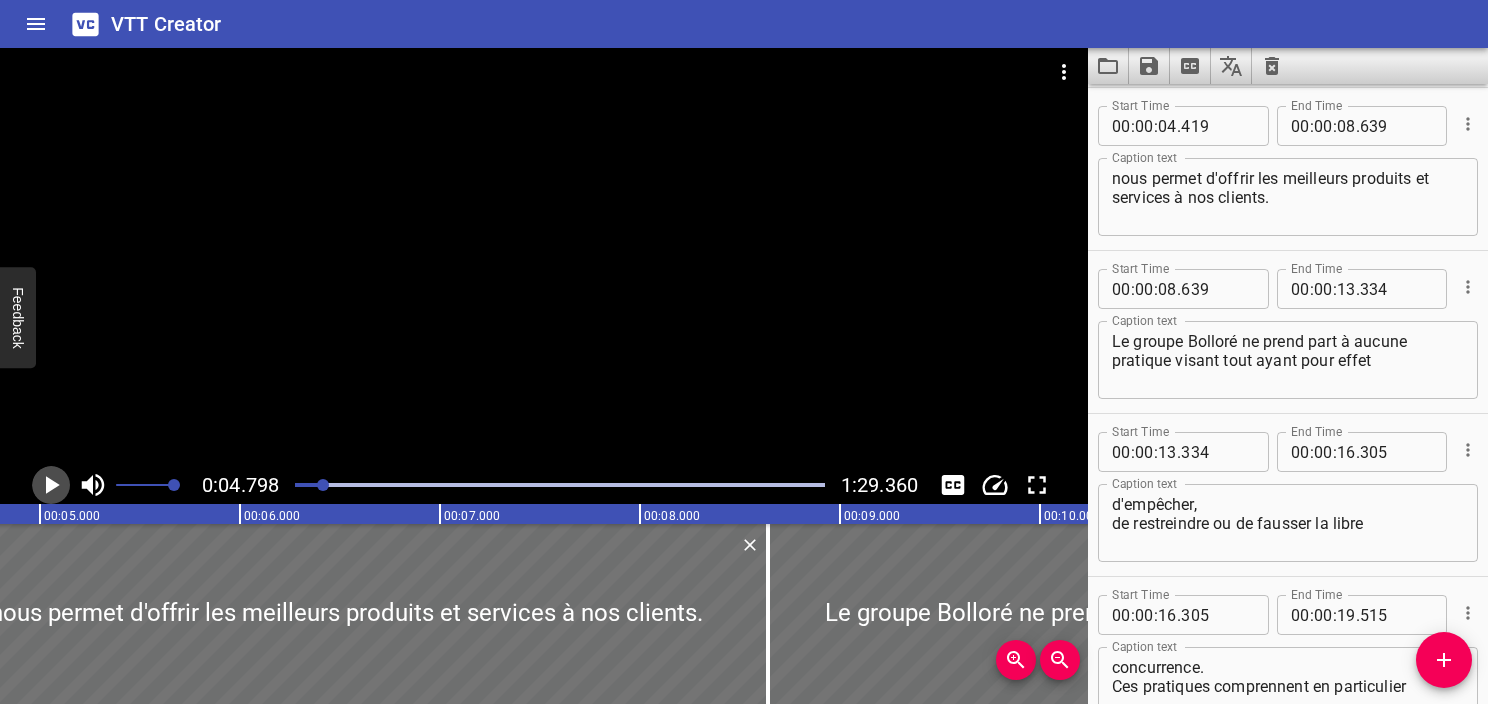 click 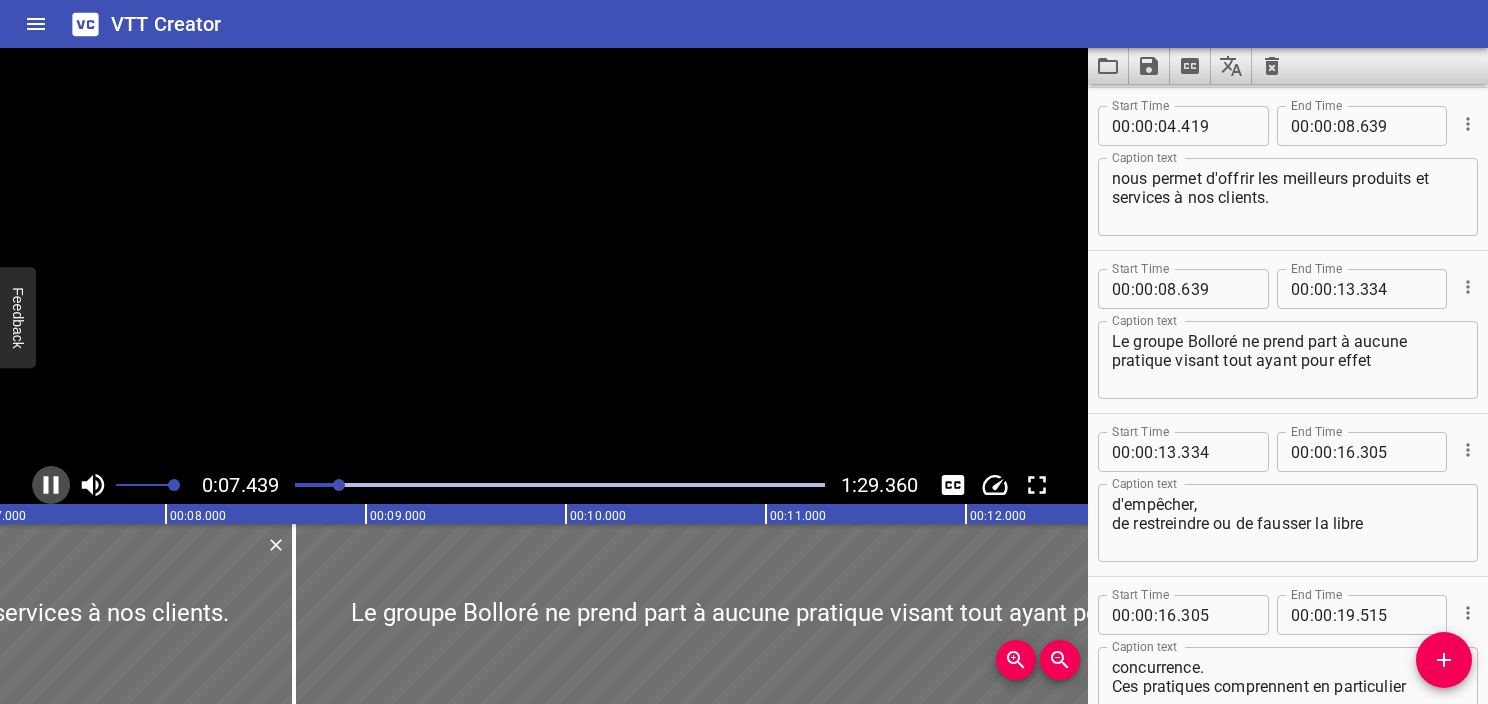 click 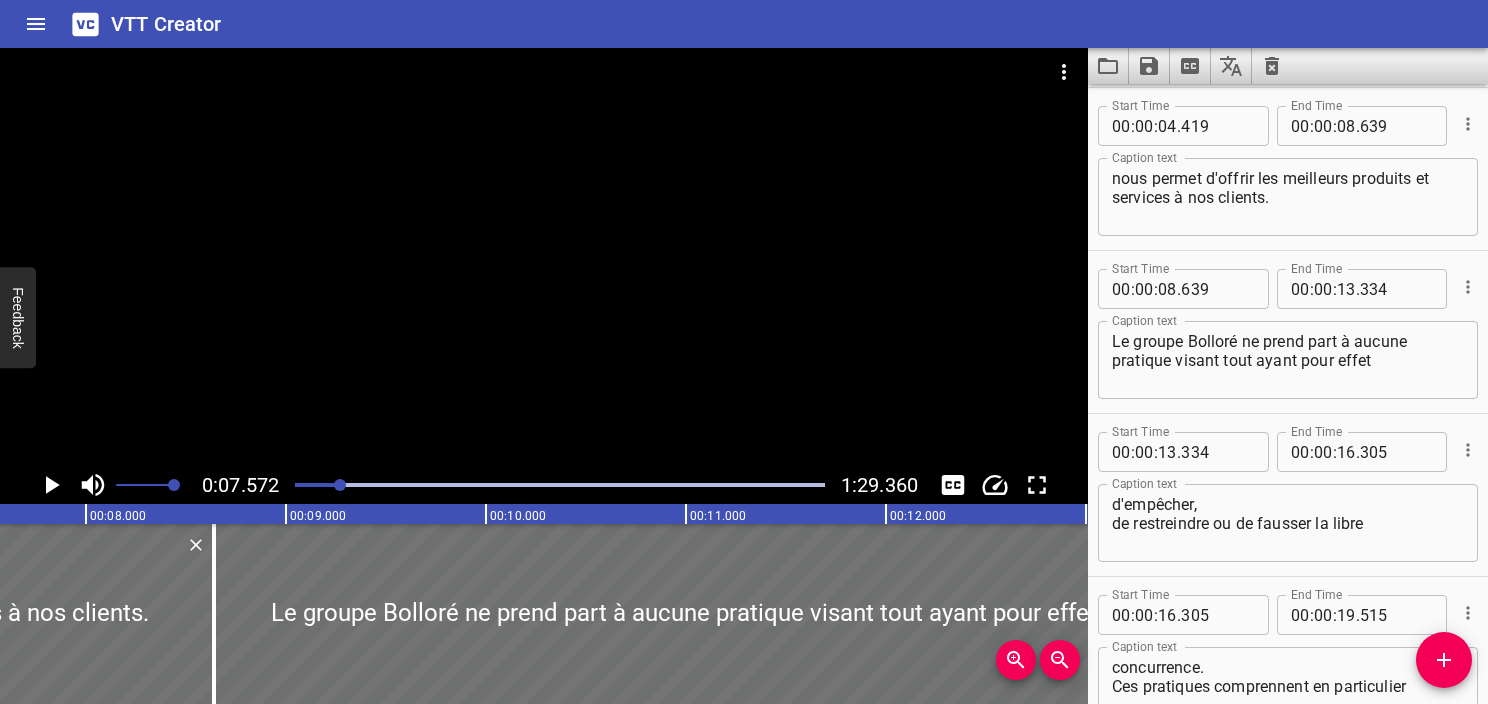 click at bounding box center (560, 485) 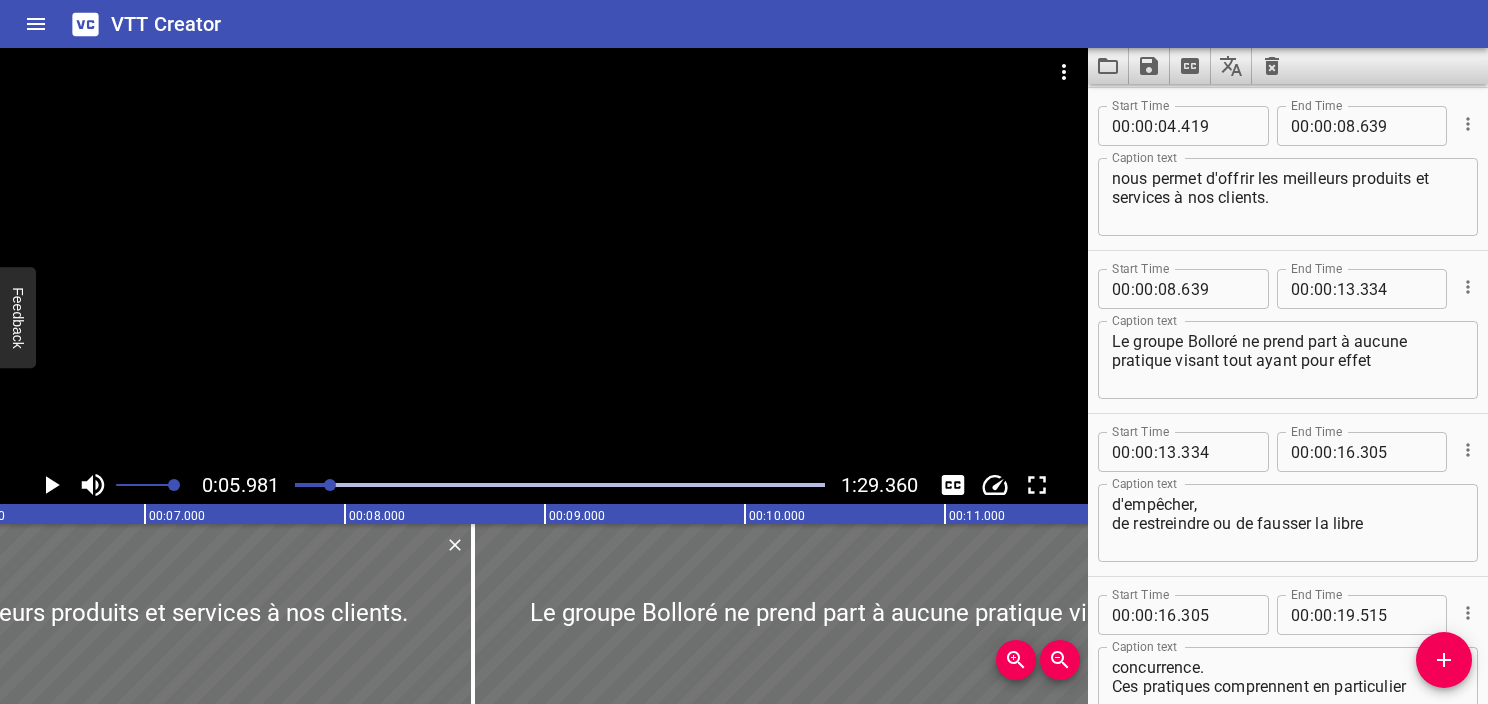 scroll, scrollTop: 0, scrollLeft: 1196, axis: horizontal 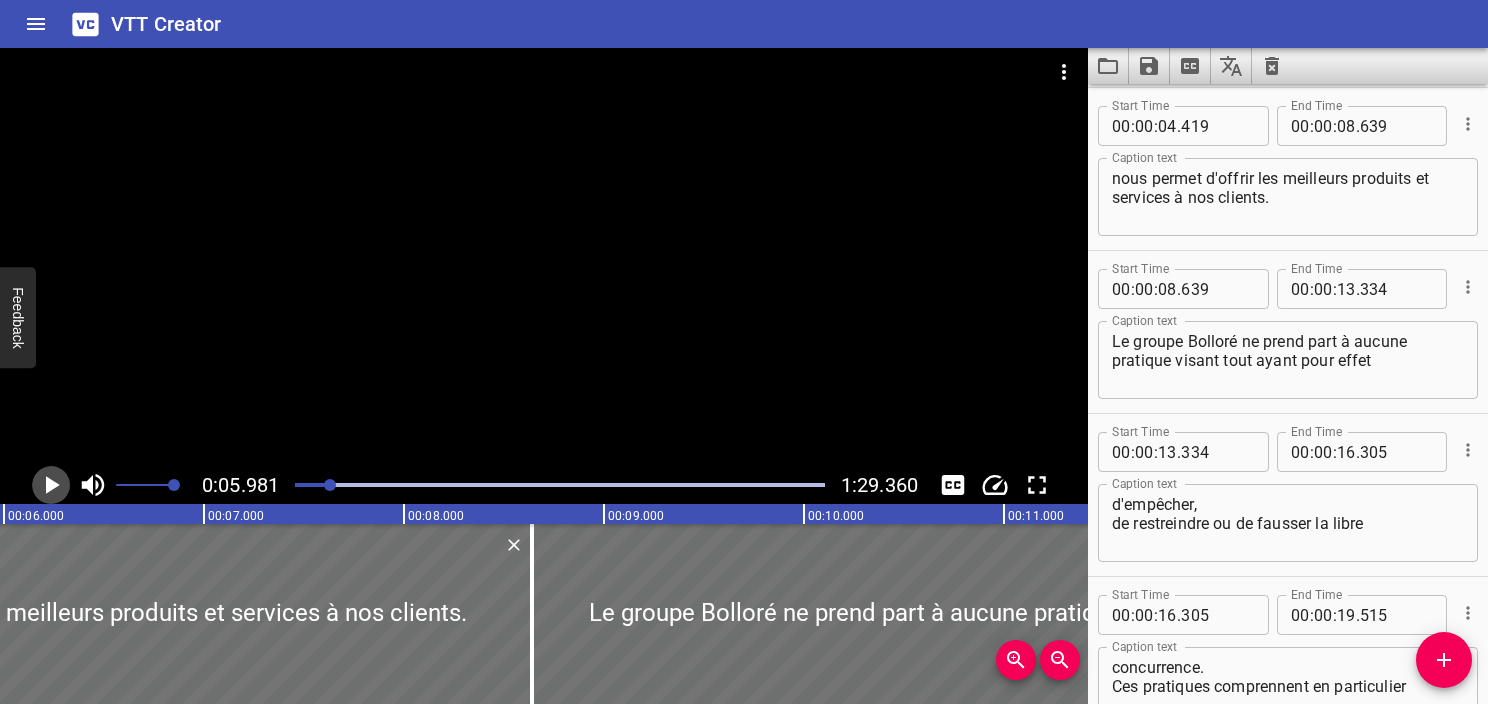 click 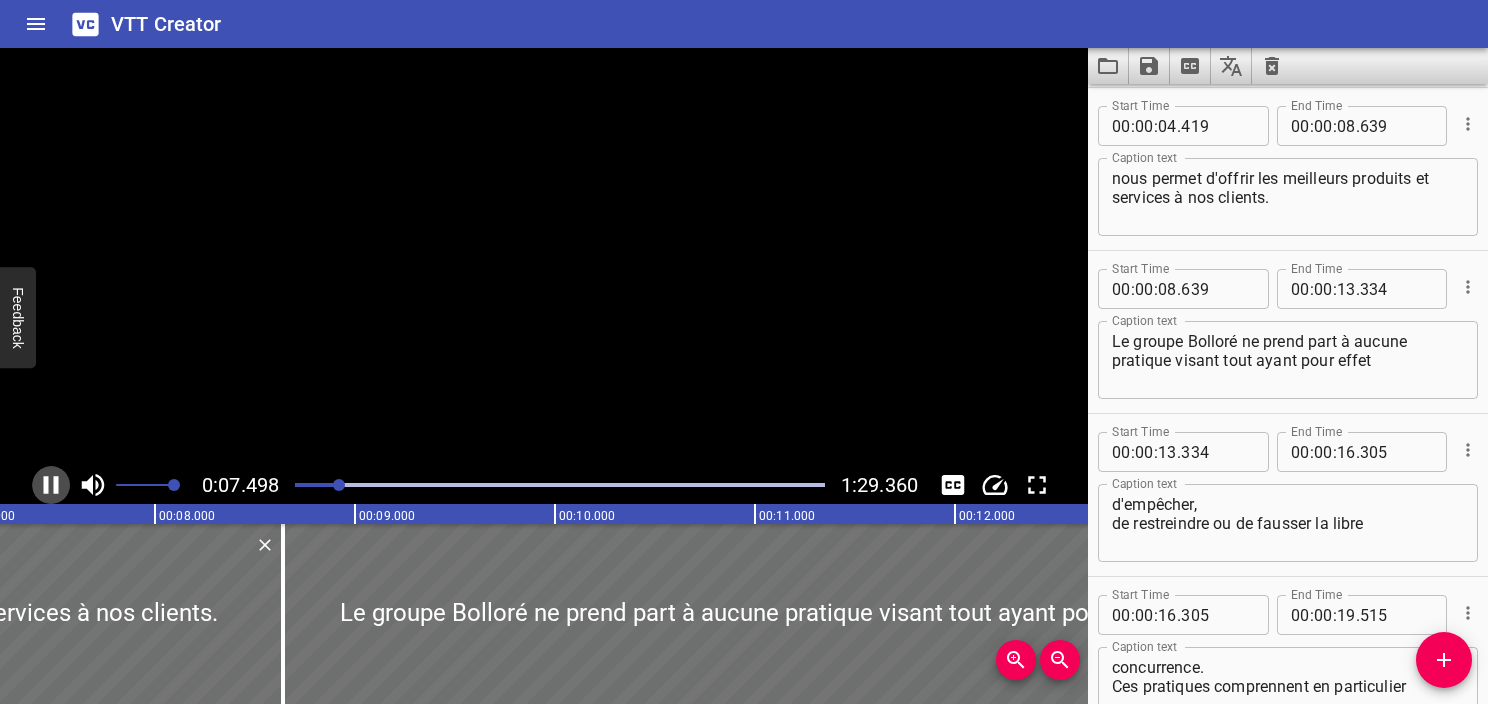 click 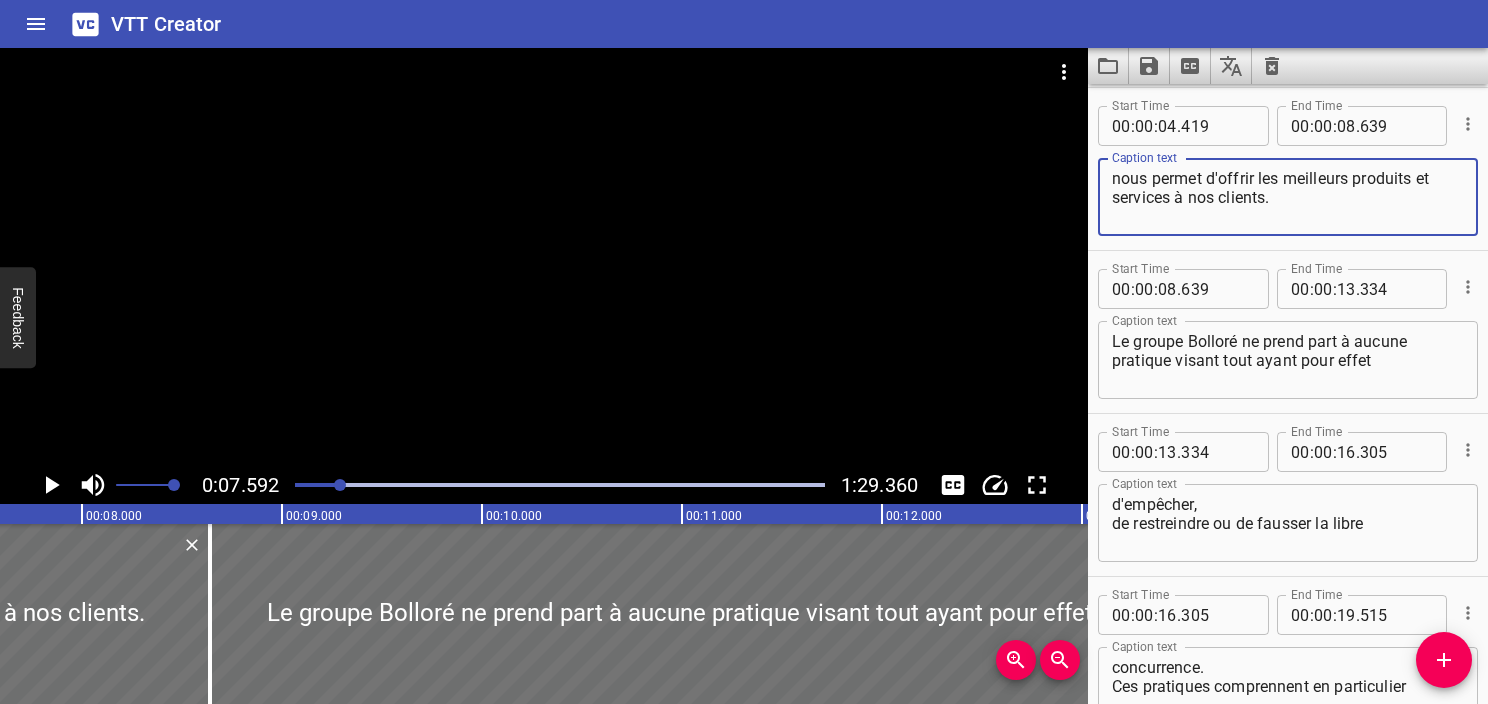 click on "nous permet d'offrir les meilleurs produits et services à nos clients." at bounding box center [1288, 197] 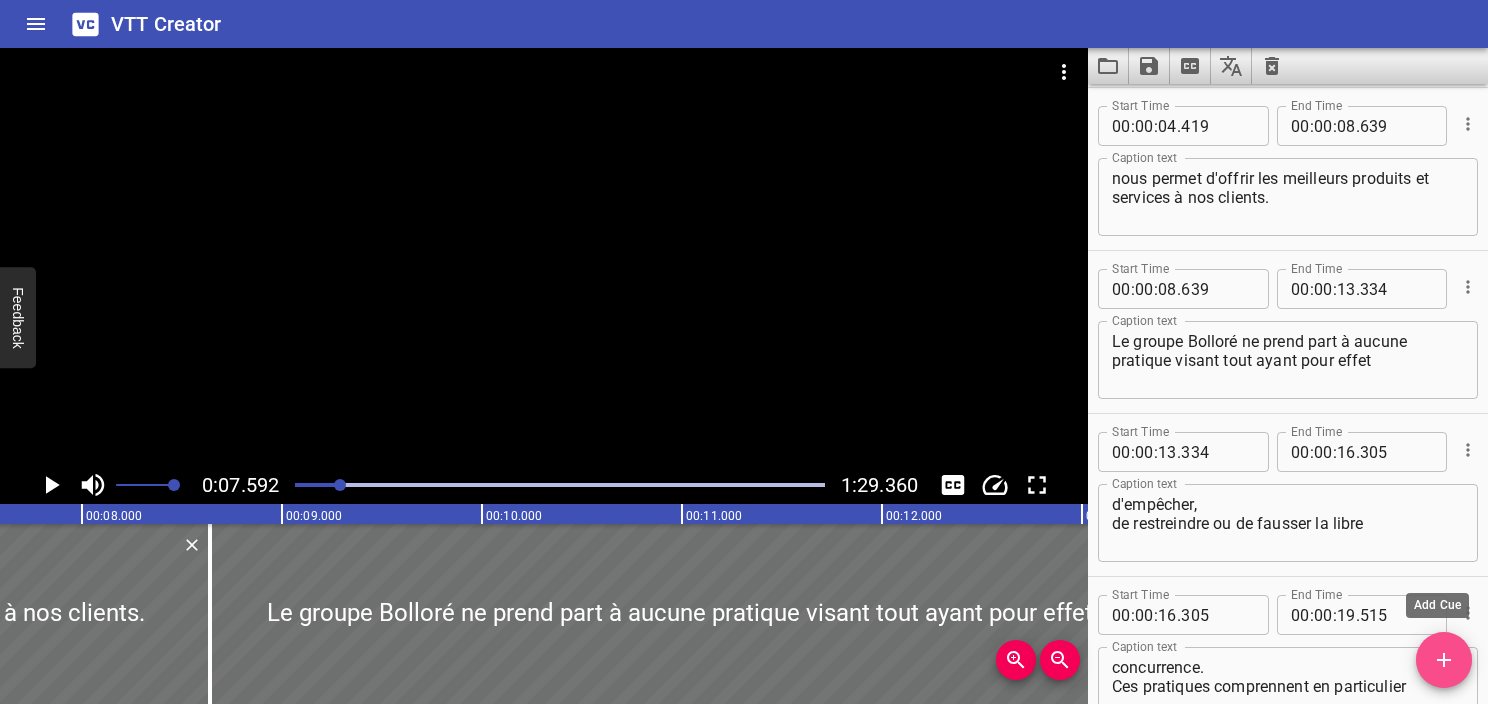 click 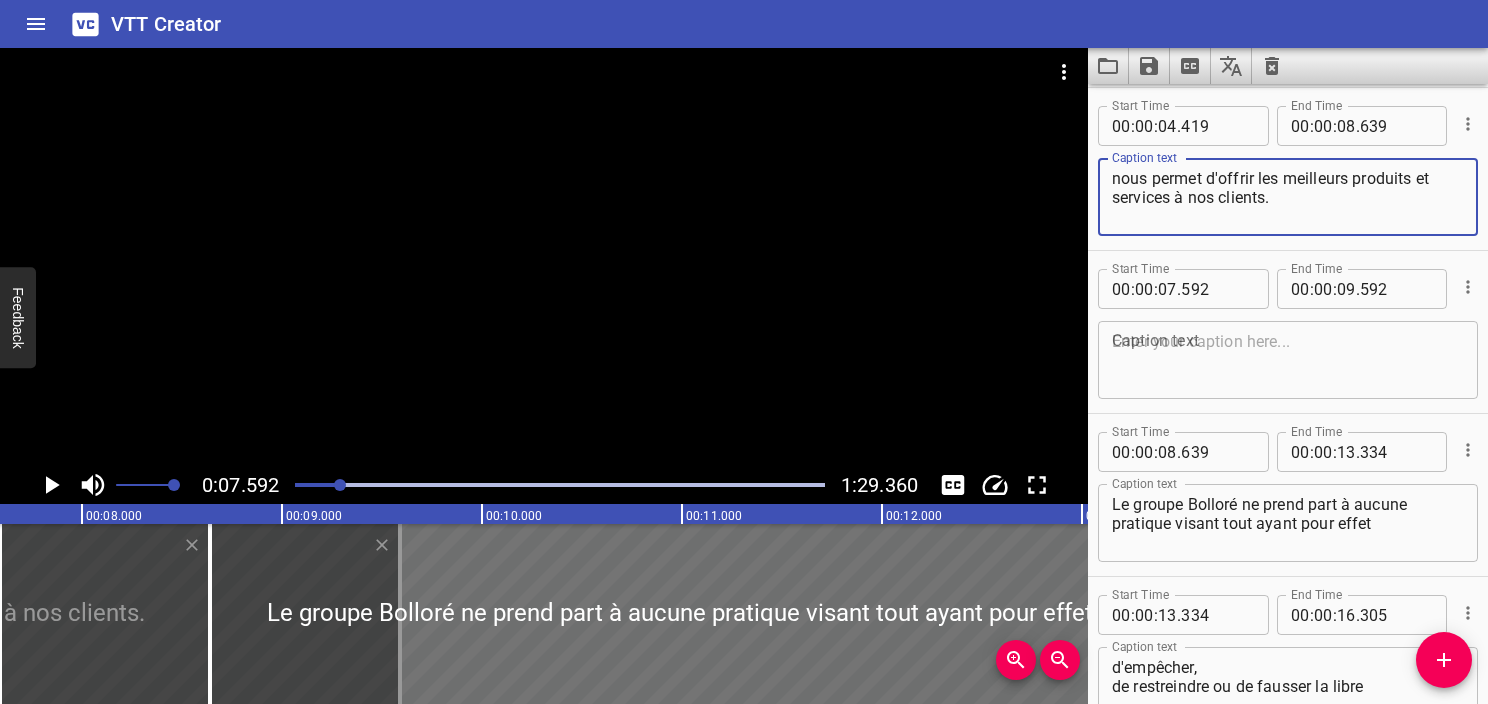 drag, startPoint x: 1324, startPoint y: 204, endPoint x: 1171, endPoint y: 205, distance: 153.00327 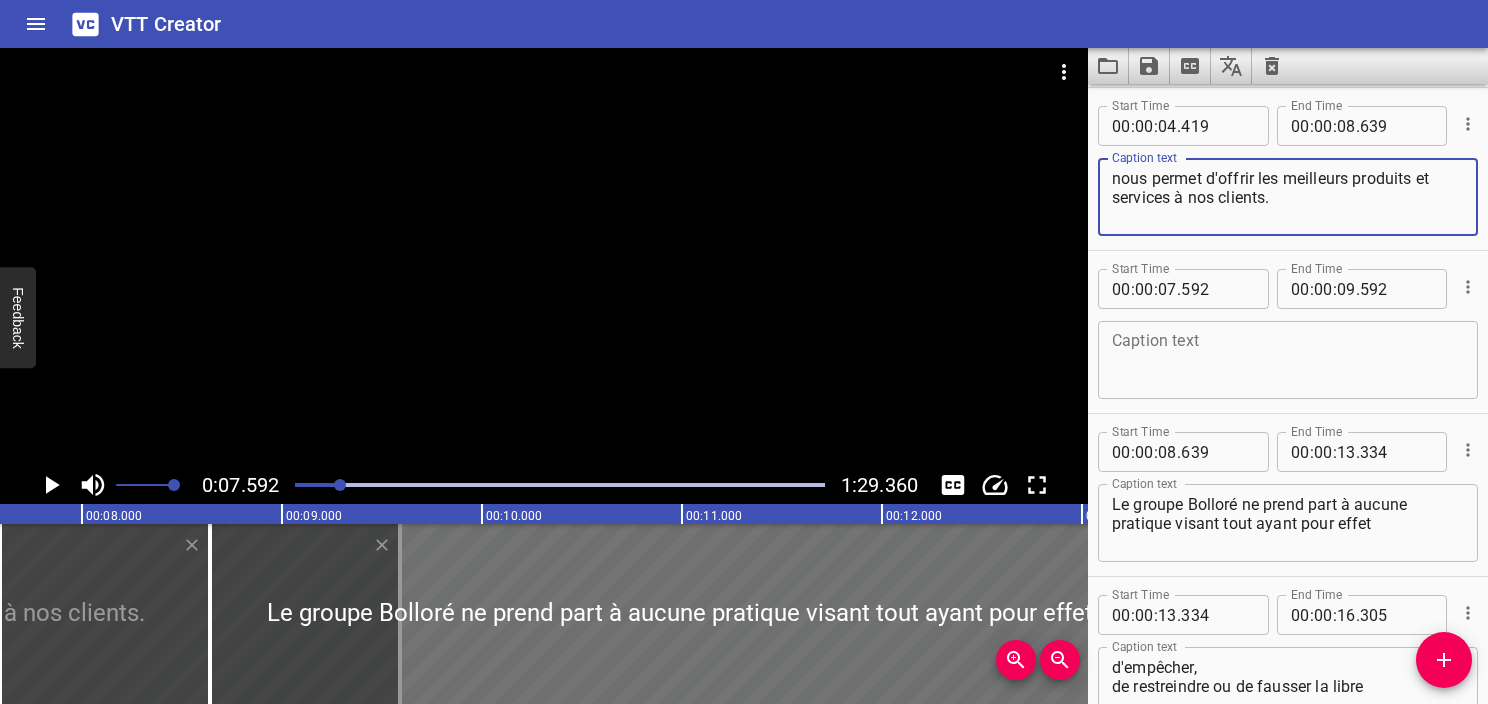 click on "nous permet d'offrir les meilleurs produits et services à nos clients." at bounding box center (1288, 197) 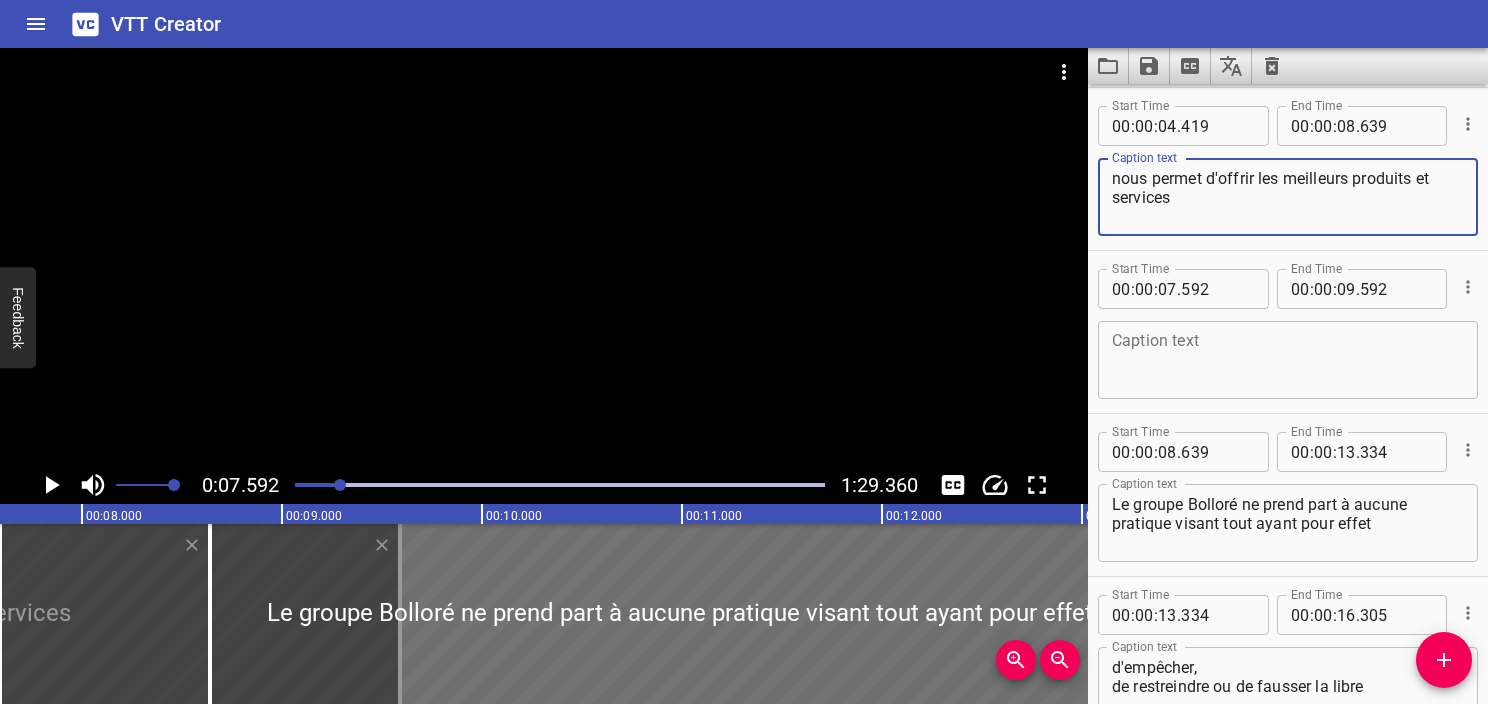 type on "nous permet d'offrir les meilleurs produits et services" 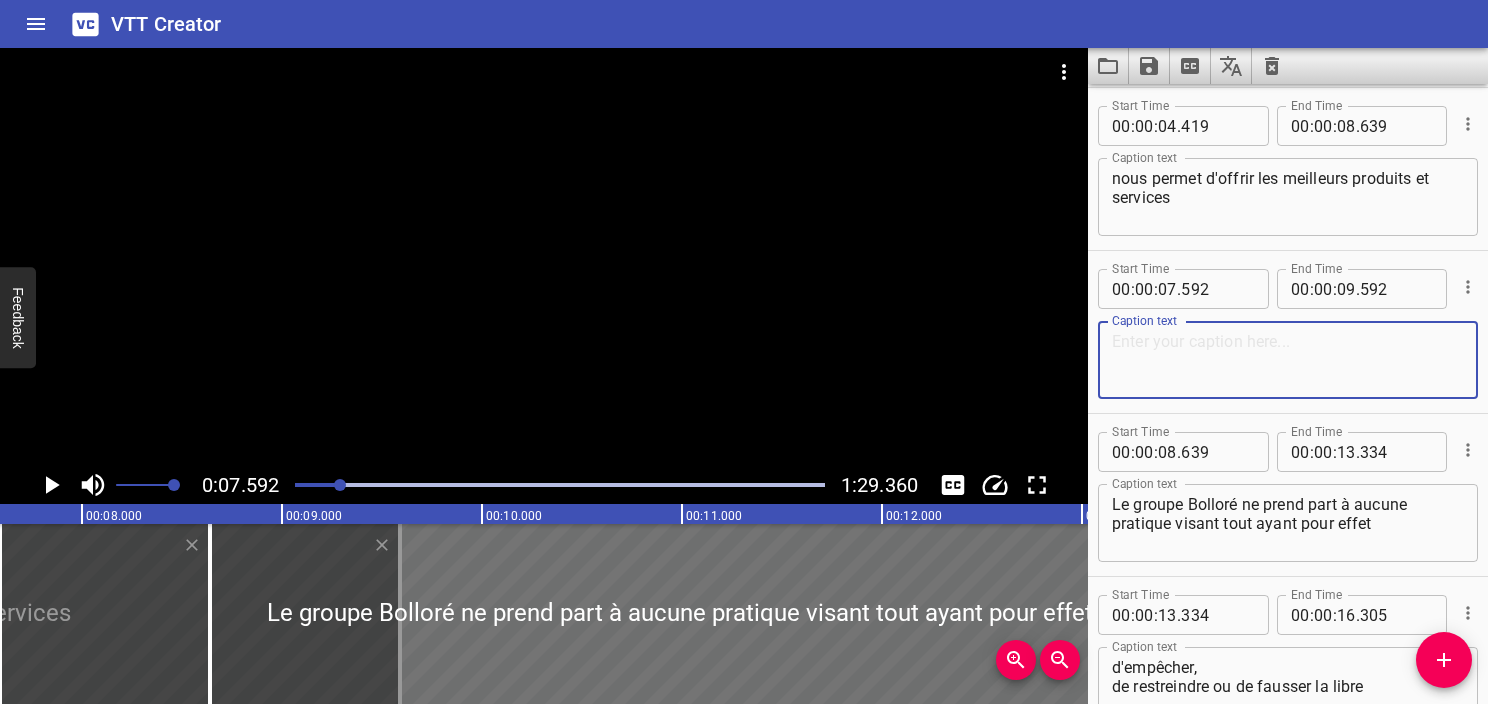 paste on "à nos clients." 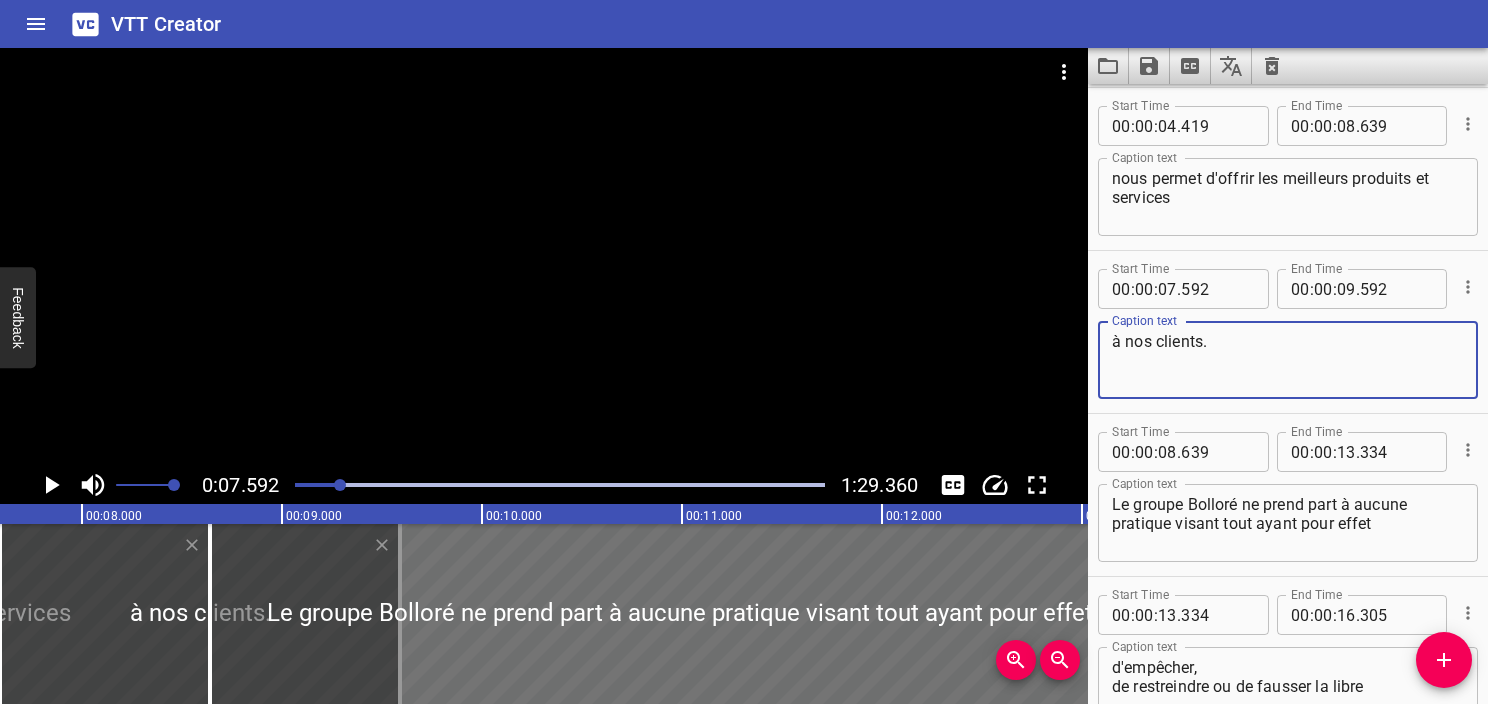 click on "à nos clients." at bounding box center (1288, 360) 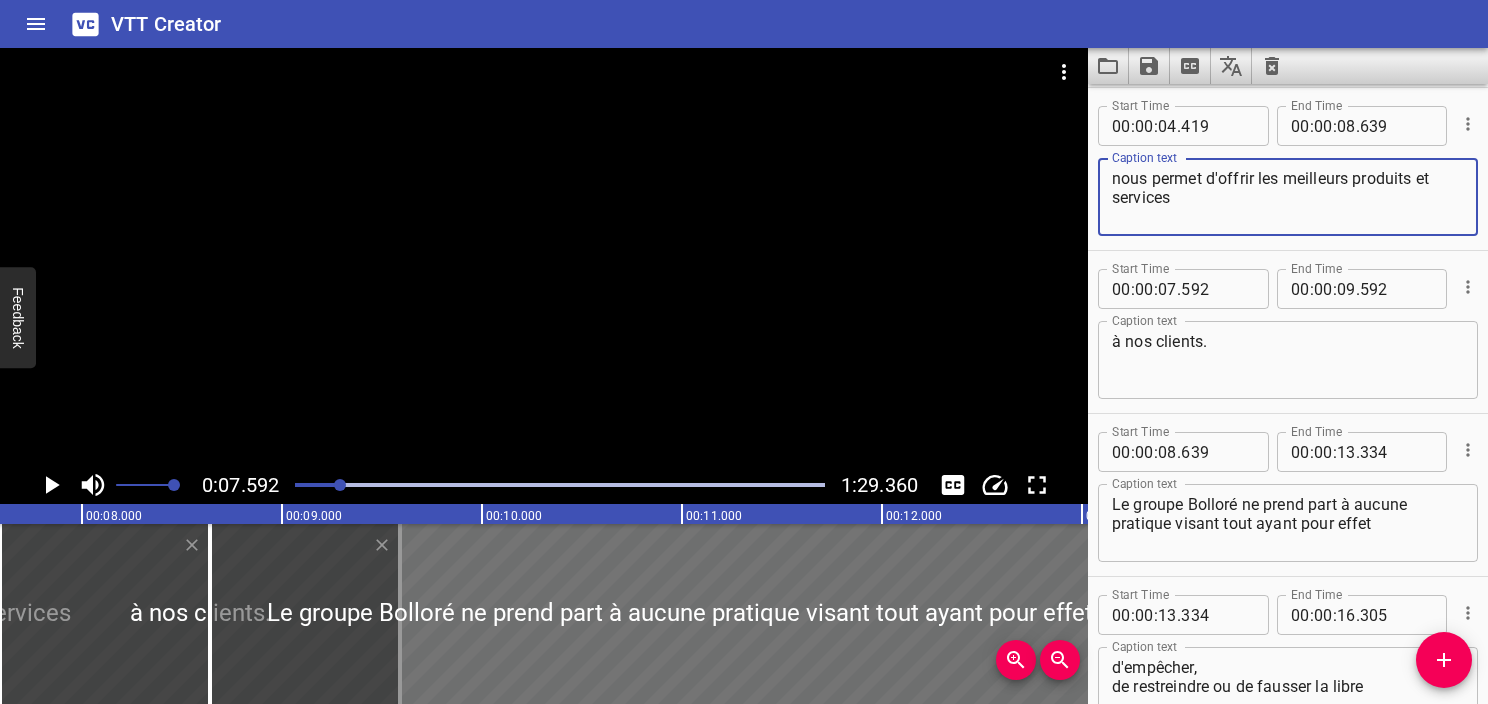 click on "nous permet d'offrir les meilleurs produits et services" at bounding box center (1288, 197) 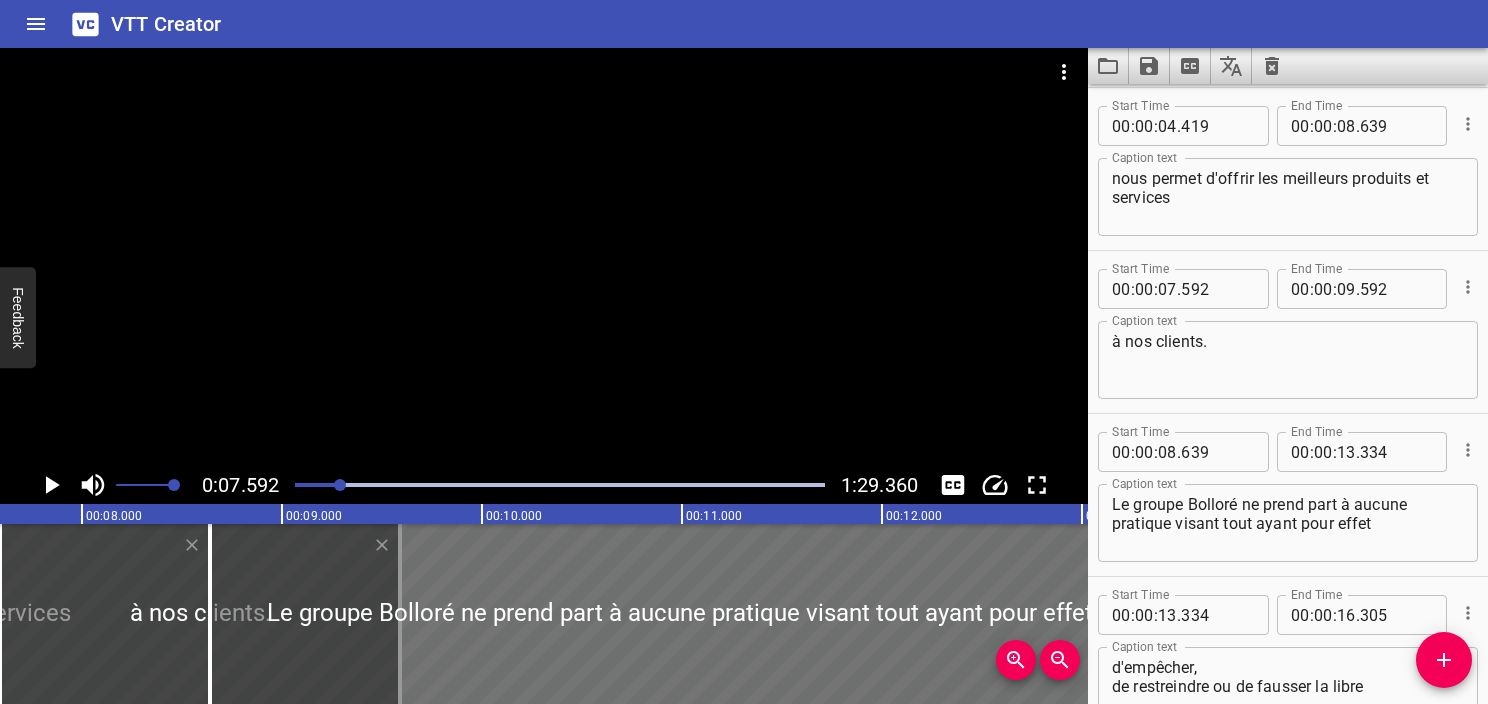 click at bounding box center (76, 485) 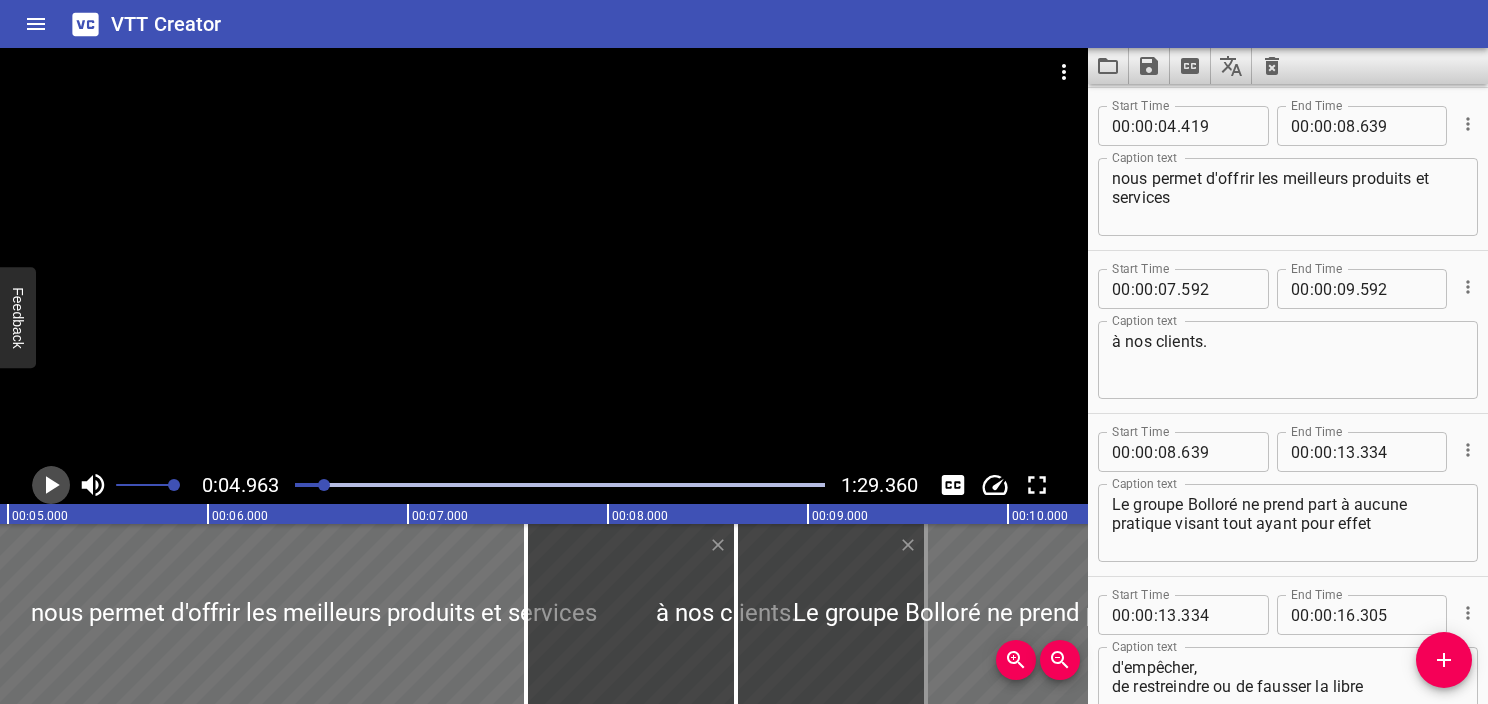 click 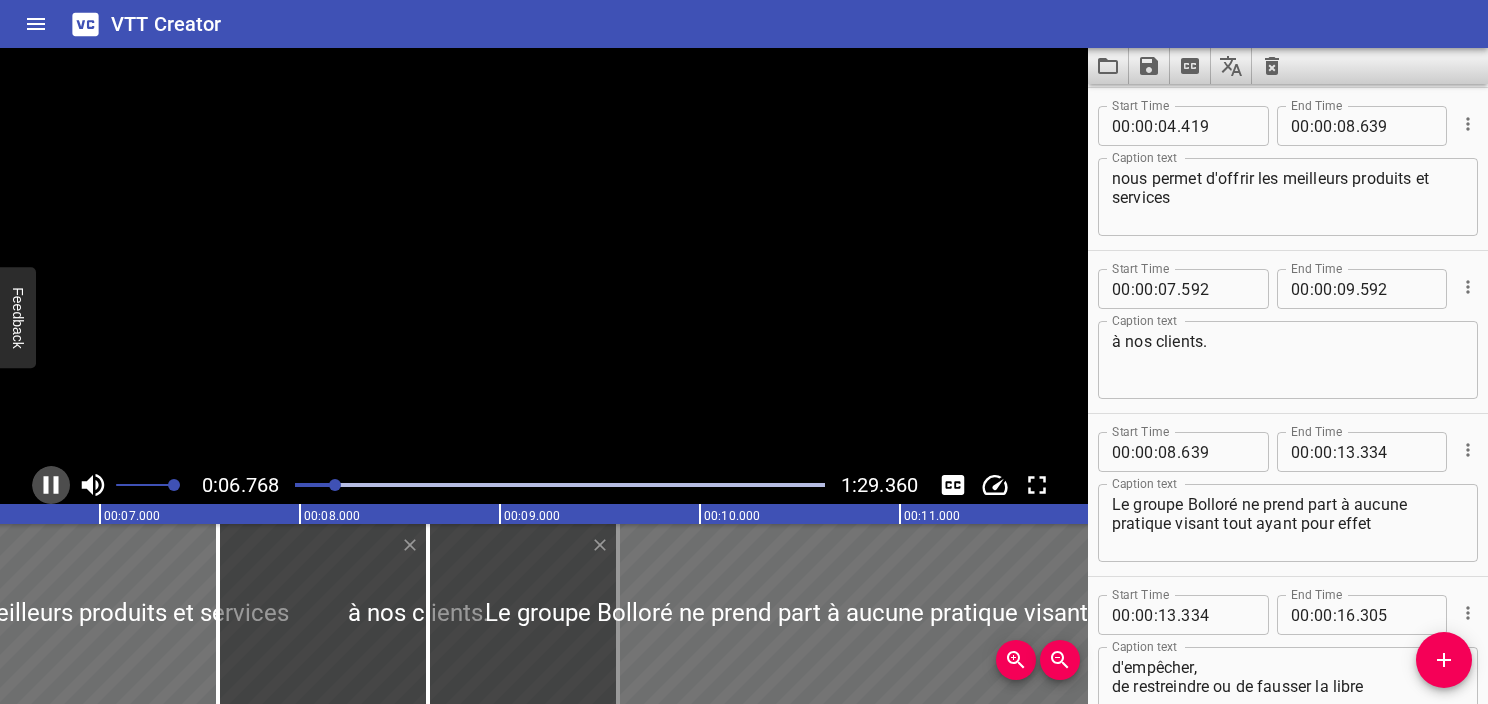 click 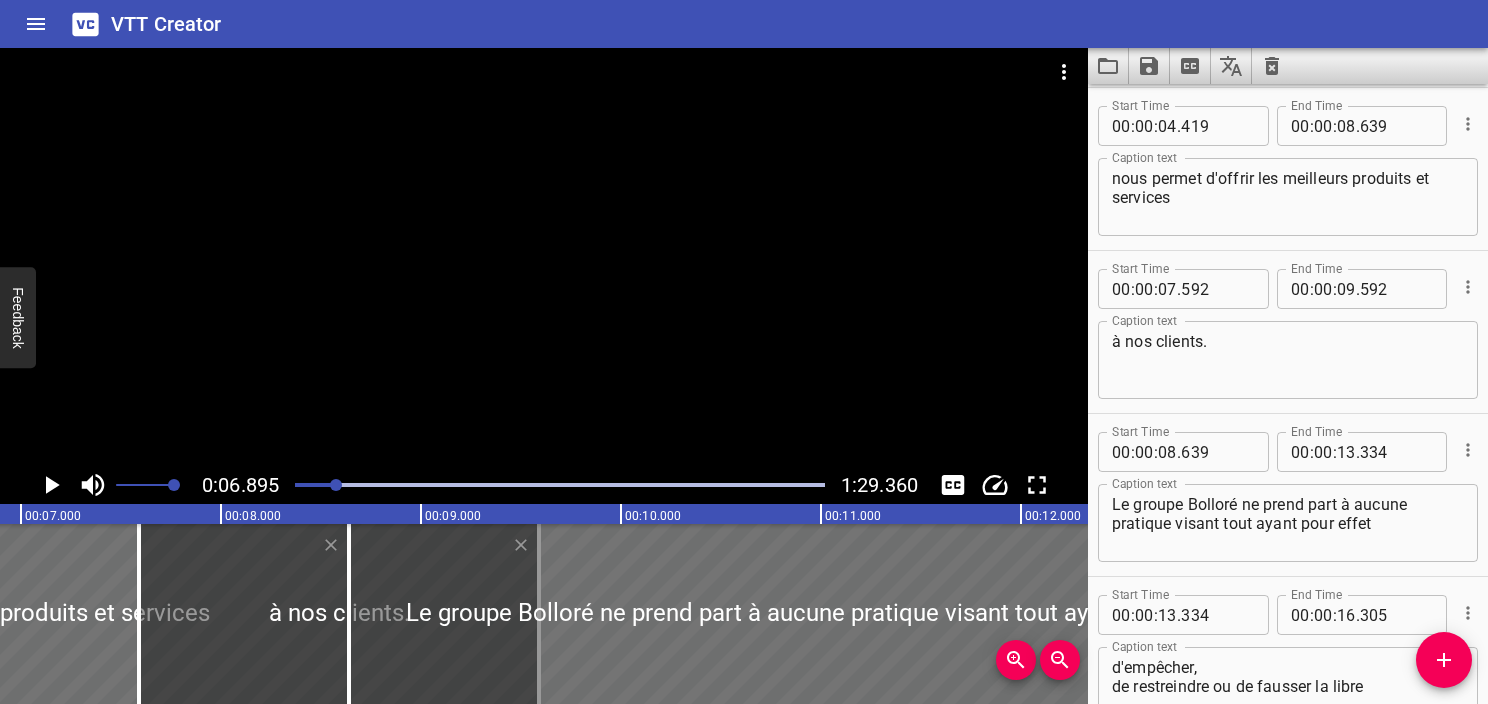 click on "." at bounding box center (1358, 126) 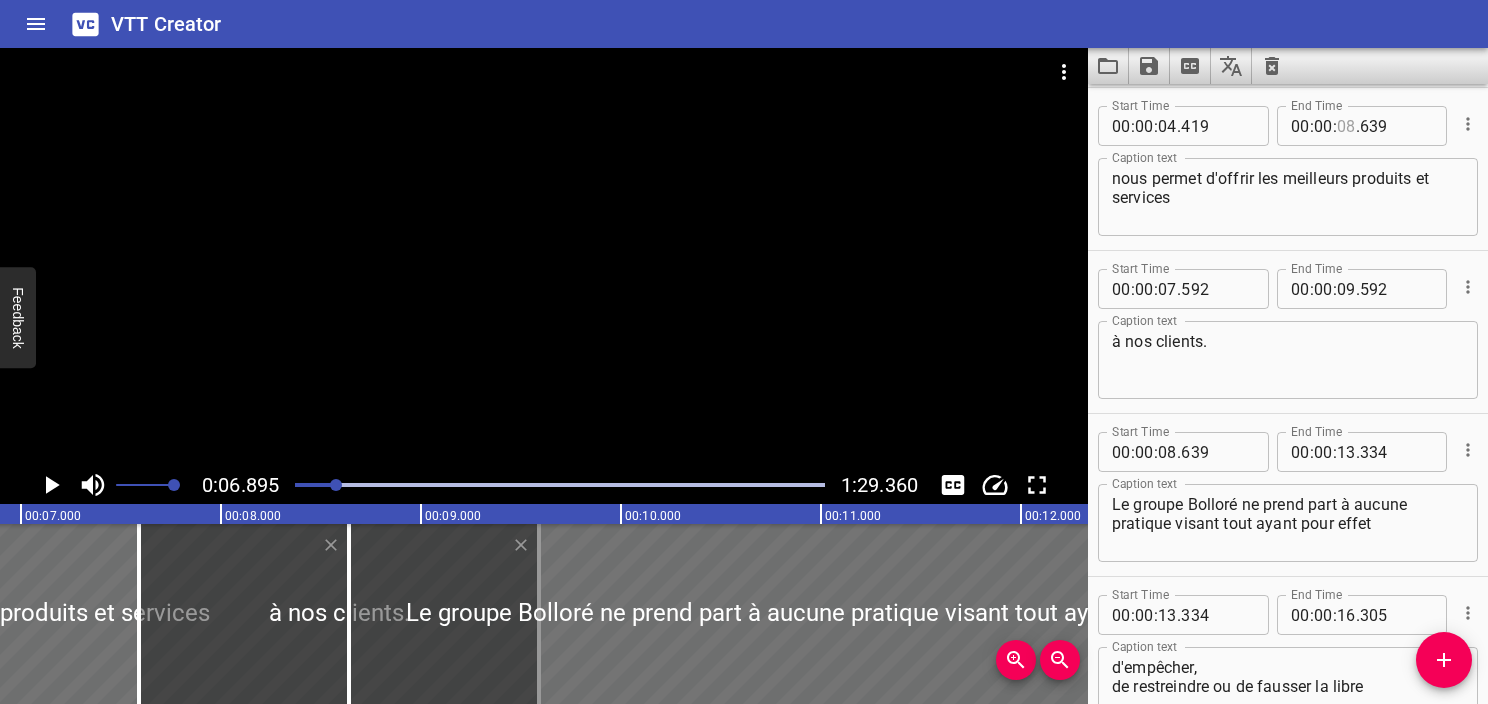 click at bounding box center (1346, 126) 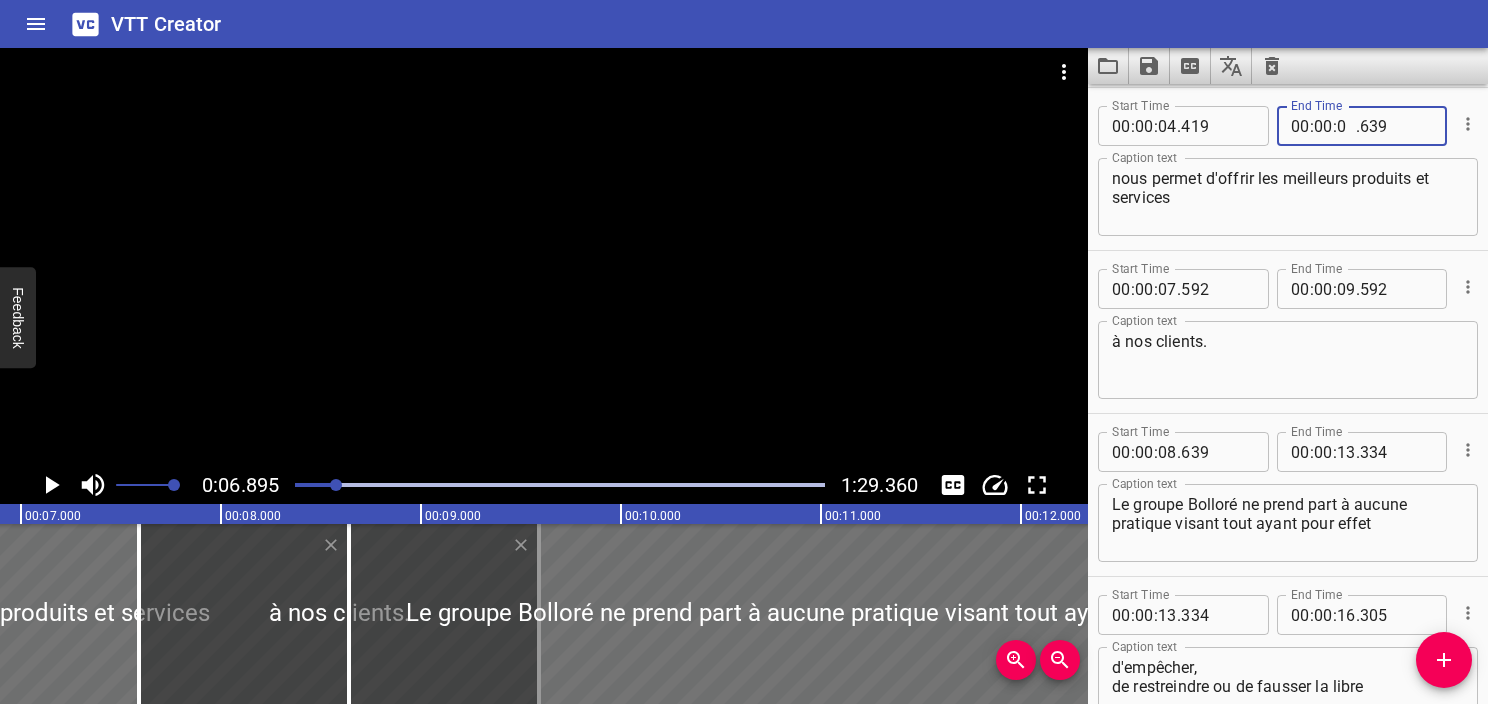 type on "06" 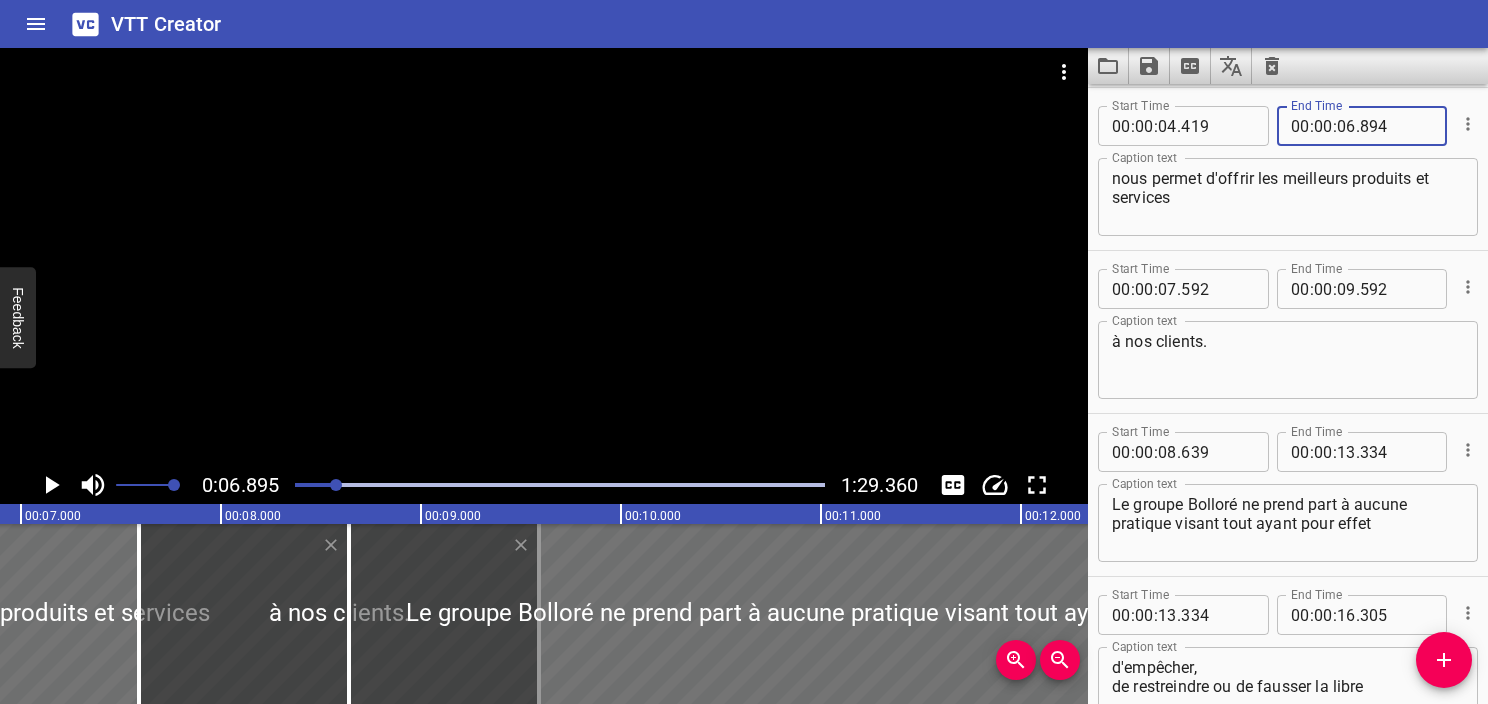 type on "894" 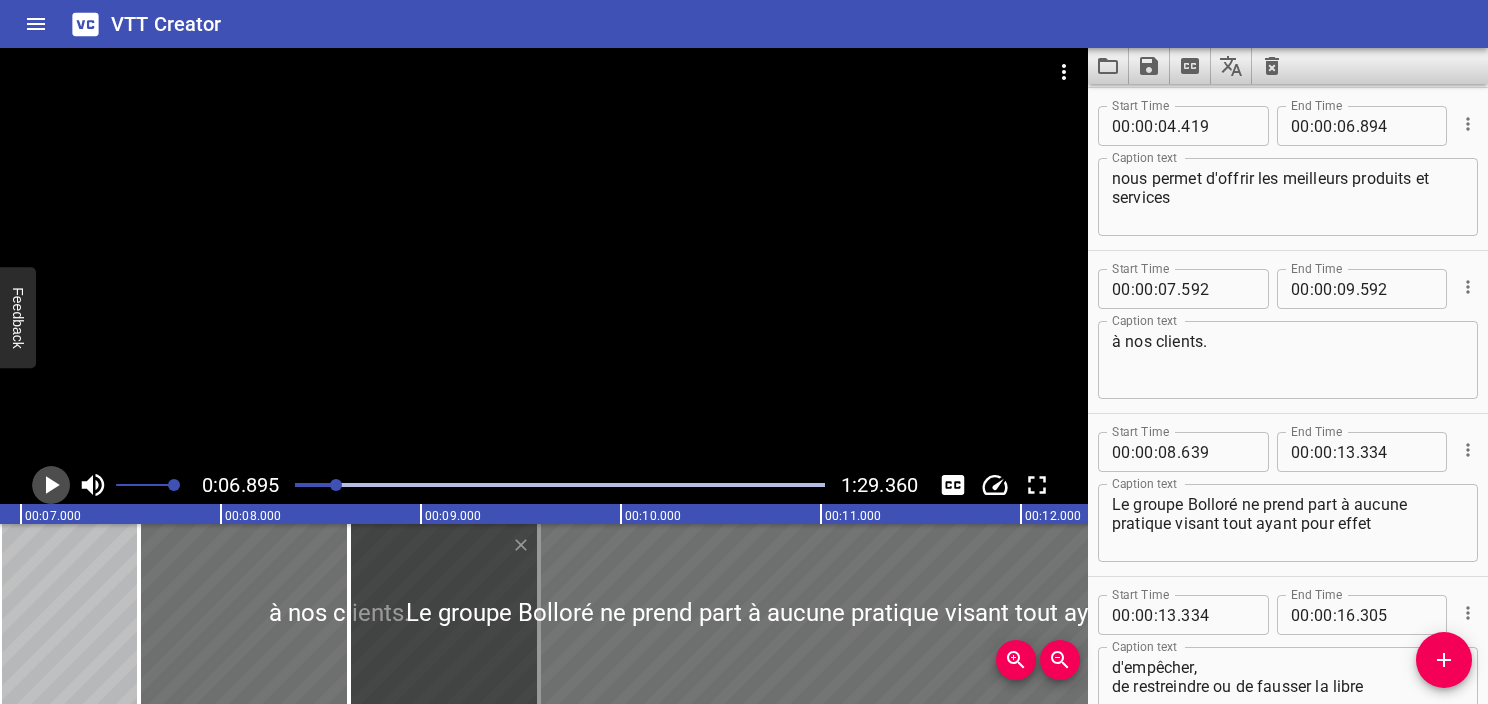 click 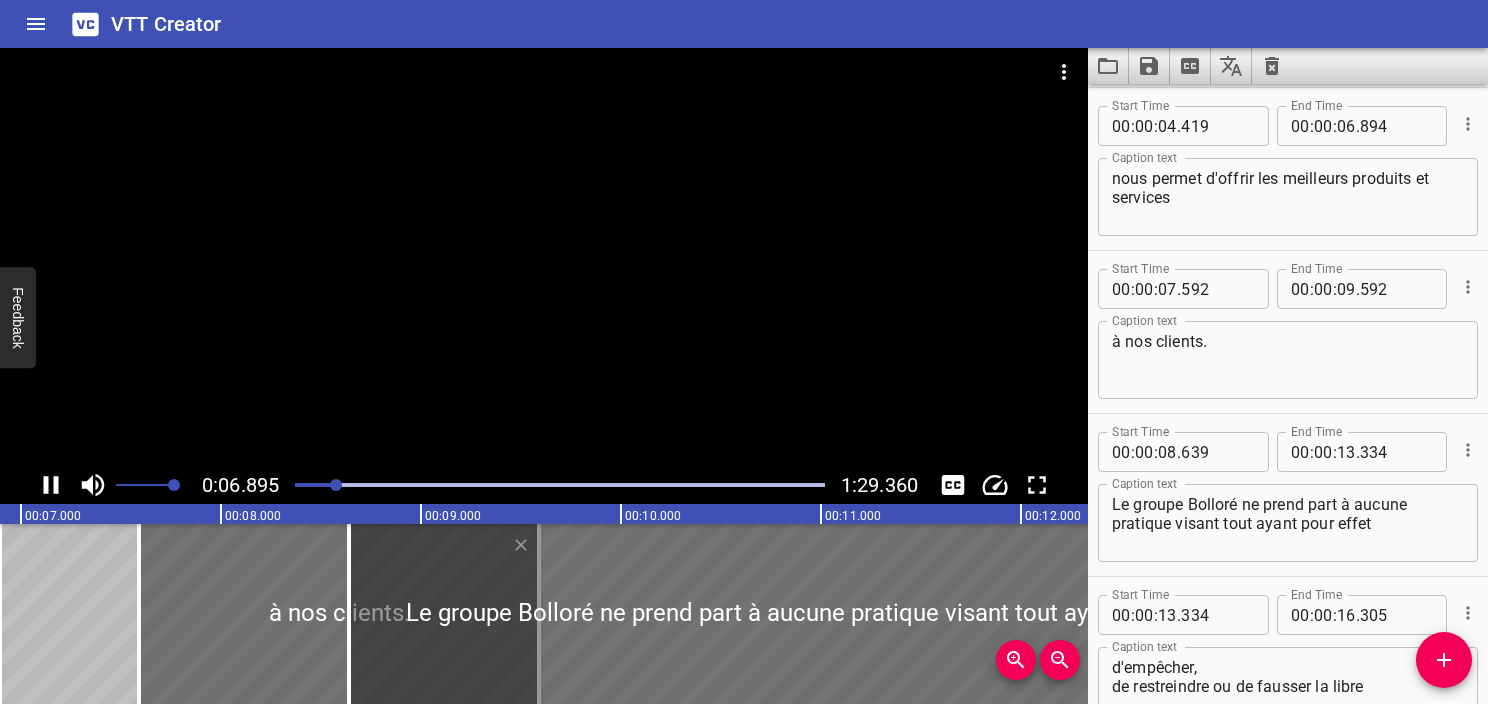 click 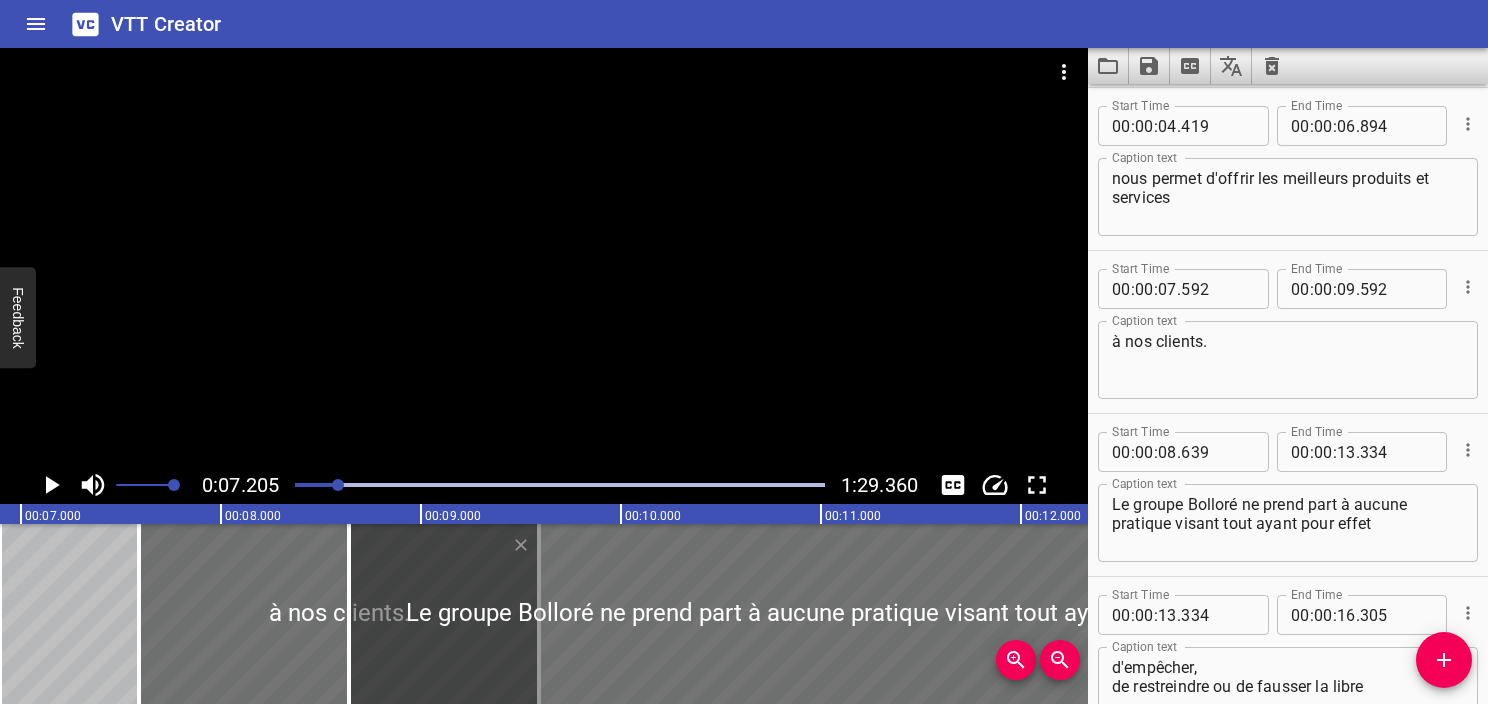 scroll, scrollTop: 0, scrollLeft: 1440, axis: horizontal 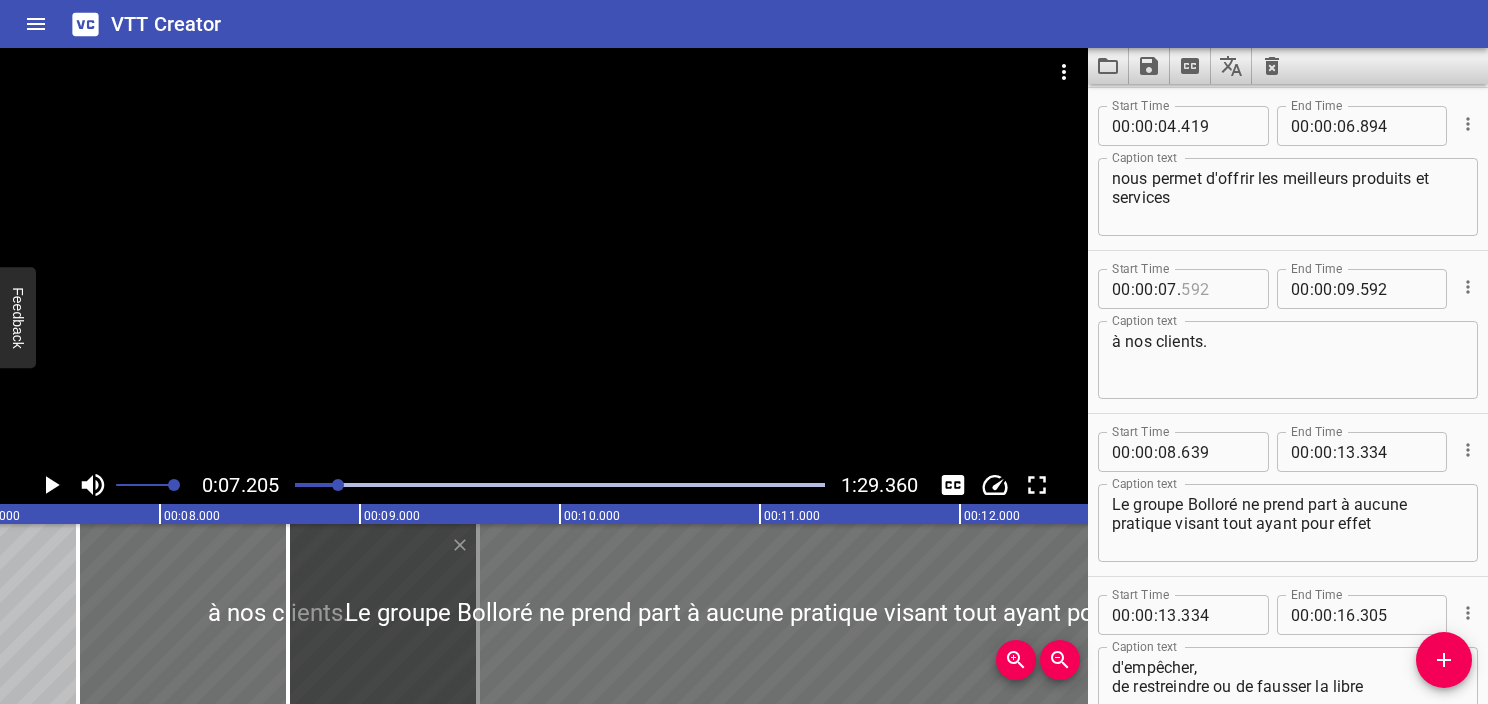 click at bounding box center (1217, 289) 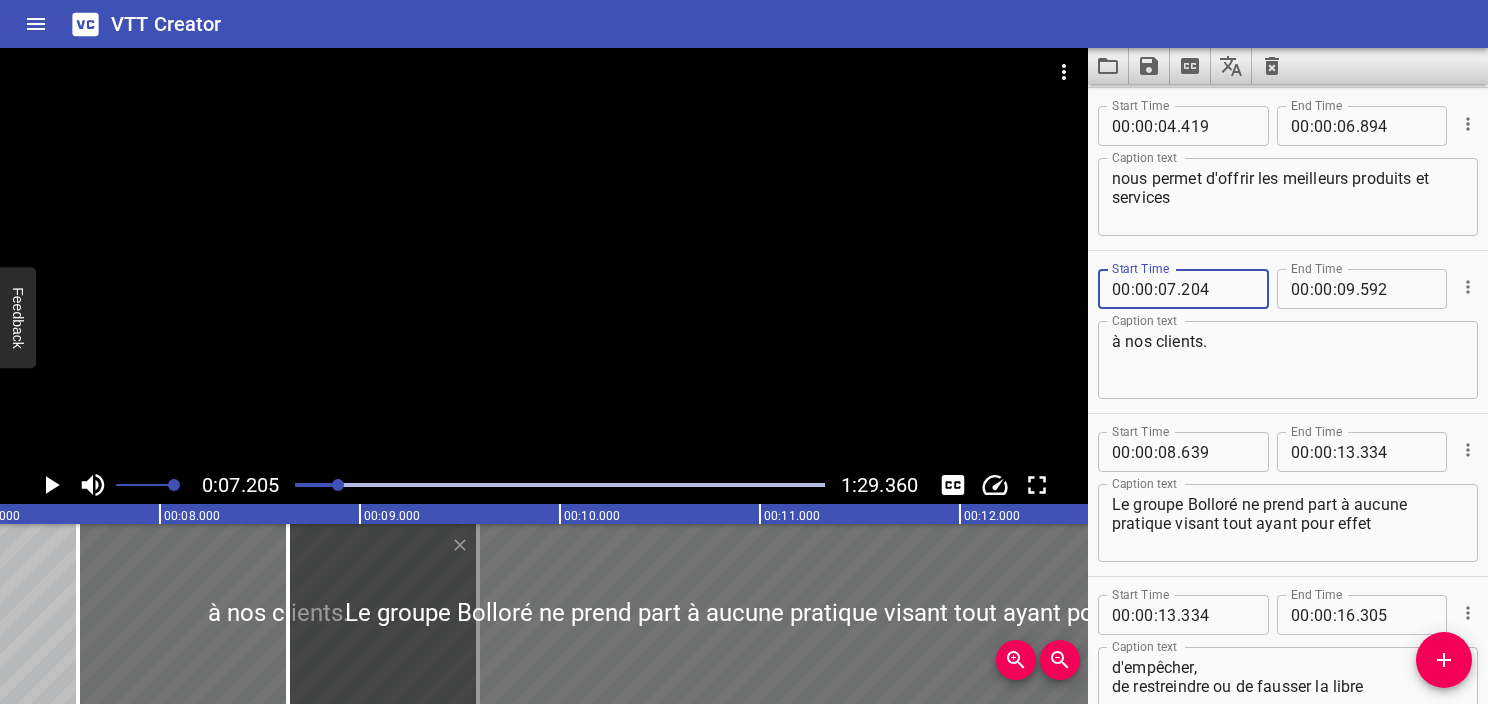 type on "204" 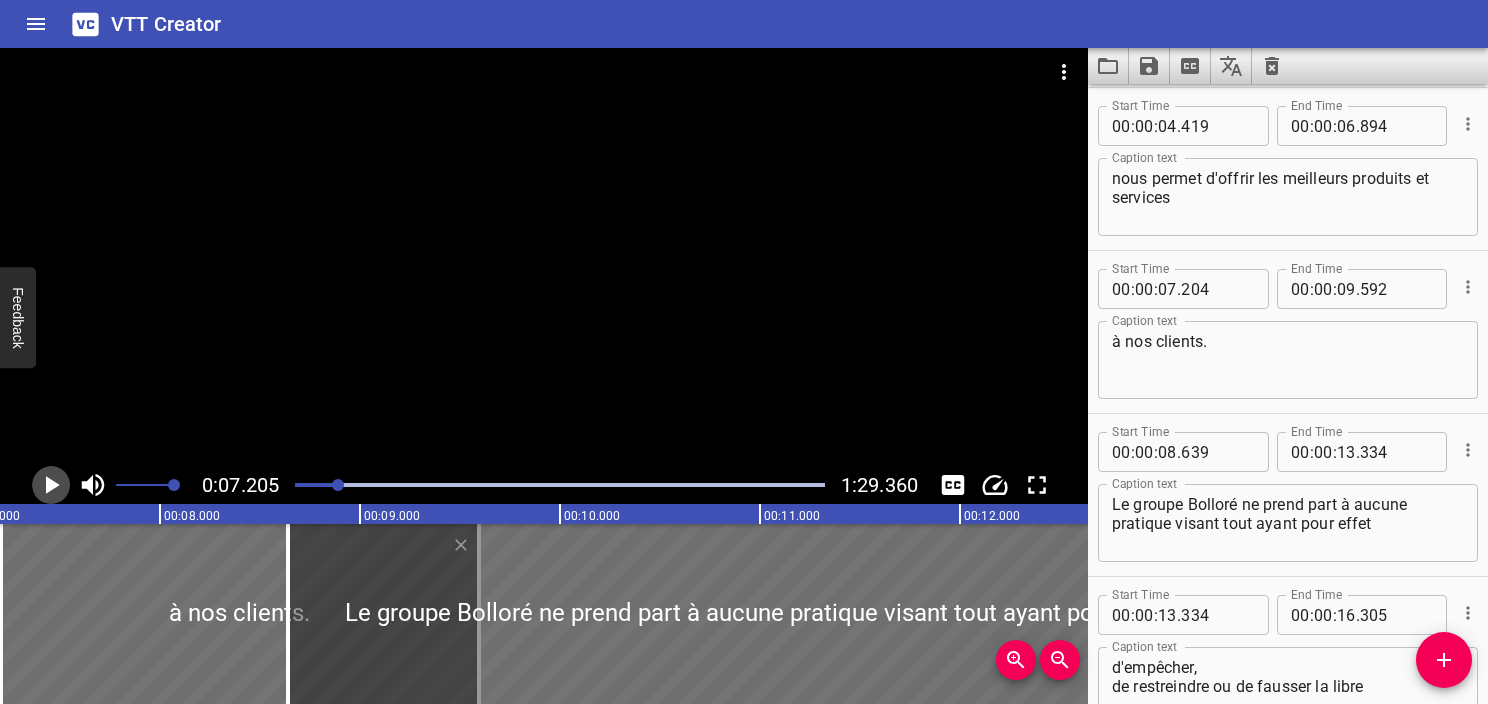 click 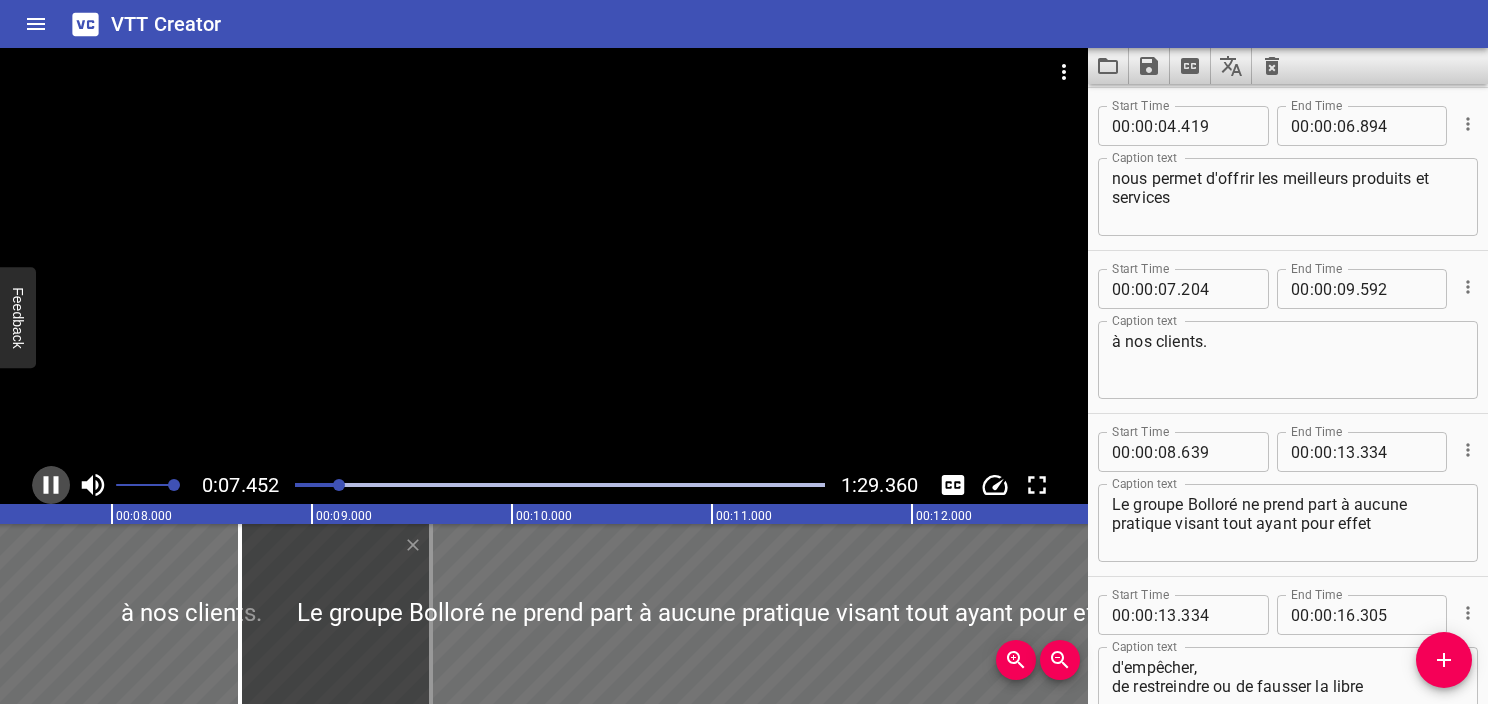 click 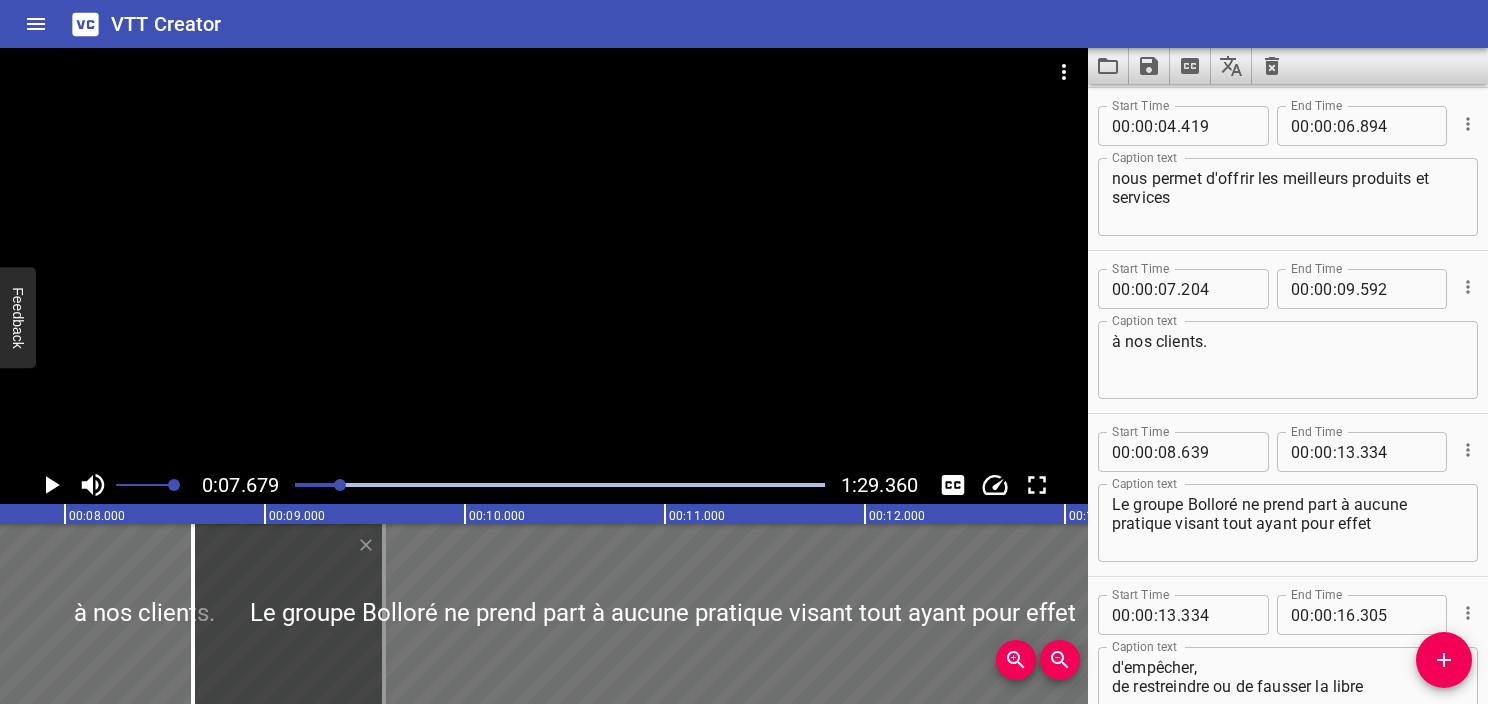 scroll, scrollTop: 0, scrollLeft: 1536, axis: horizontal 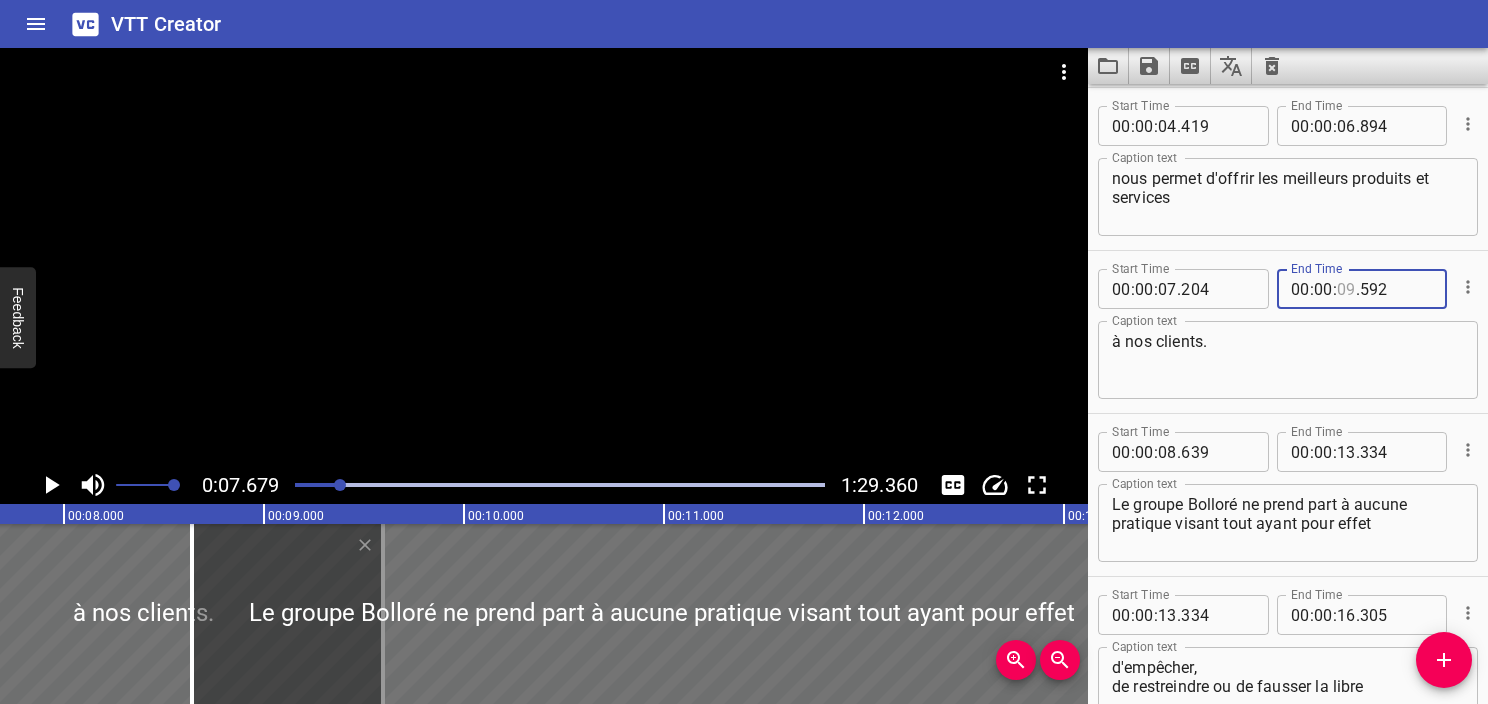 click at bounding box center (1346, 289) 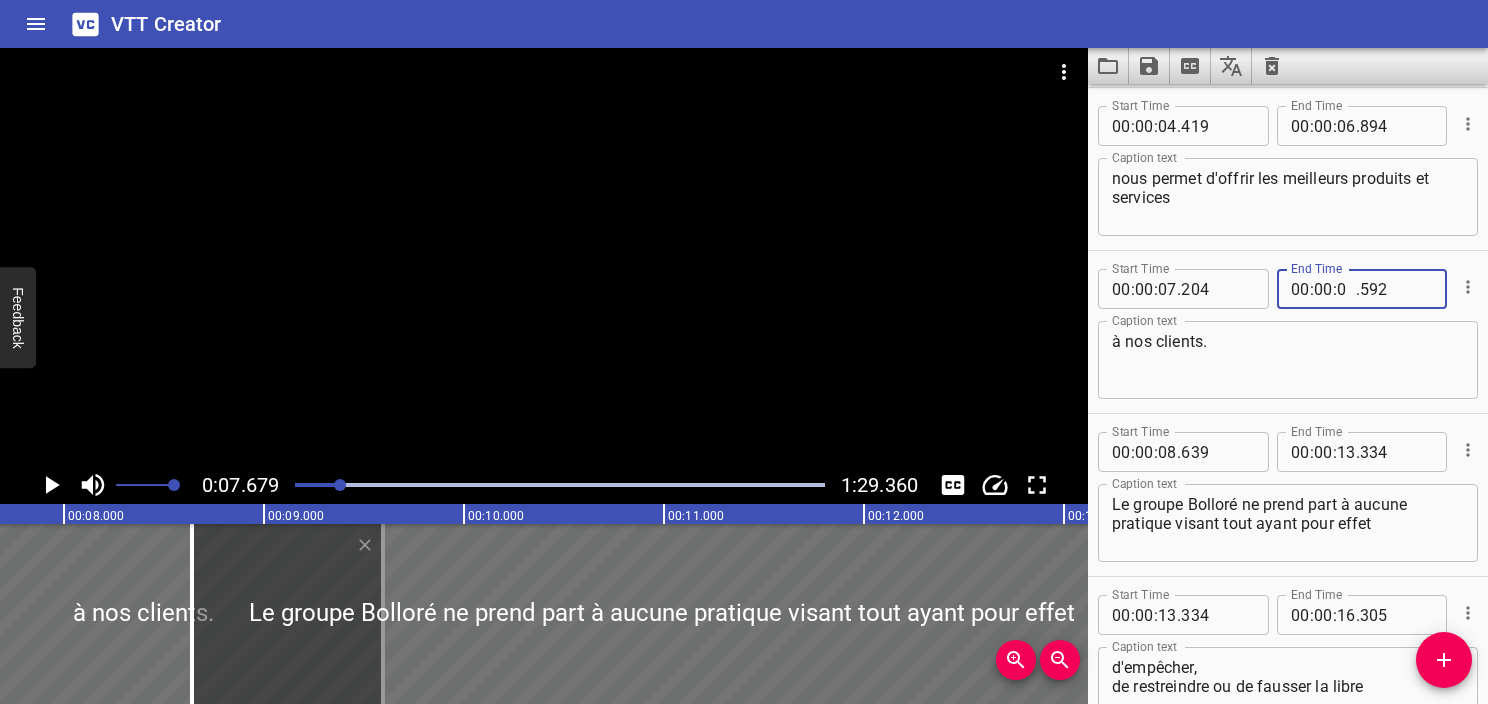 type on "07" 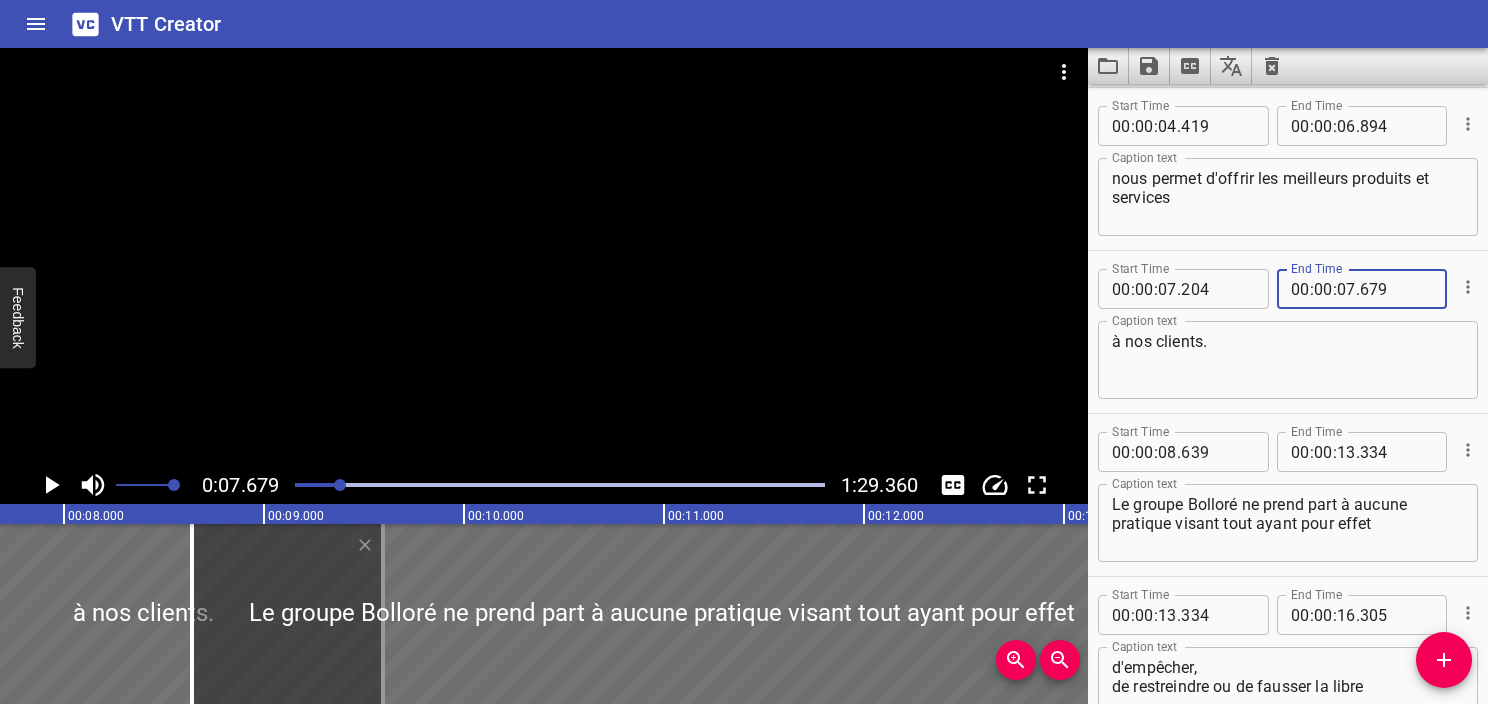 type on "679" 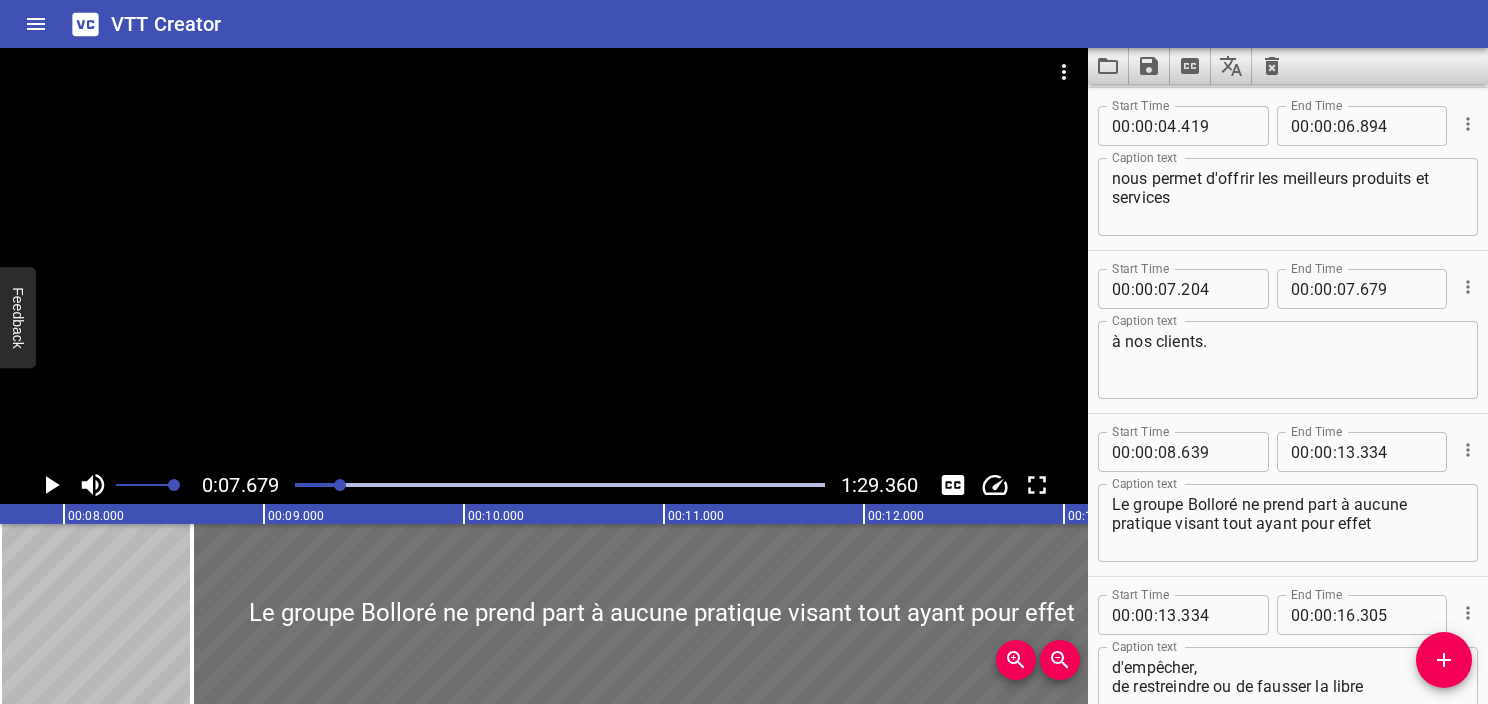 click on "Caption text à nos clients. Caption text" at bounding box center (1288, 358) 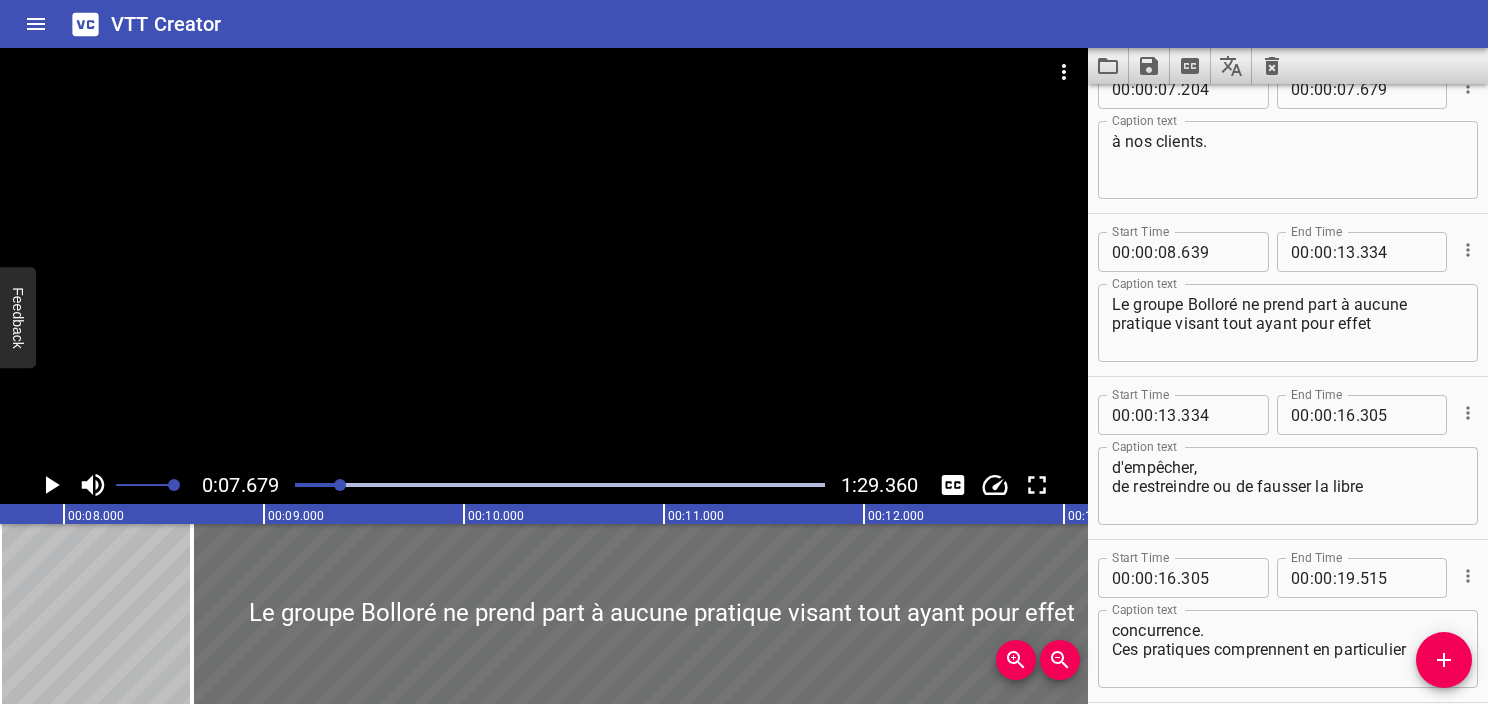 click on "Le groupe Bolloré ne prend part à aucune
pratique visant tout ayant pour effet" at bounding box center (1288, 323) 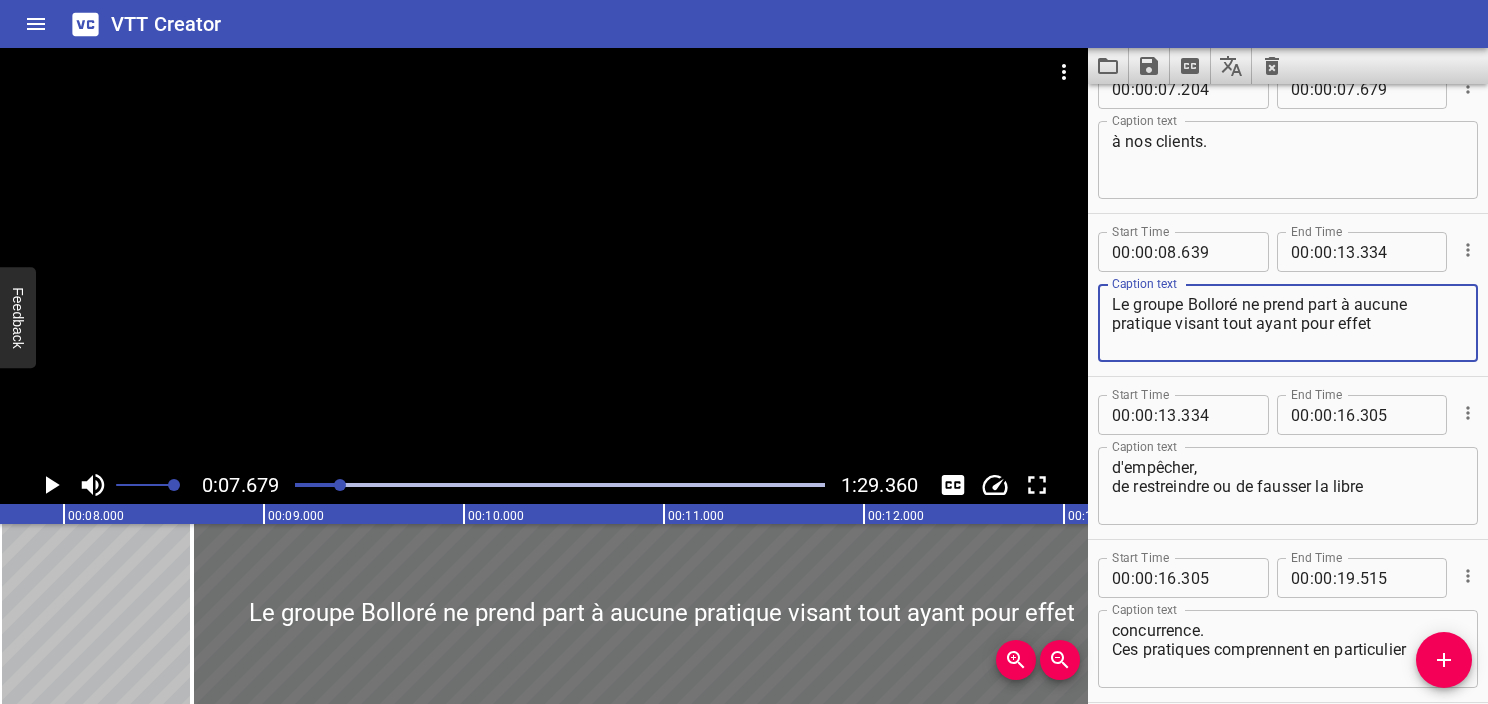 click on "Le groupe Bolloré ne prend part à aucune
pratique visant tout ayant pour effet" at bounding box center [1288, 323] 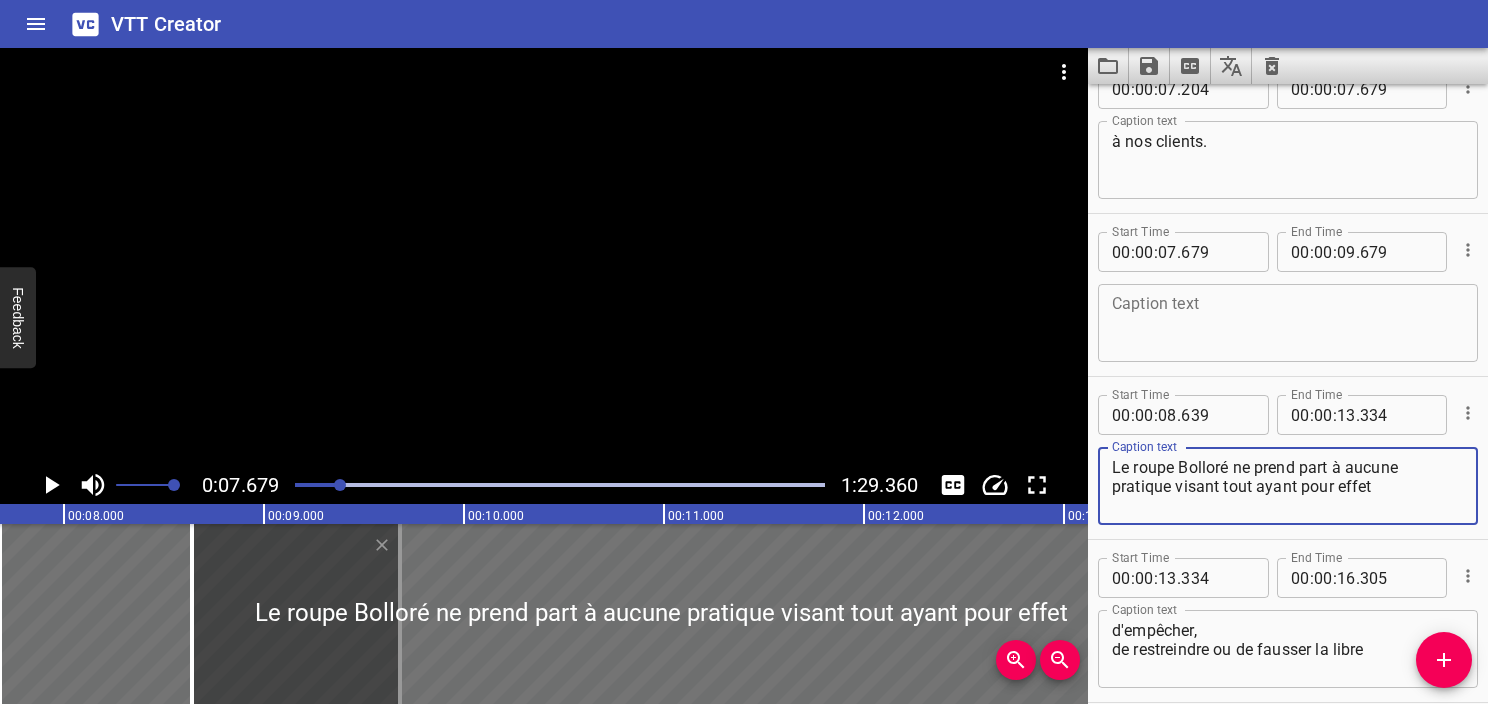 click at bounding box center [1288, 323] 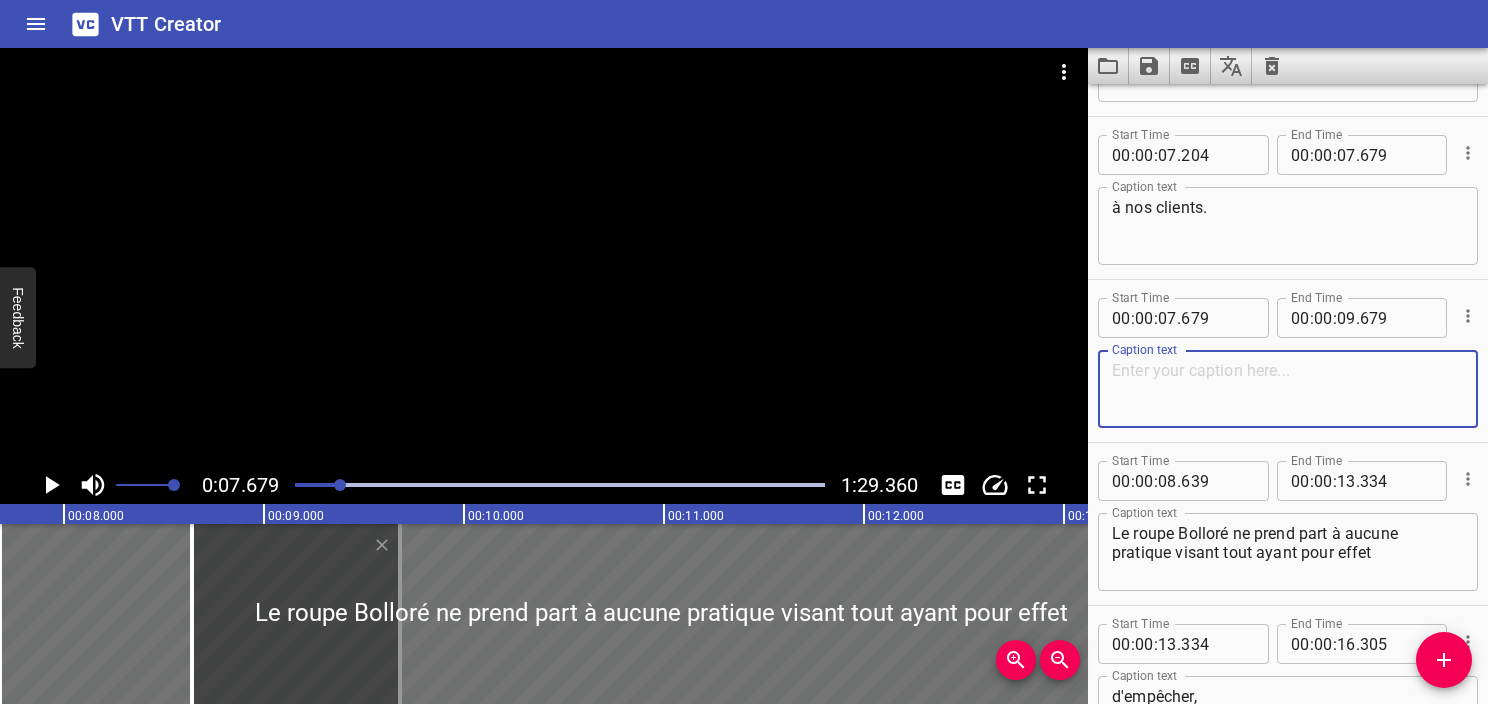 scroll, scrollTop: 426, scrollLeft: 0, axis: vertical 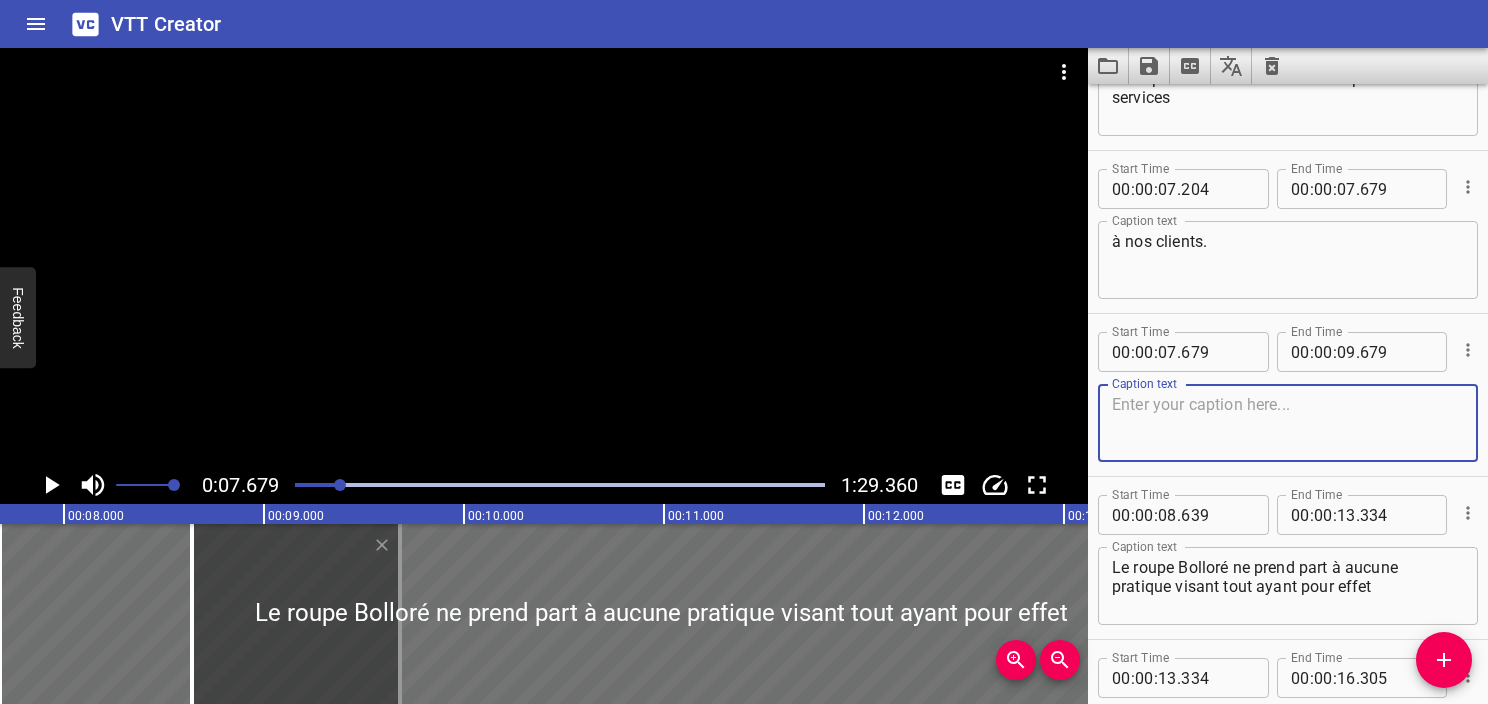 click on "à nos clients." at bounding box center (1288, 260) 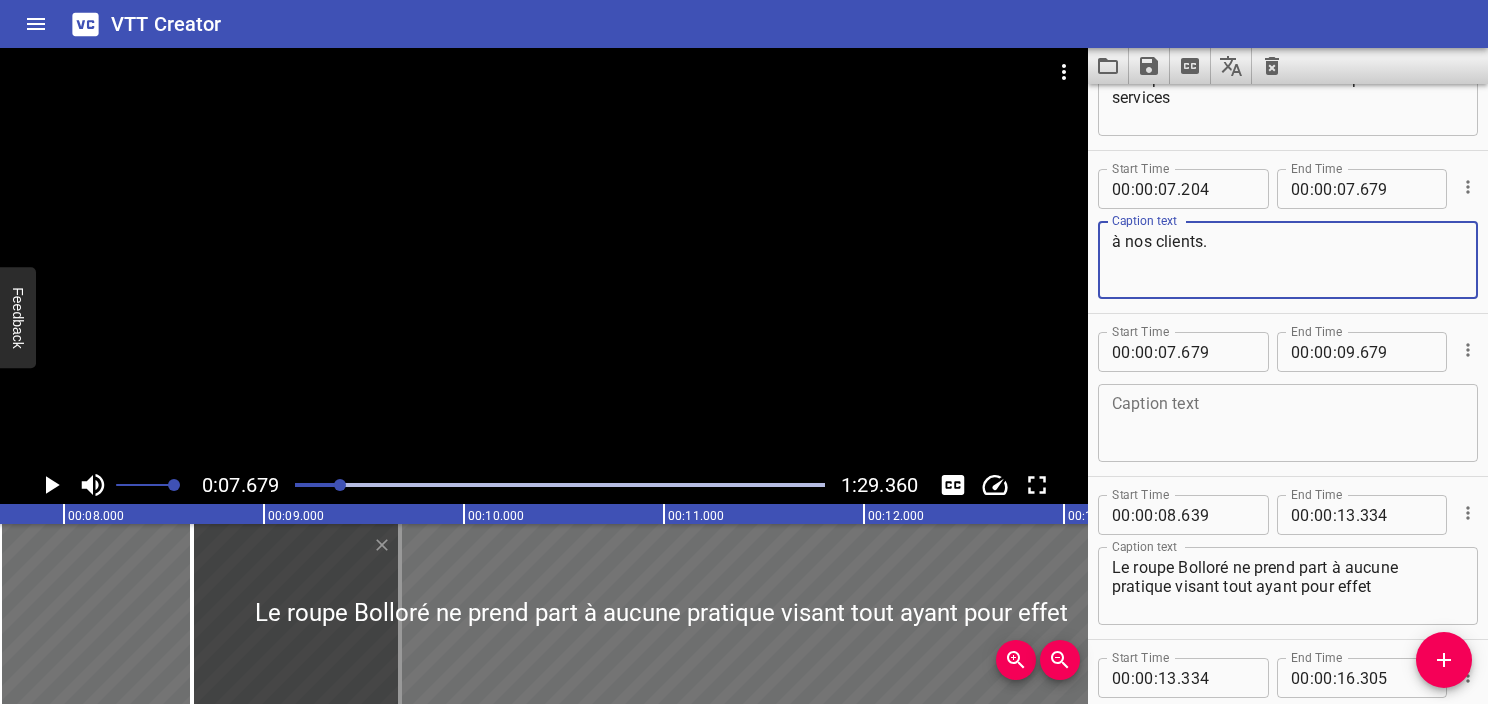 click at bounding box center (1288, 423) 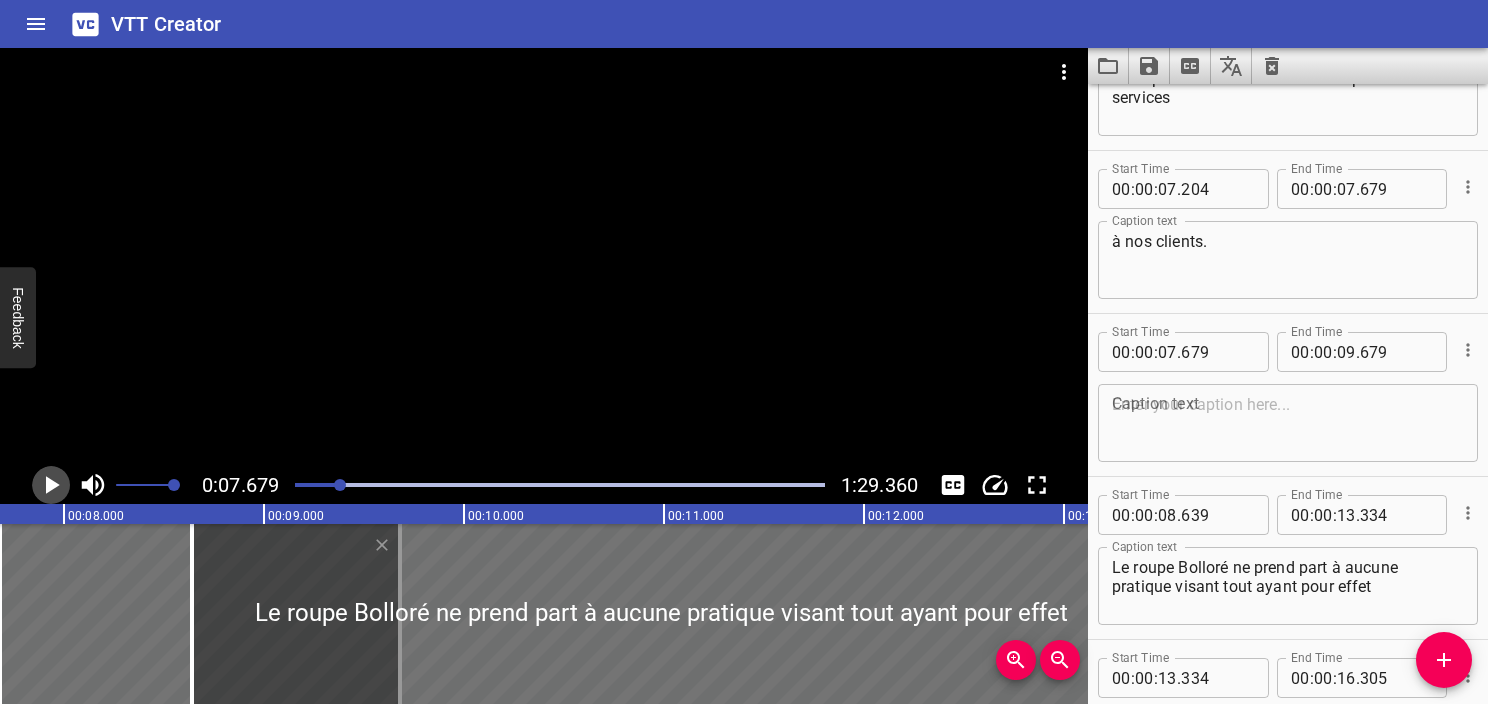 click 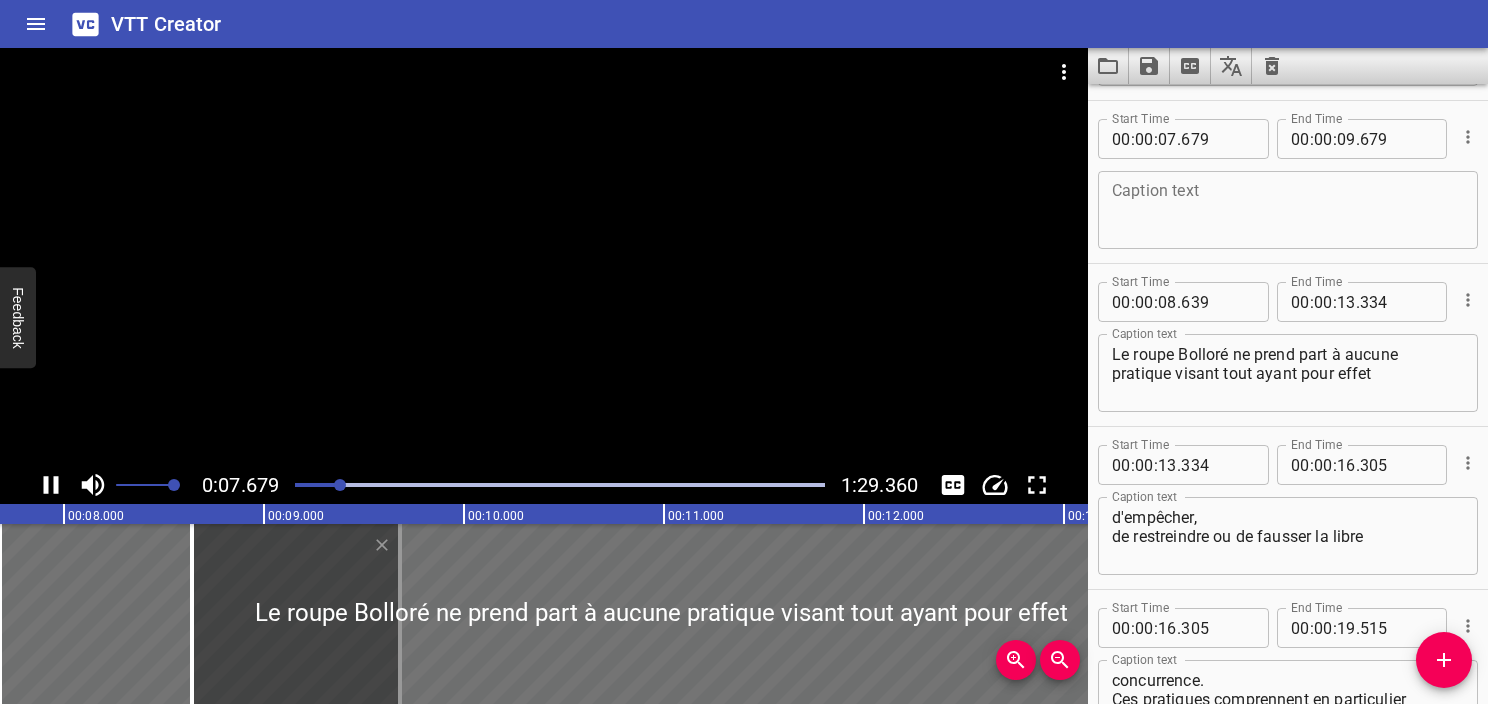 scroll, scrollTop: 652, scrollLeft: 0, axis: vertical 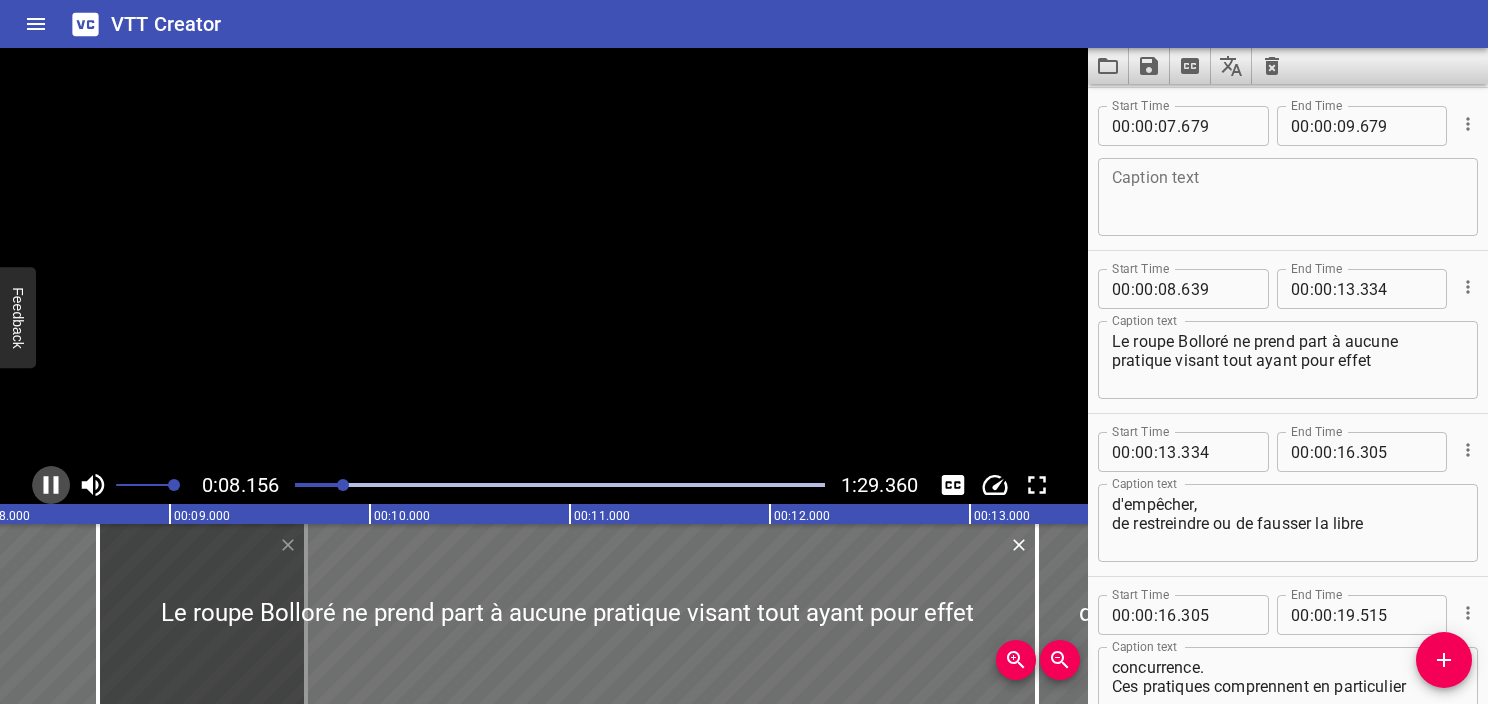 click 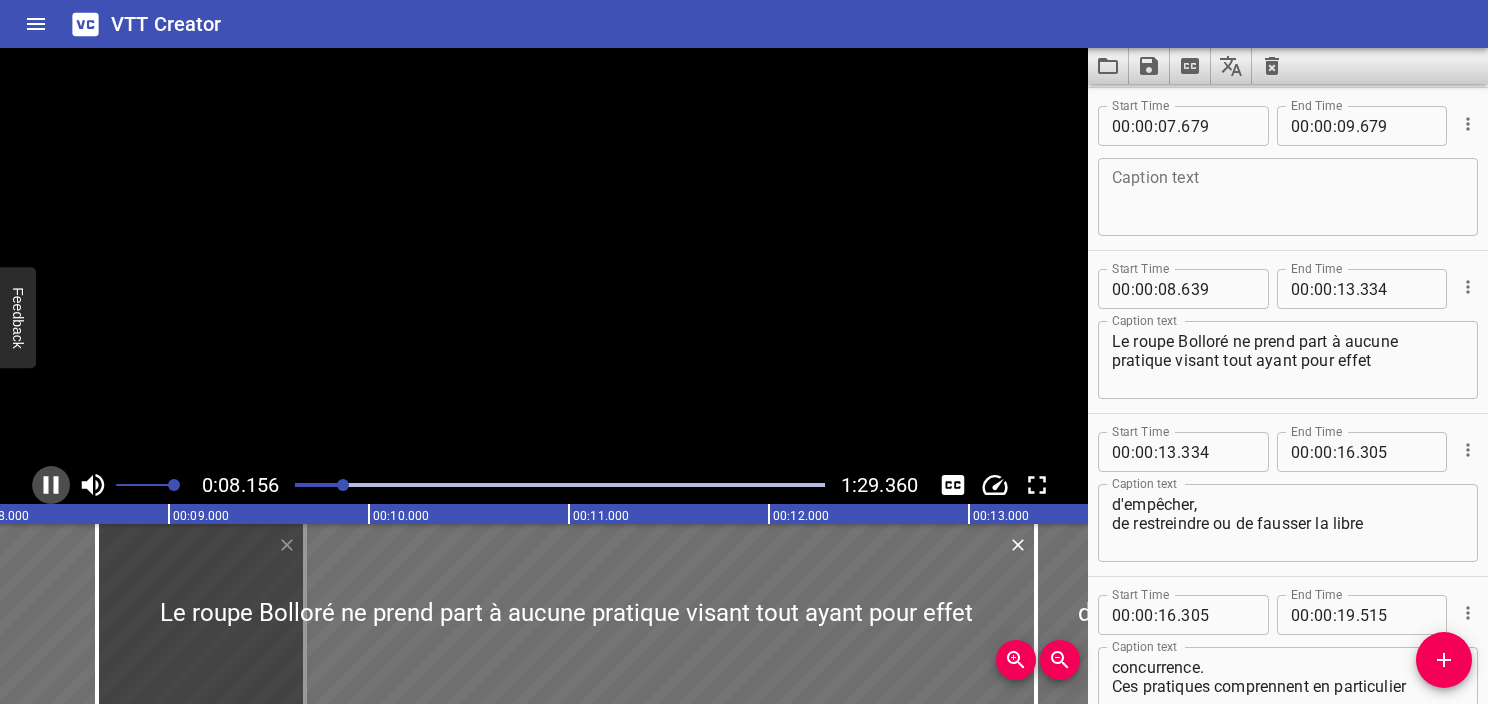 scroll, scrollTop: 0, scrollLeft: 1666, axis: horizontal 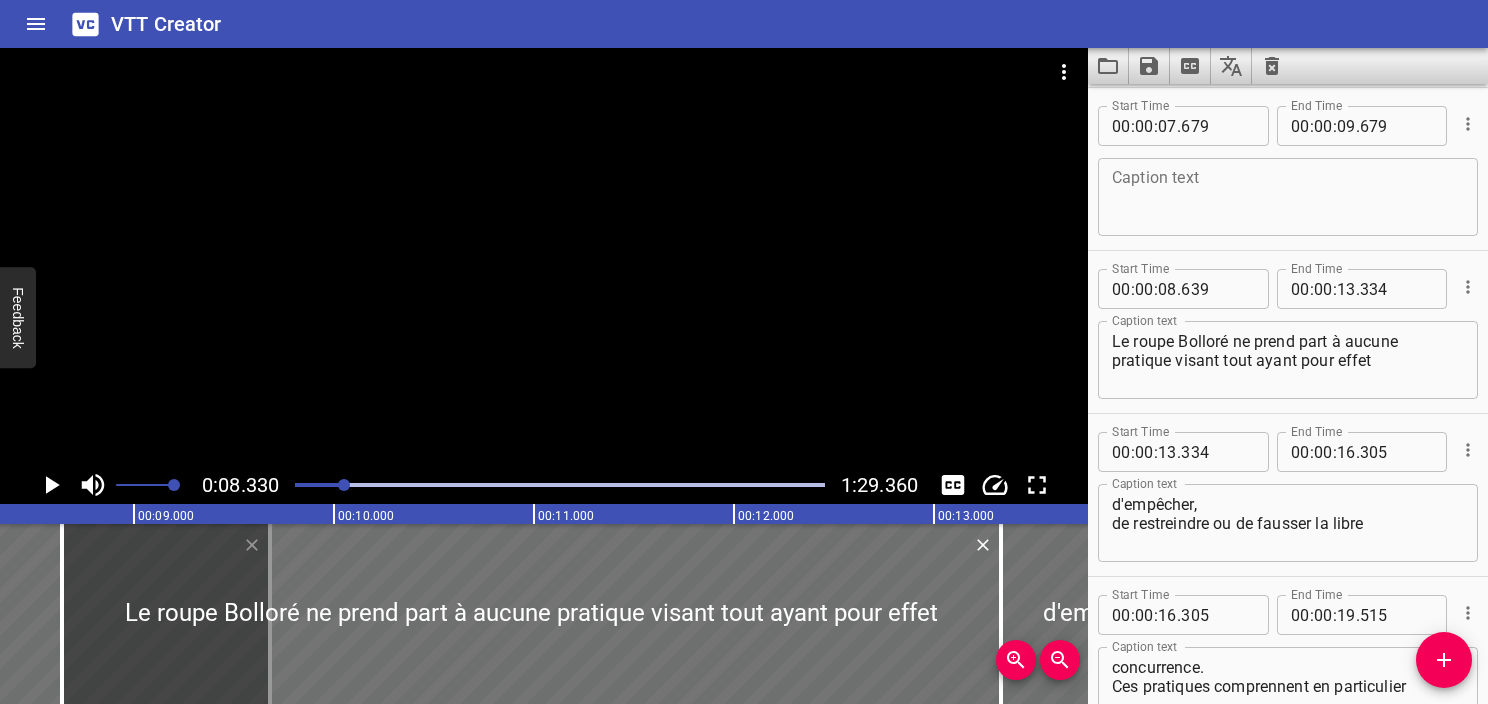 click at bounding box center [560, 485] 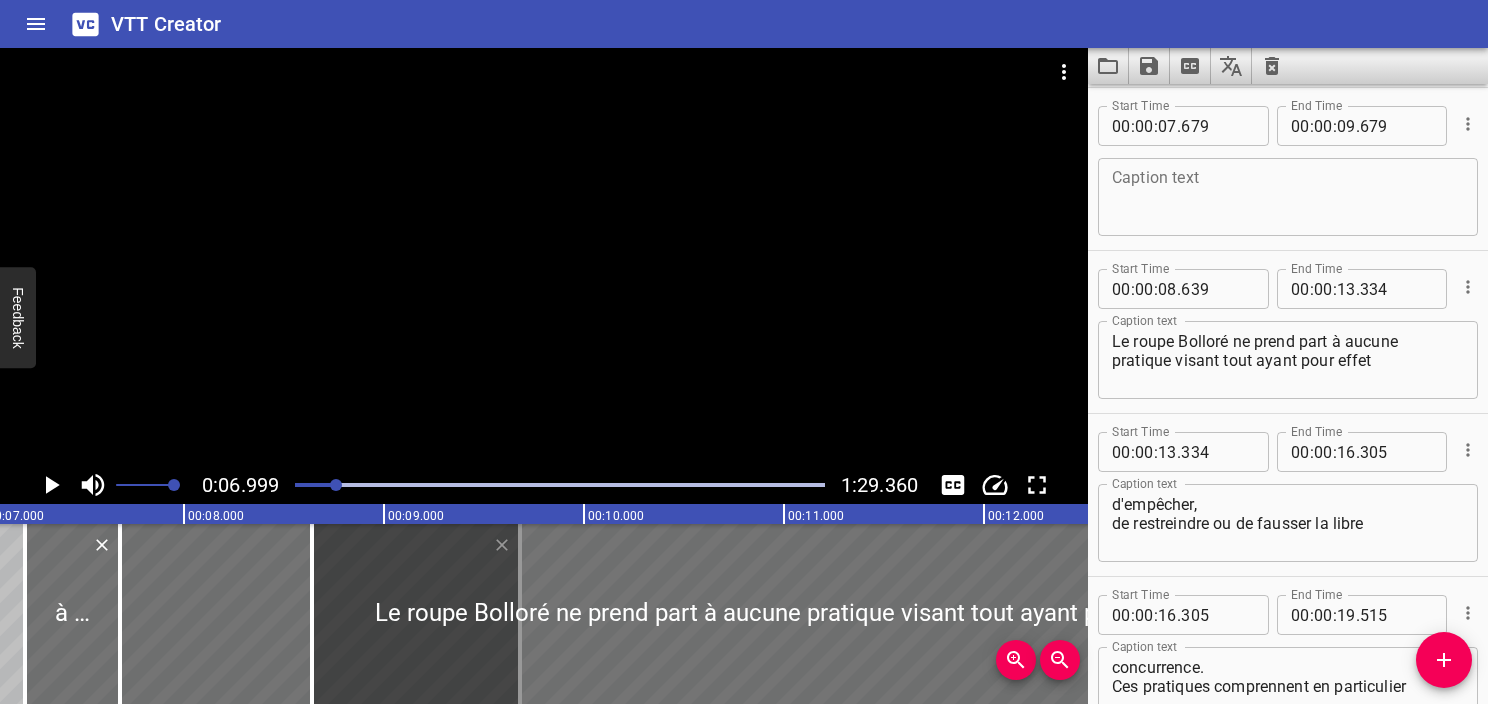 scroll, scrollTop: 0, scrollLeft: 1400, axis: horizontal 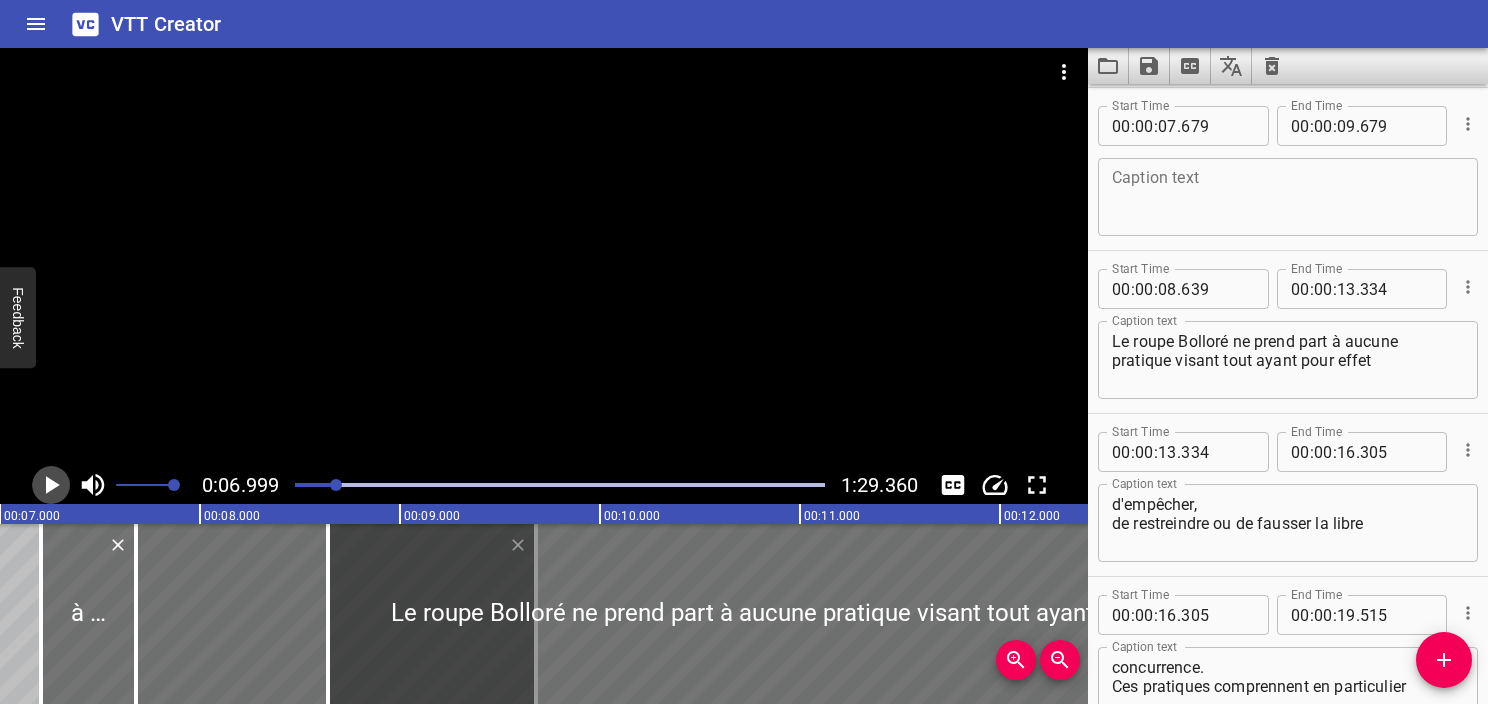 click 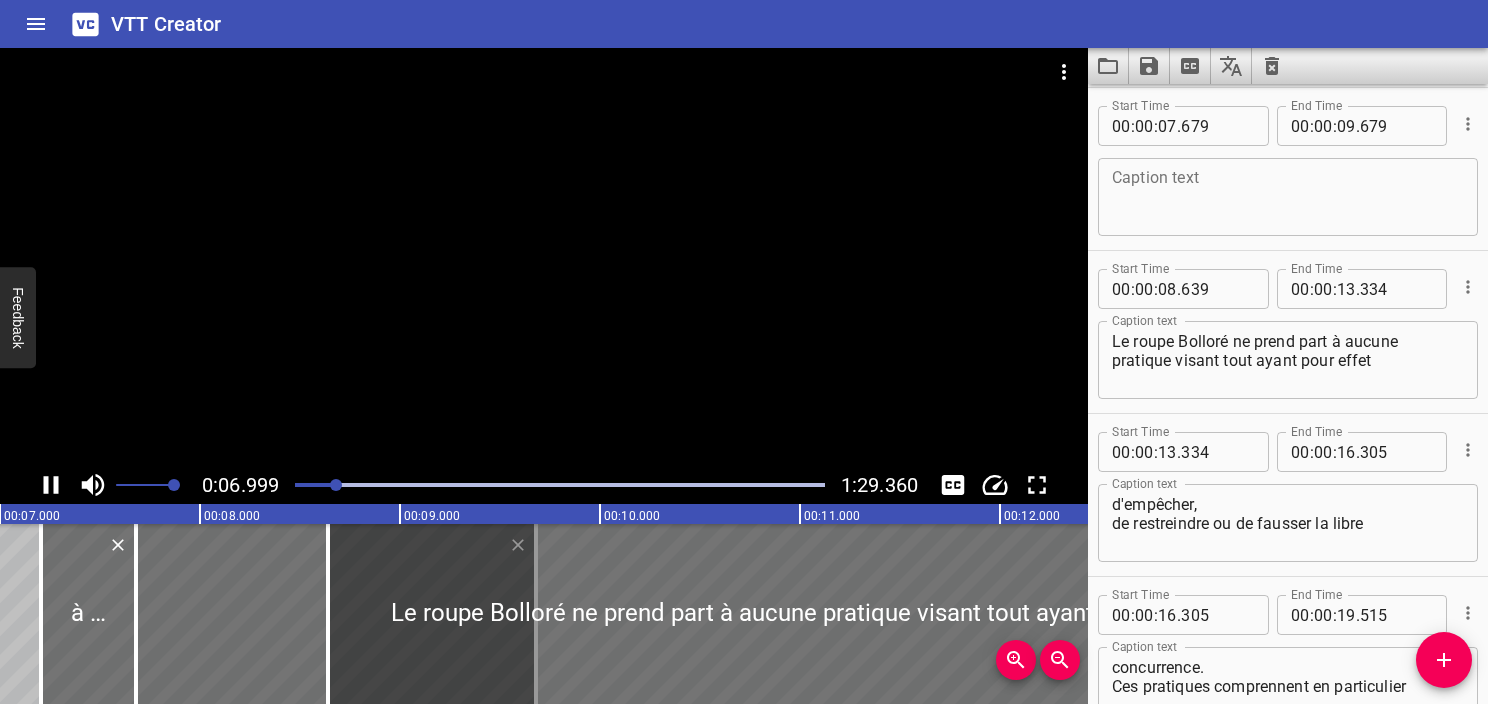 scroll, scrollTop: 0, scrollLeft: 1437, axis: horizontal 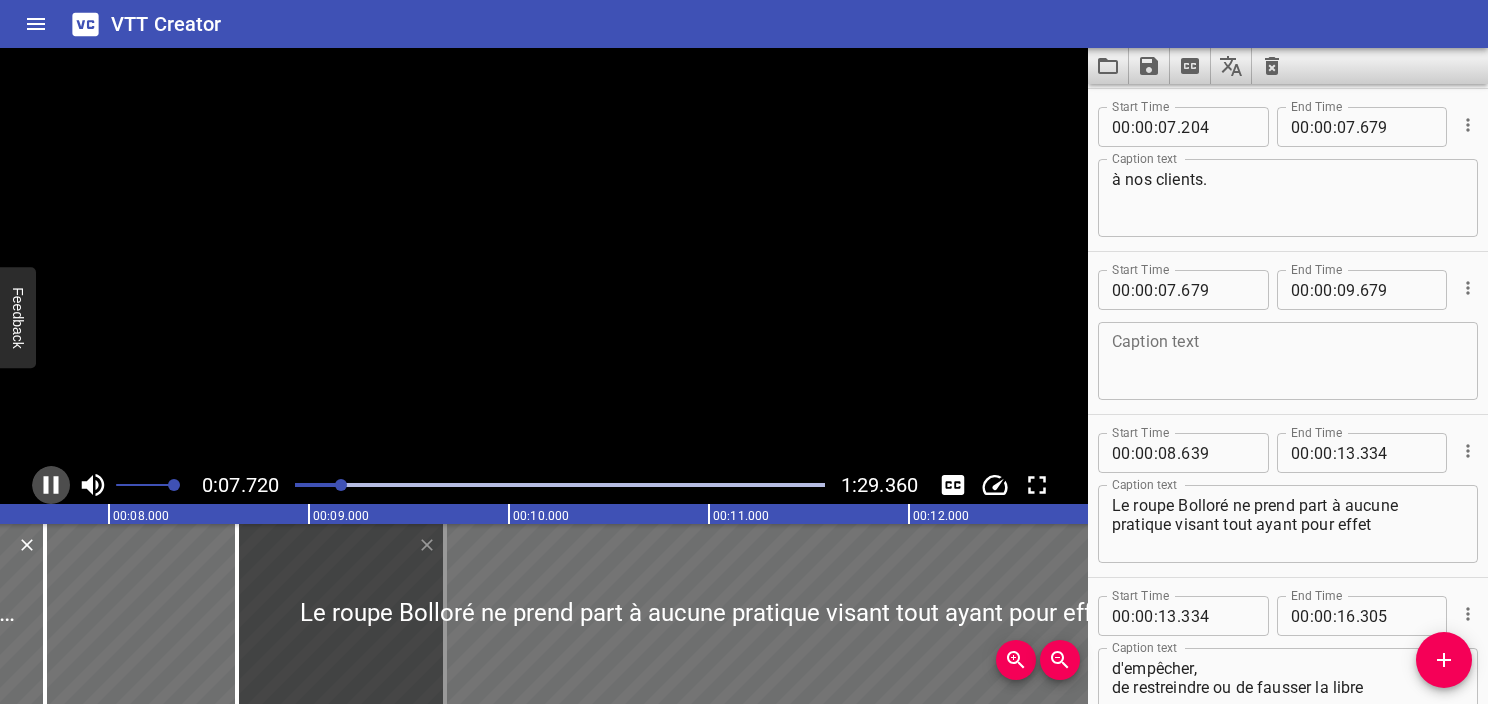 click 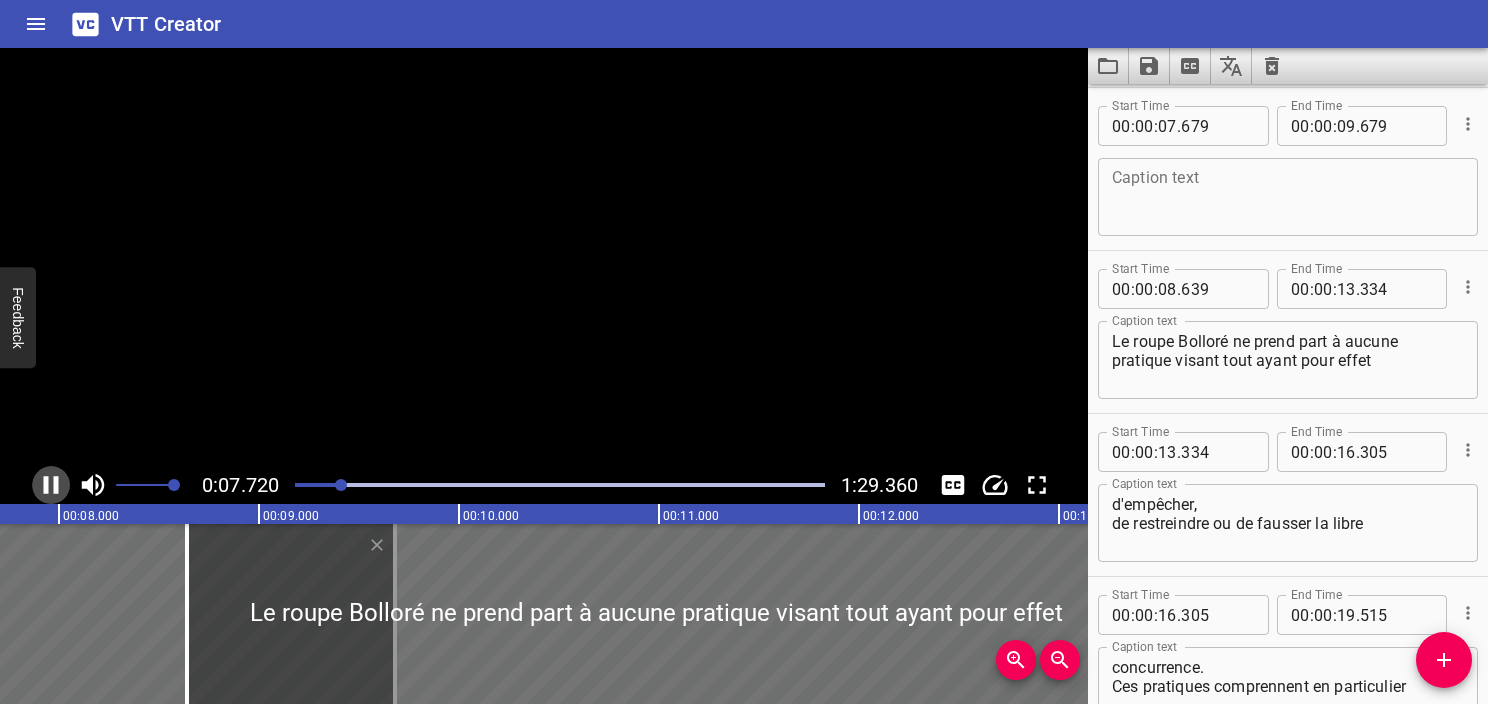 scroll, scrollTop: 0, scrollLeft: 1572, axis: horizontal 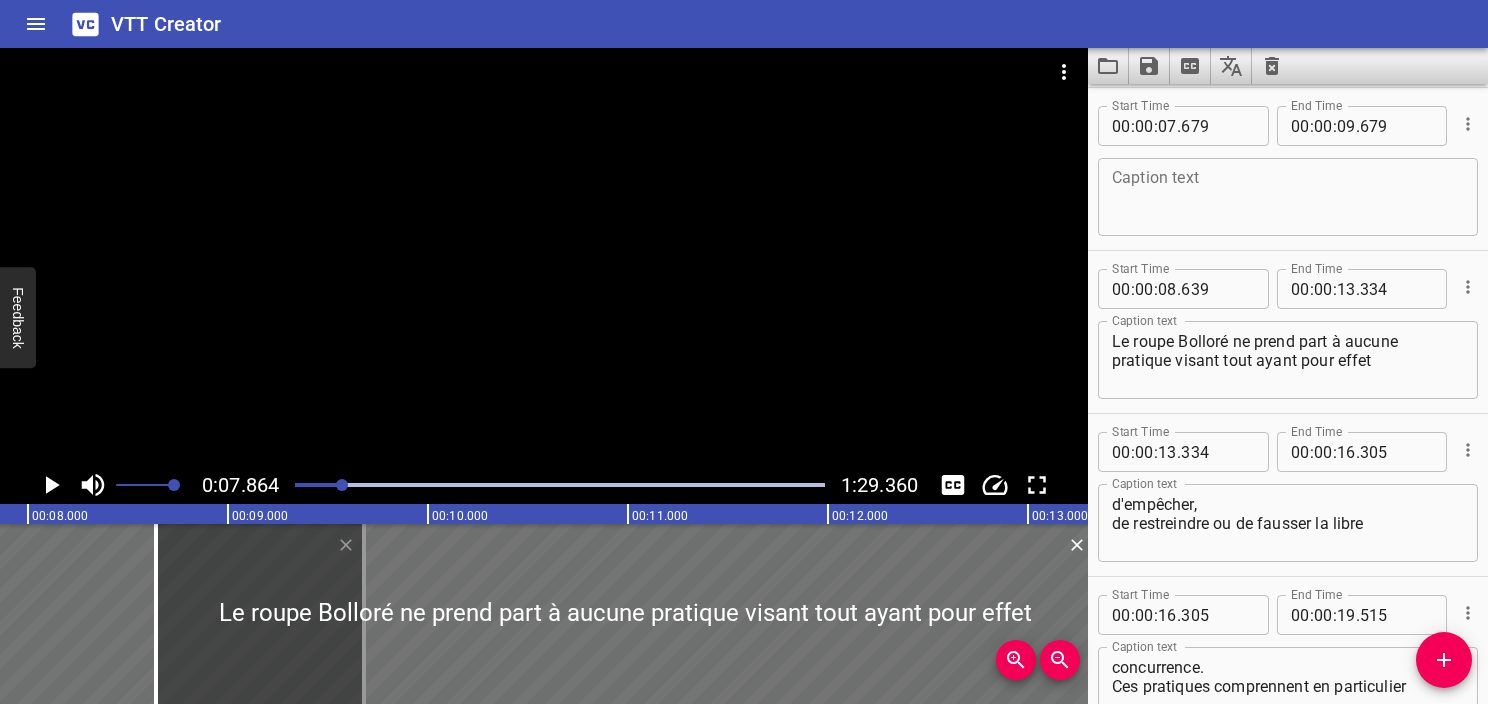 click on "Le roupe Bolloré ne prend part à aucune
pratique visant tout ayant pour effet" at bounding box center [1288, 360] 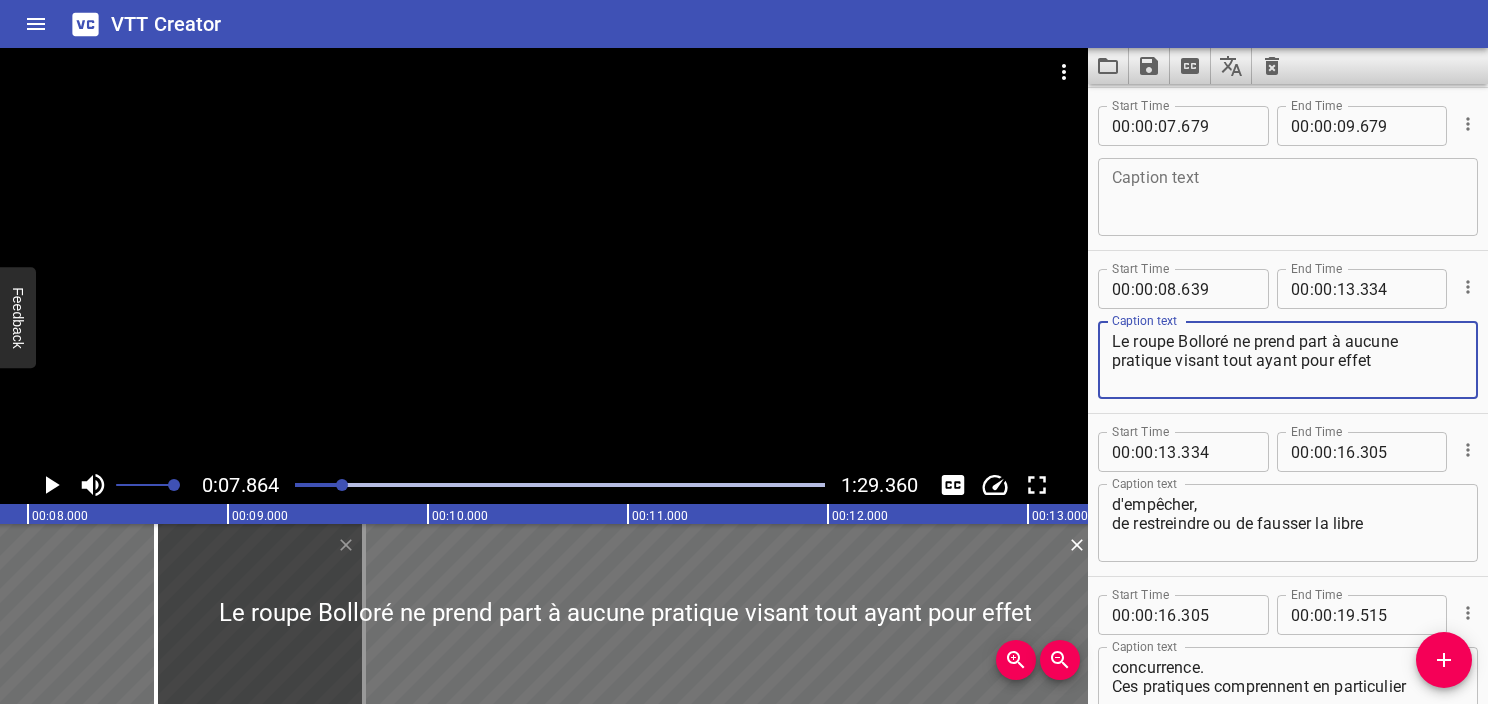 click on "Le roupe Bolloré ne prend part à aucune
pratique visant tout ayant pour effet" at bounding box center (1288, 360) 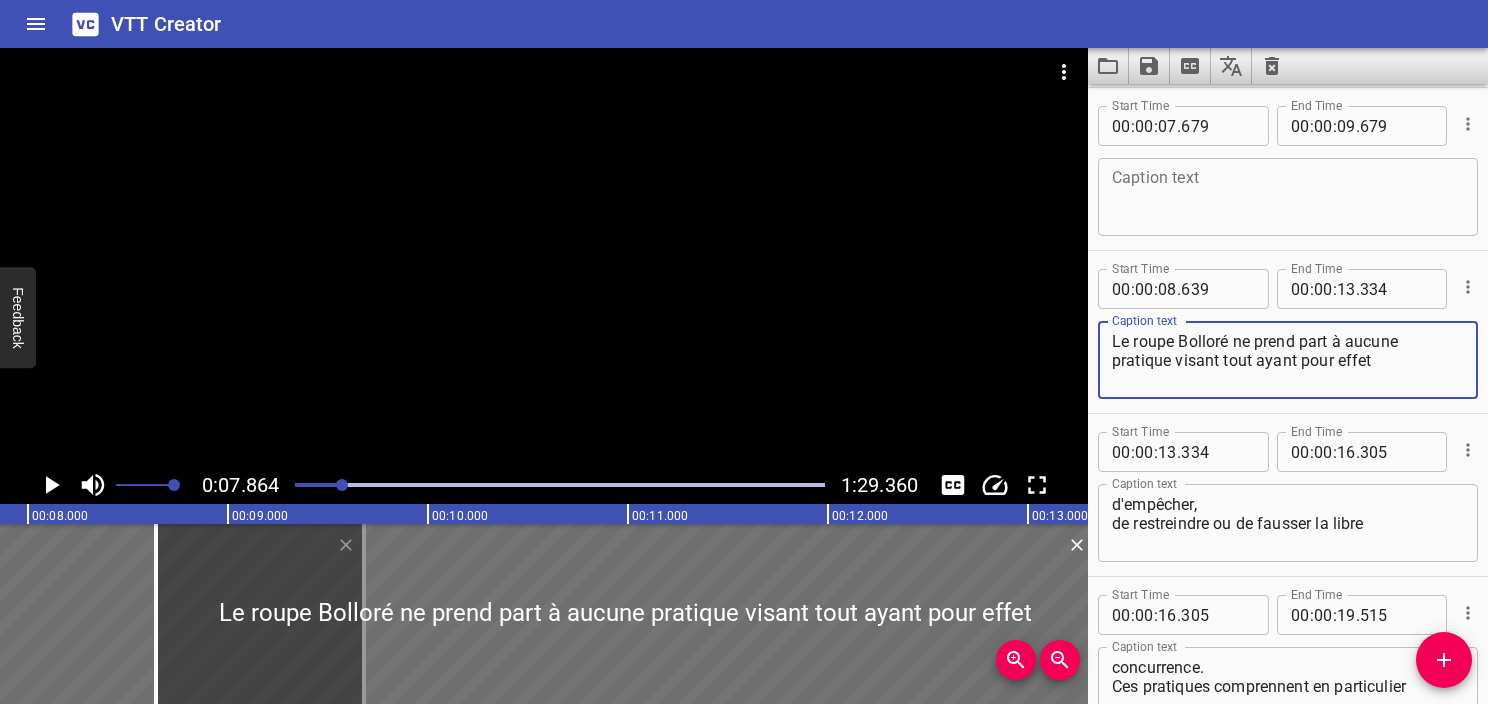 click on "Le roupe Bolloré ne prend part à aucune
pratique visant tout ayant pour effet" at bounding box center [1288, 360] 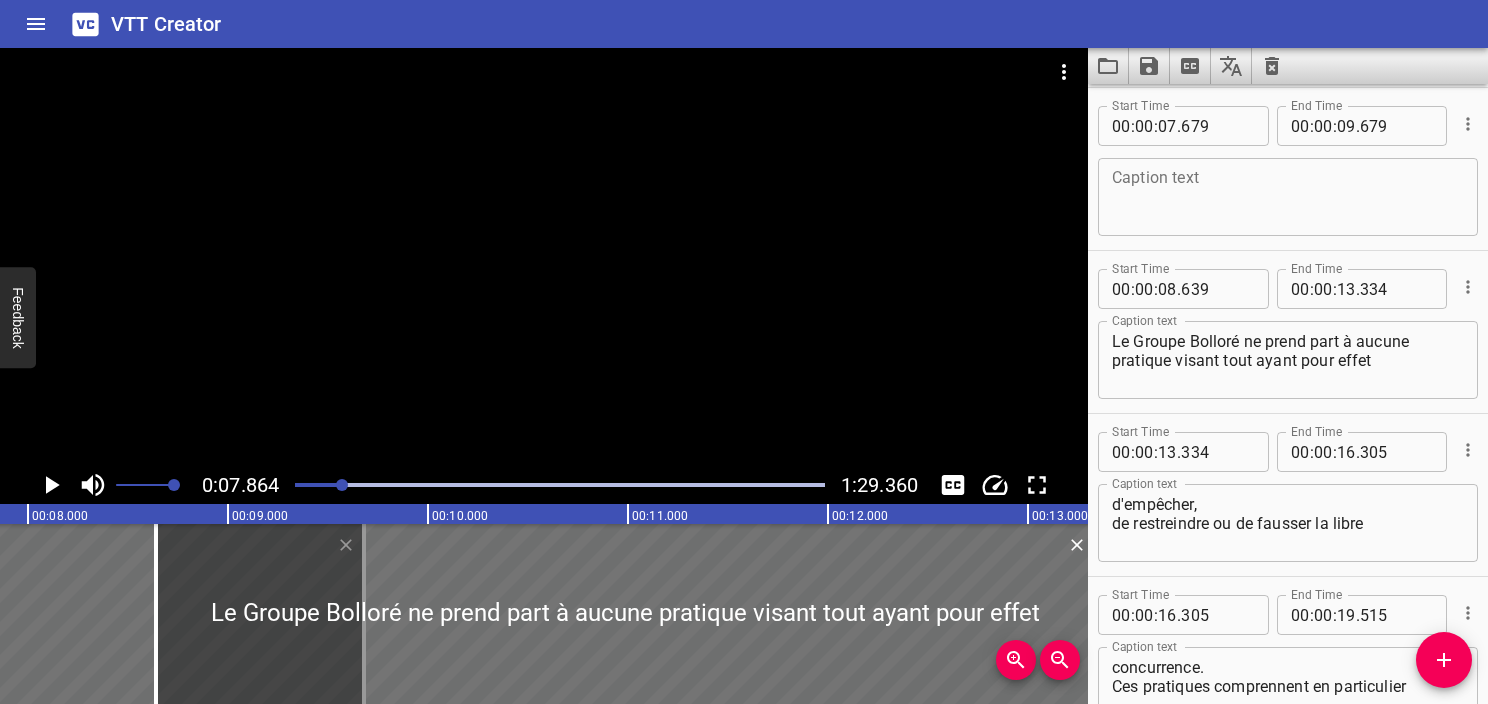 drag, startPoint x: 1110, startPoint y: 338, endPoint x: 1249, endPoint y: 362, distance: 141.05673 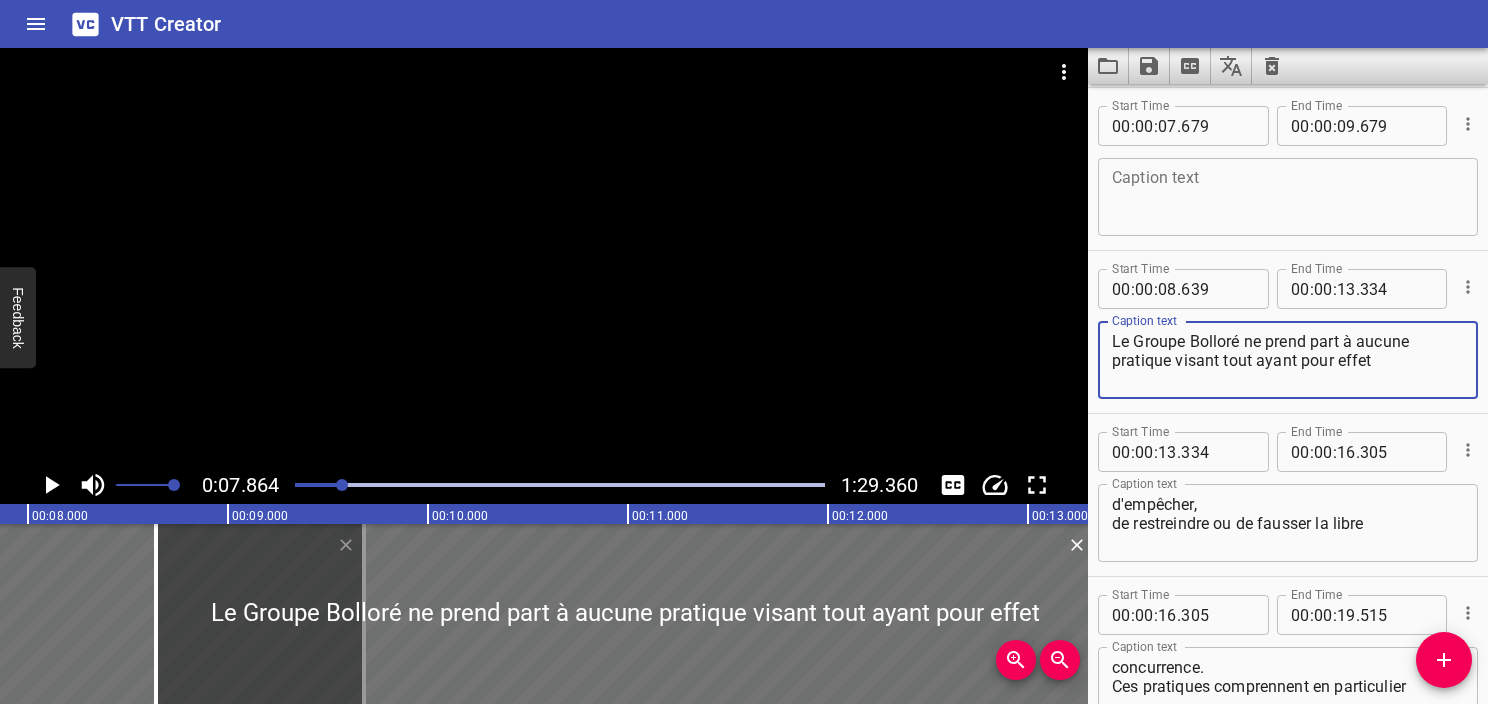 drag, startPoint x: 1344, startPoint y: 344, endPoint x: 1104, endPoint y: 345, distance: 240.00209 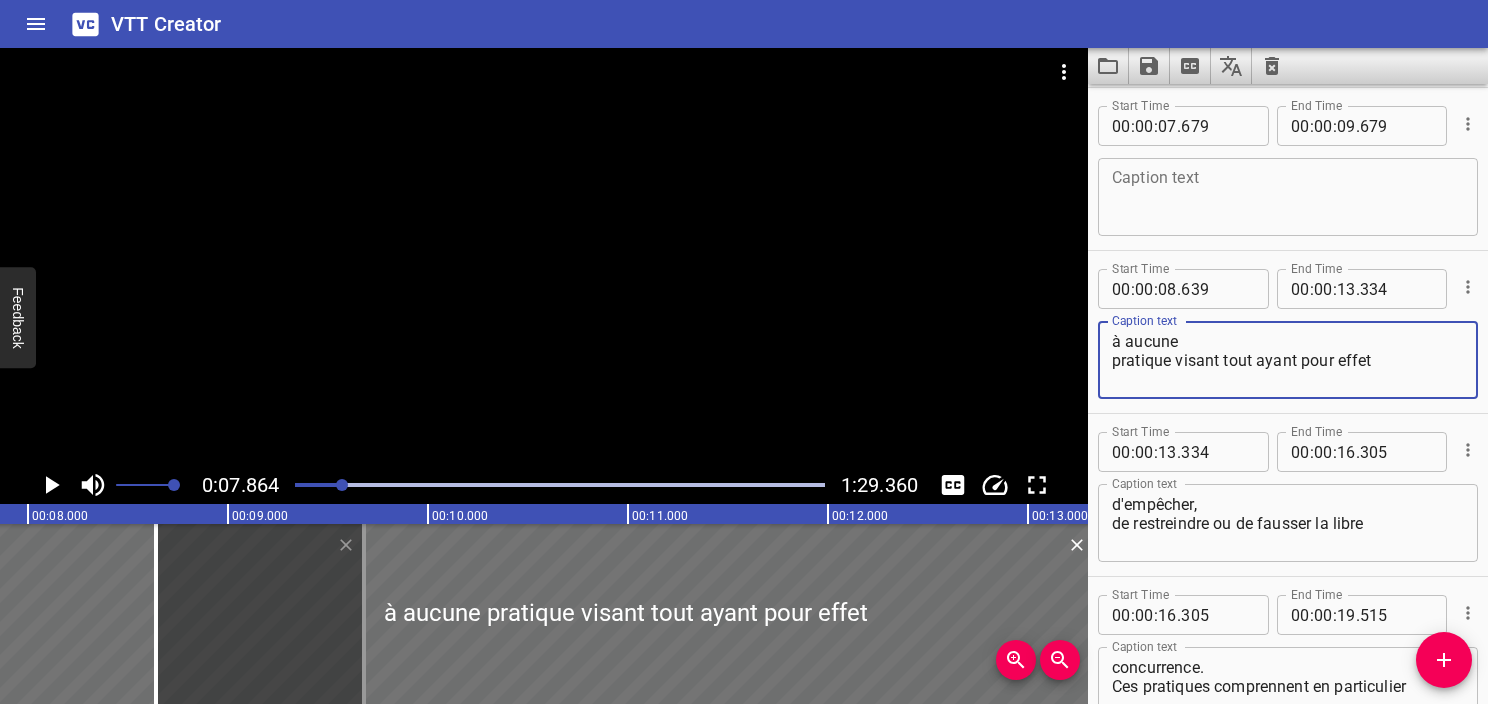 type on "à aucune
pratique visant tout ayant pour effet" 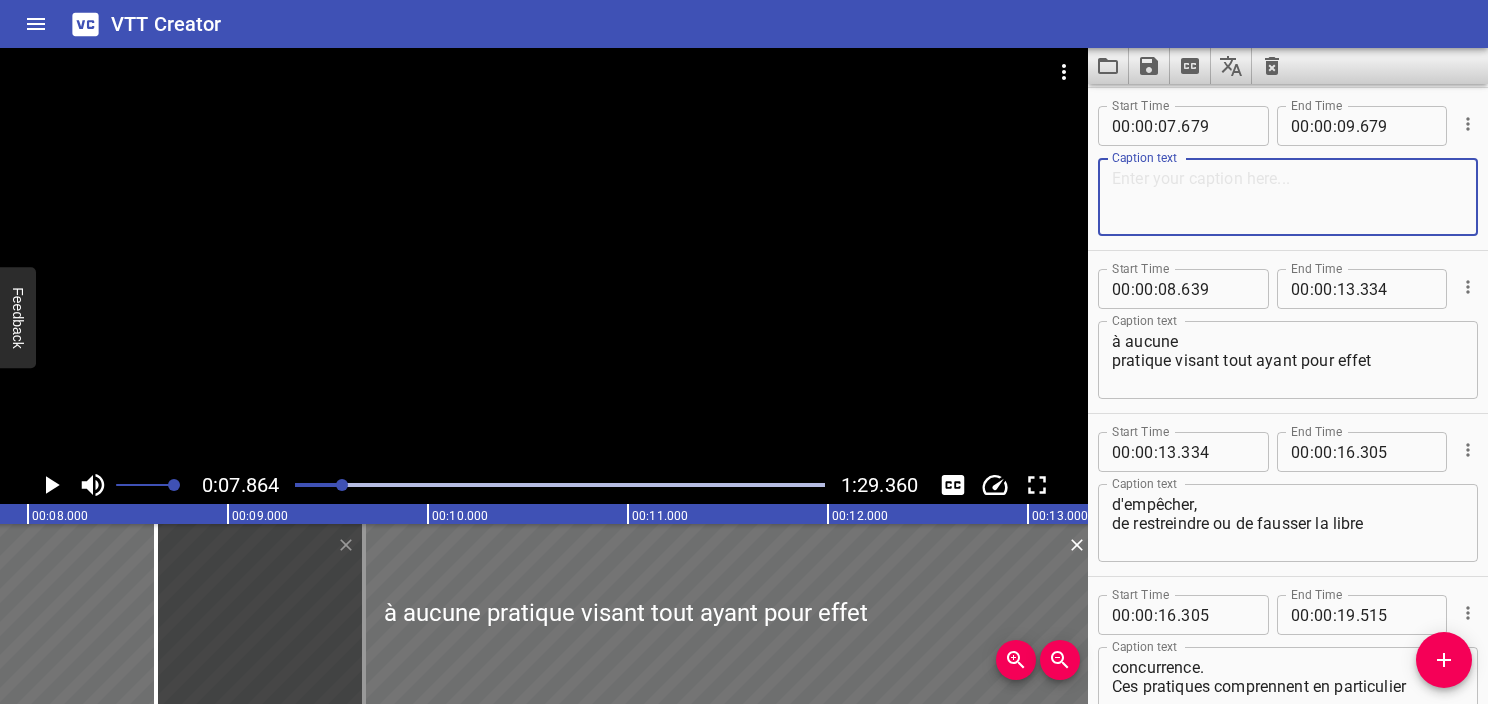 paste on "Le Groupe Bolloré ne prend part" 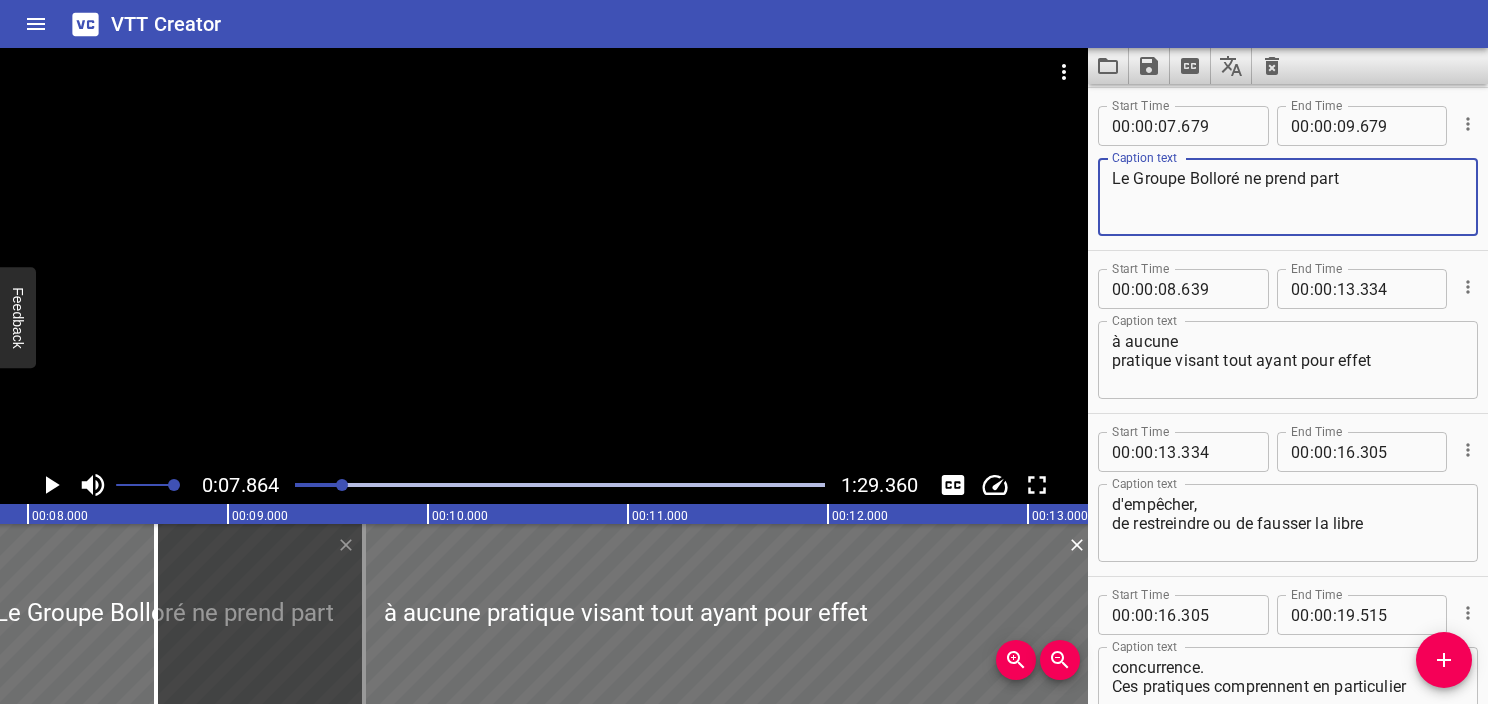 type on "Le Groupe Bolloré ne prend part" 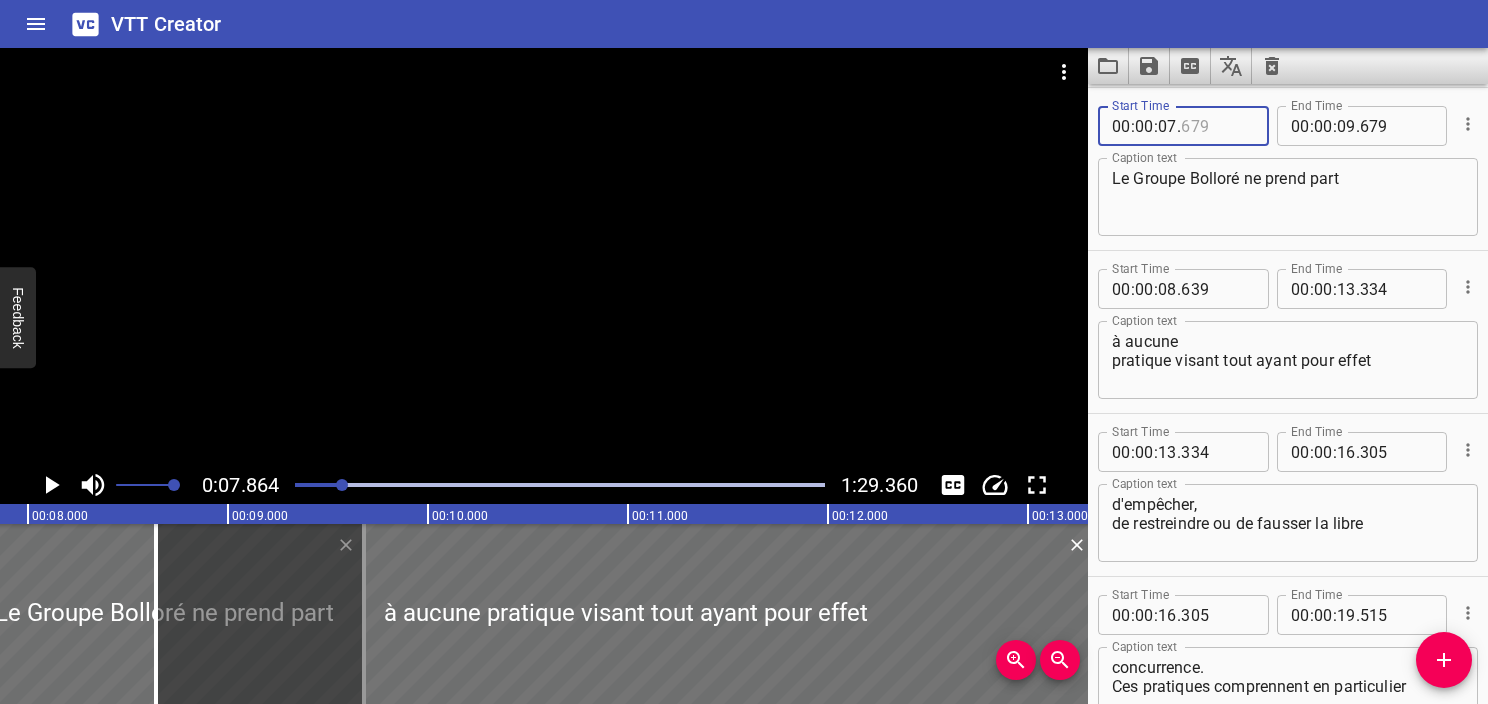 click at bounding box center (1217, 126) 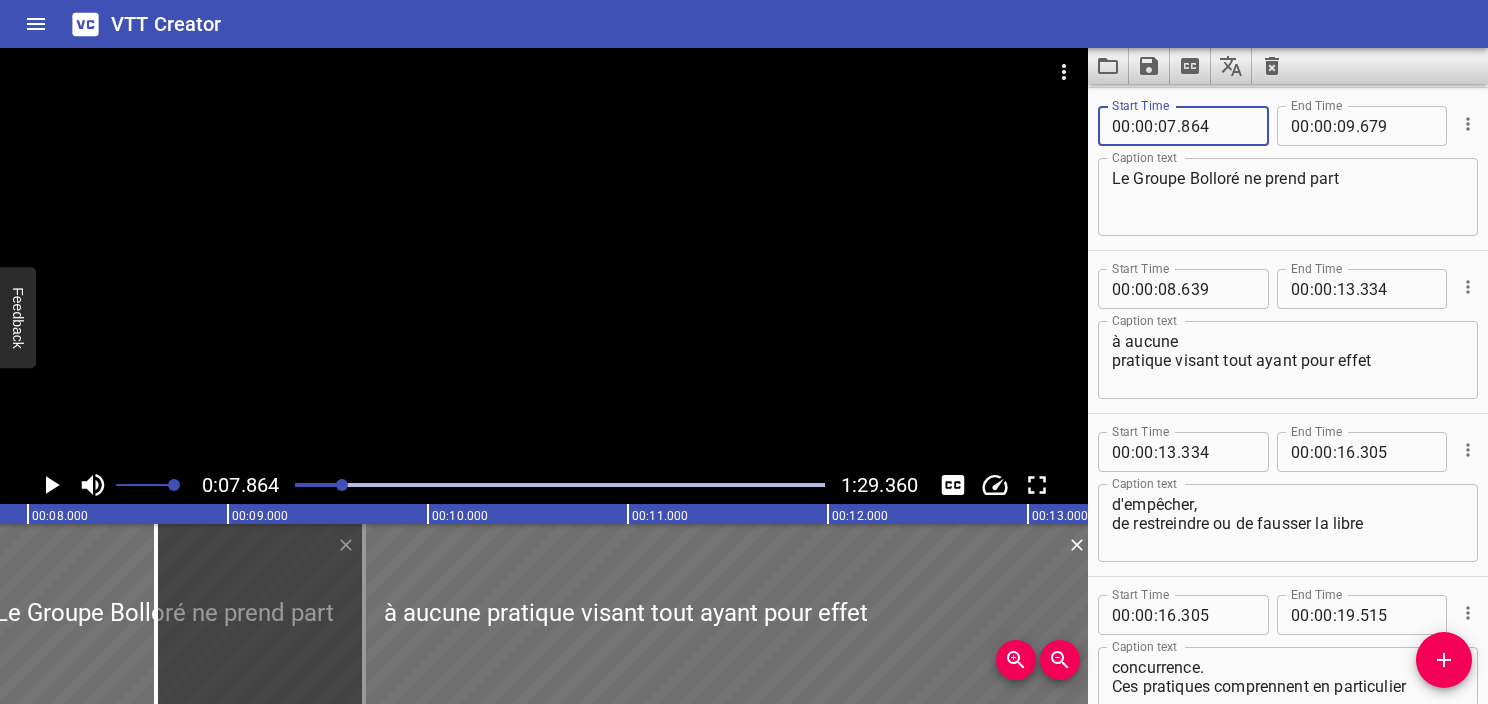 type on "864" 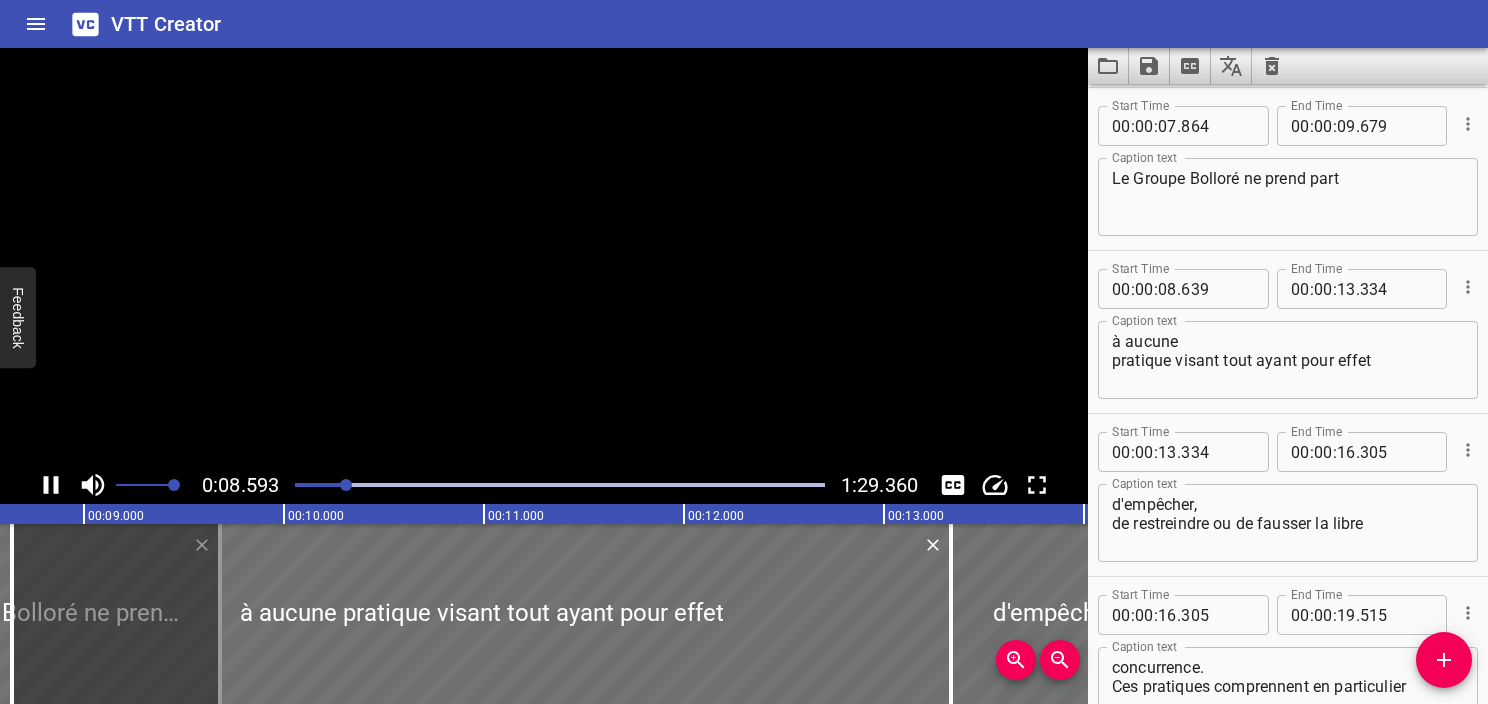 scroll, scrollTop: 0, scrollLeft: 1718, axis: horizontal 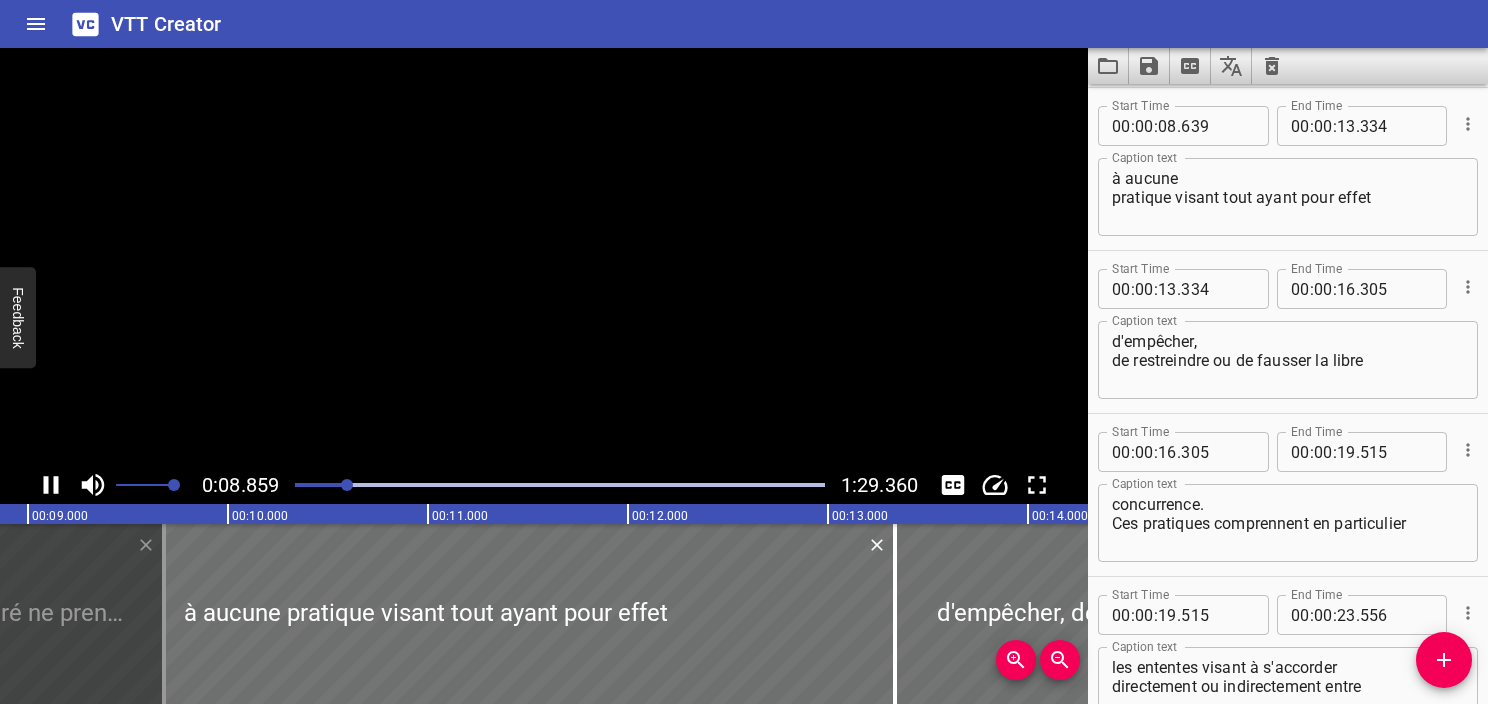 click 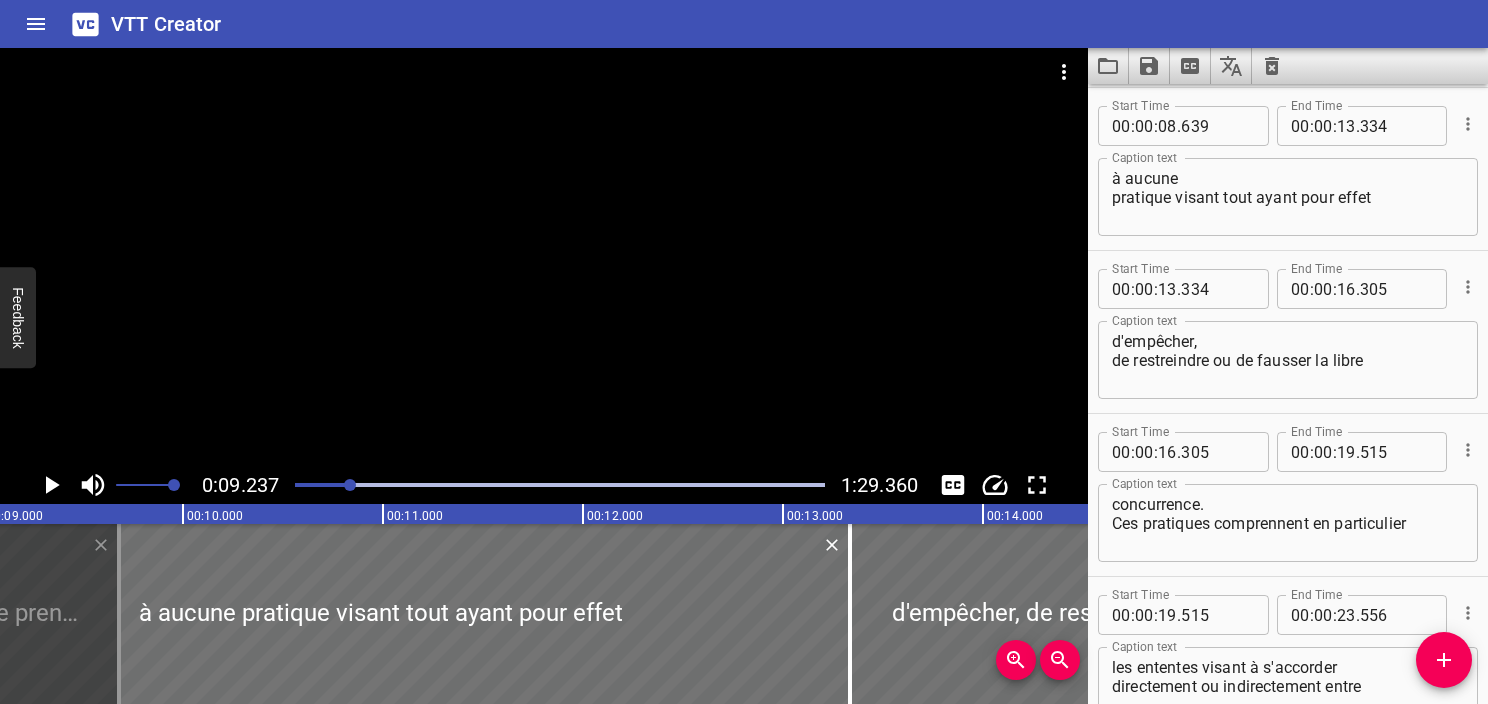 scroll, scrollTop: 0, scrollLeft: 1847, axis: horizontal 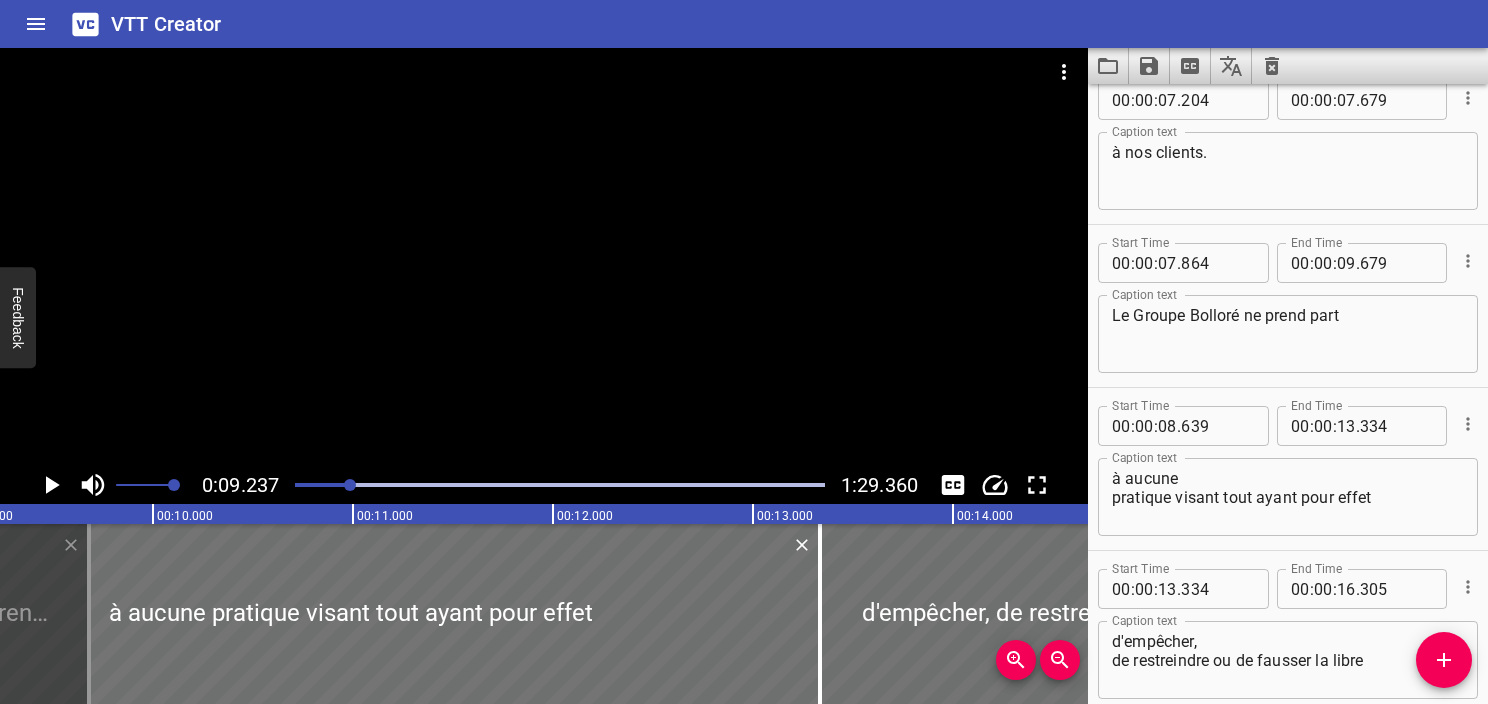 click on "Le Groupe Bolloré ne prend part" at bounding box center [1288, 334] 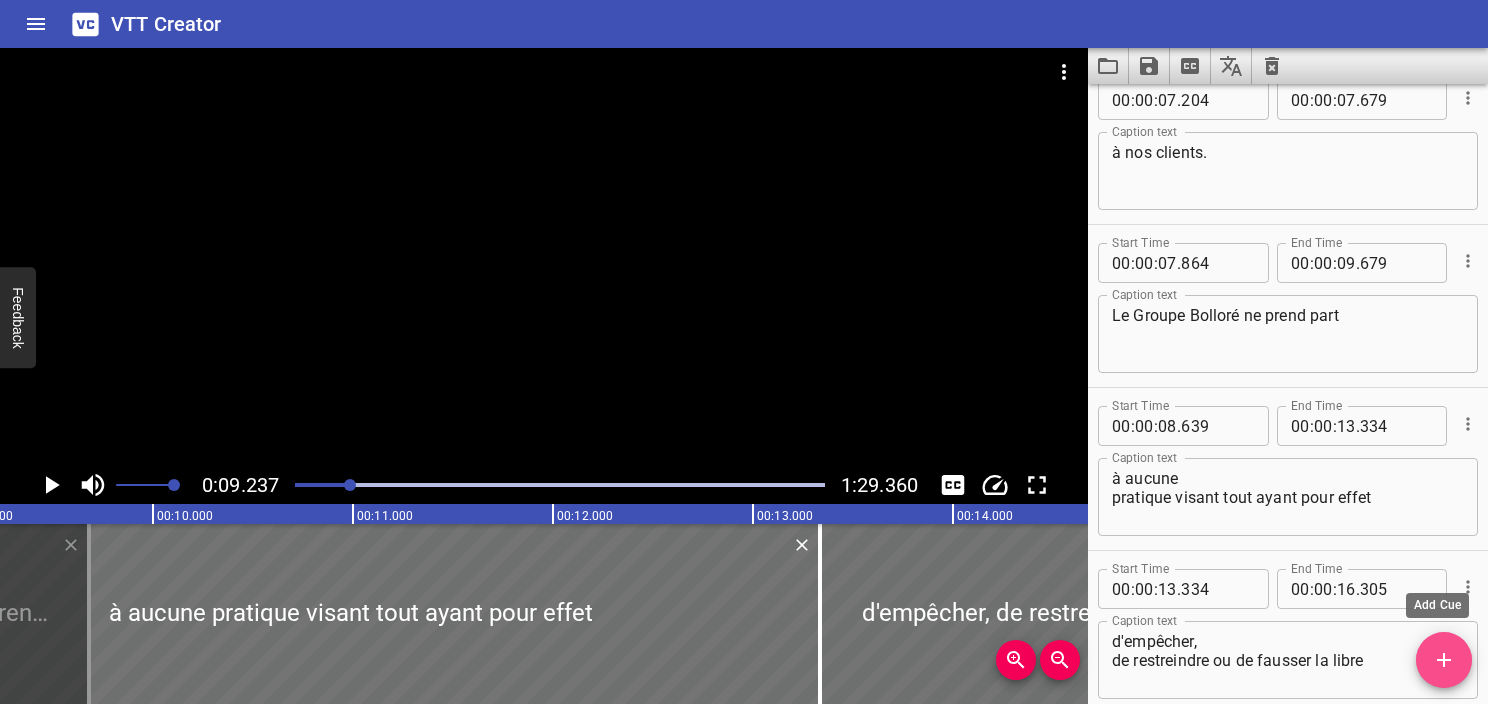 click at bounding box center [1444, 660] 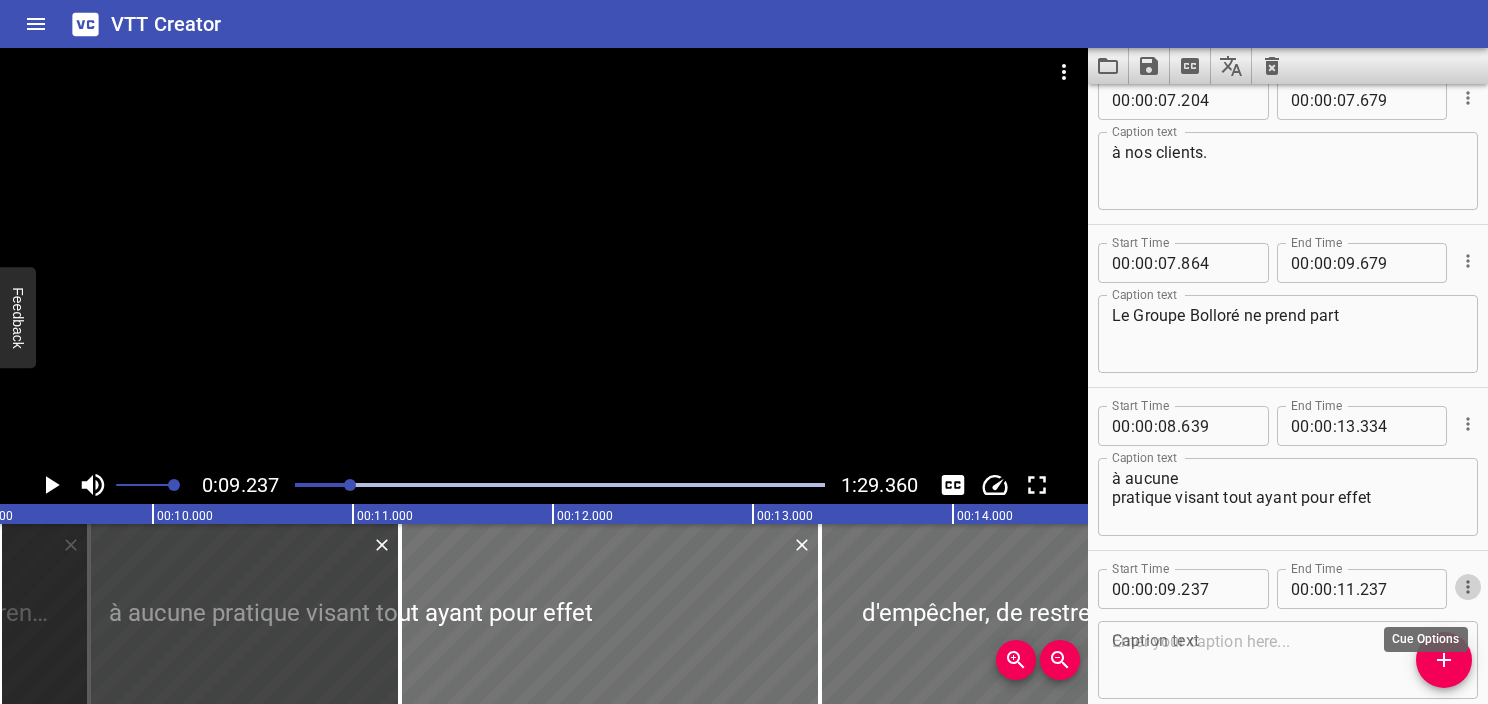 click 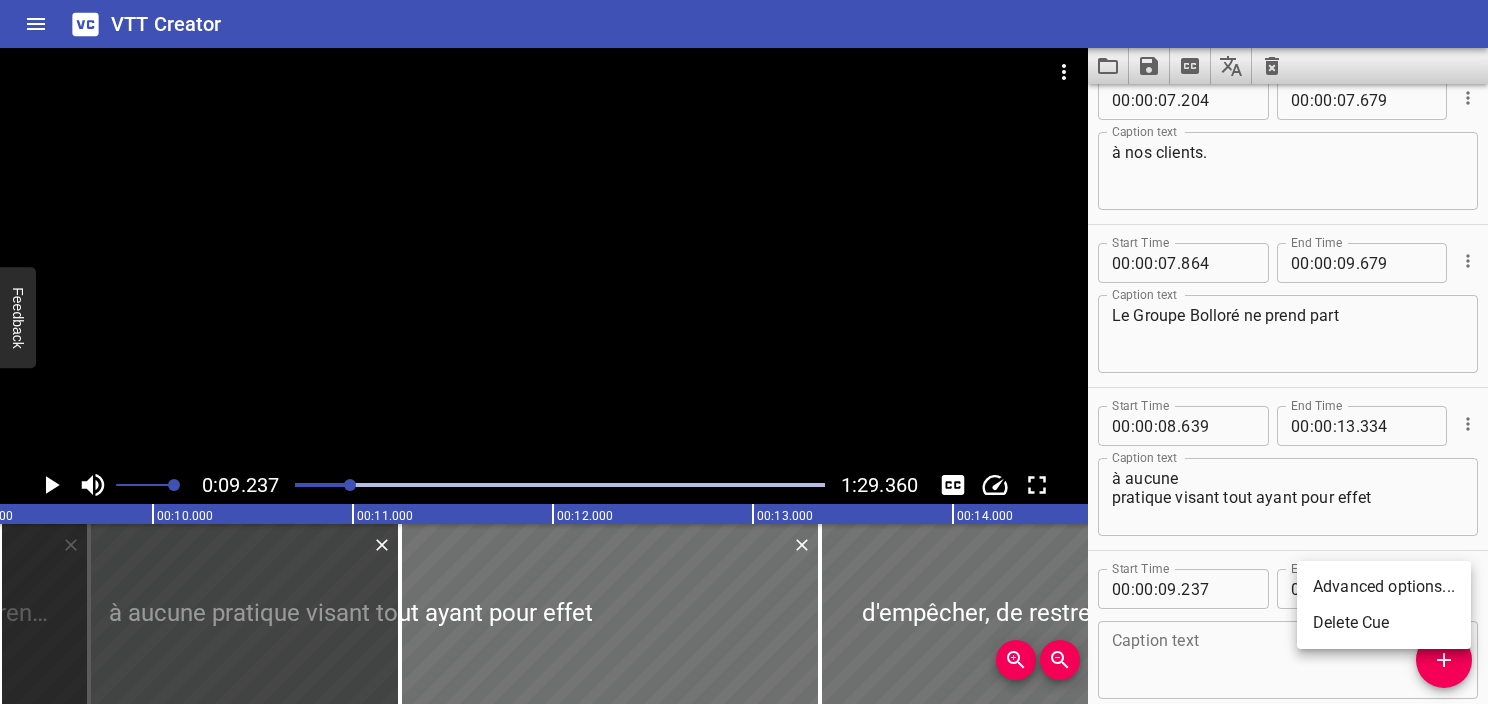 click on "Delete Cue" at bounding box center (1384, 623) 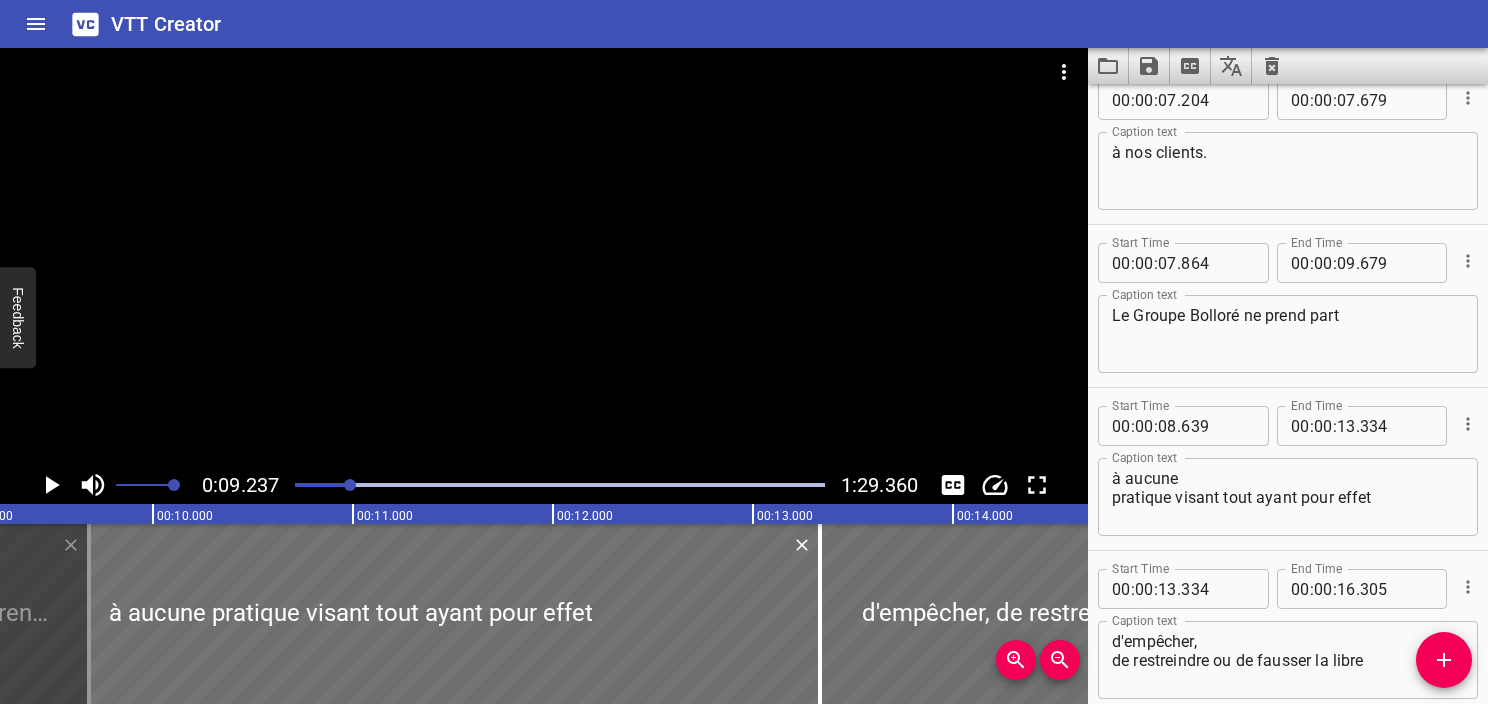 click on "à aucune
pratique visant tout ayant pour effet" at bounding box center (1288, 497) 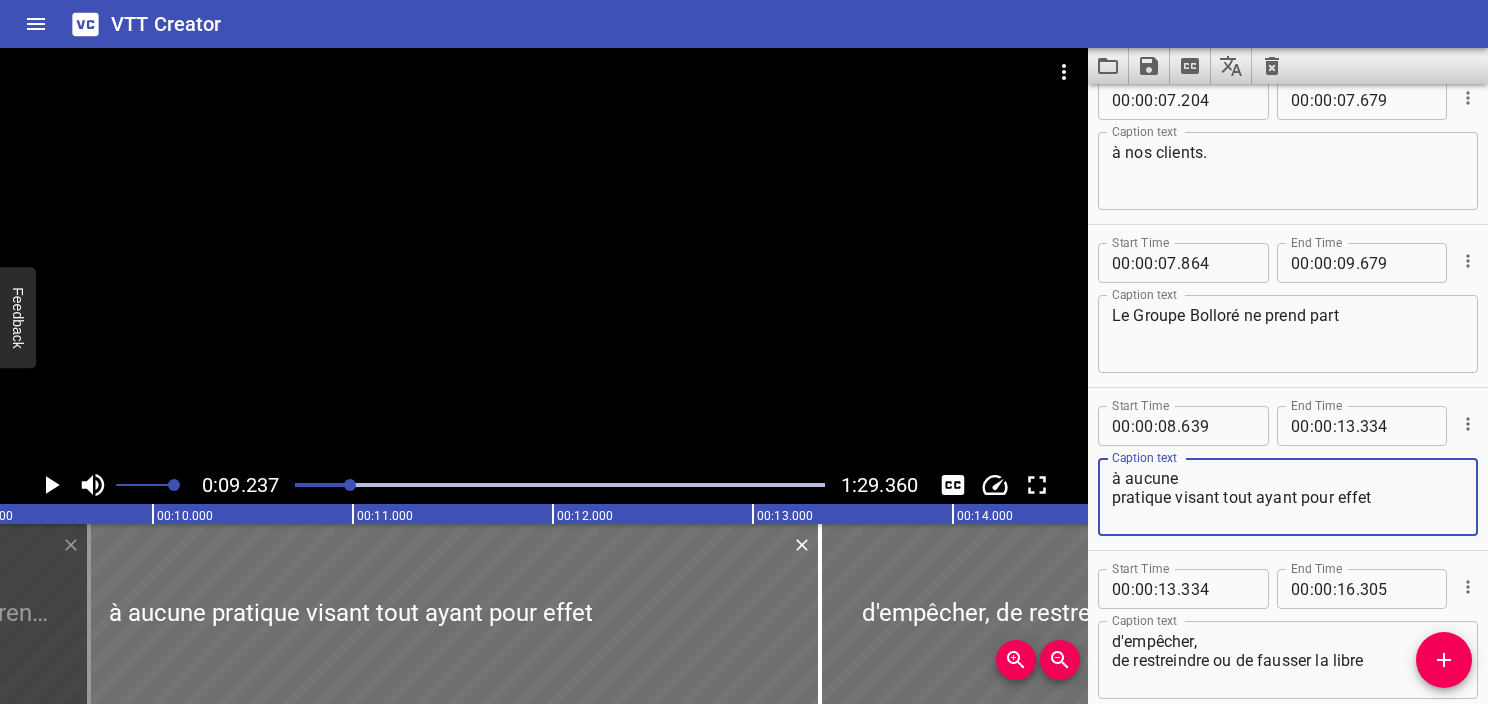 click 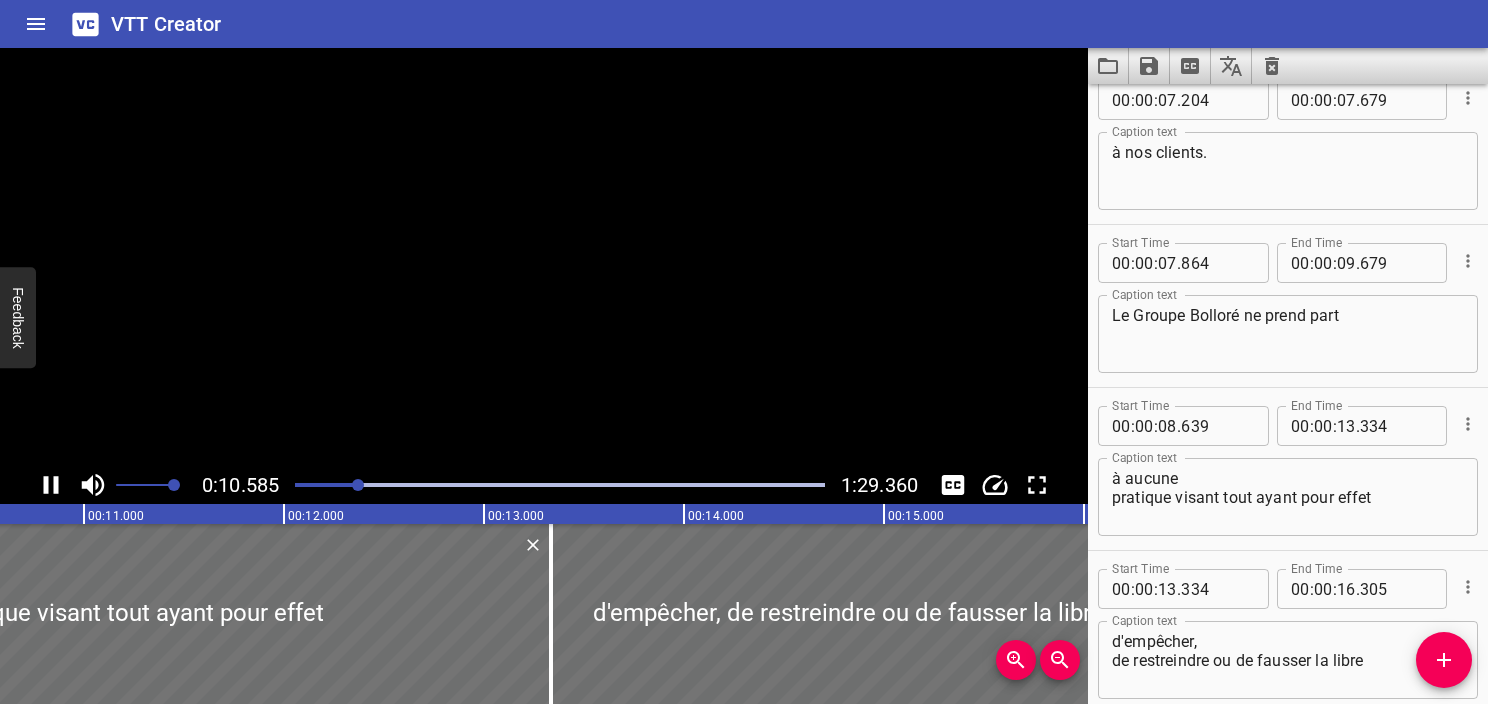 click 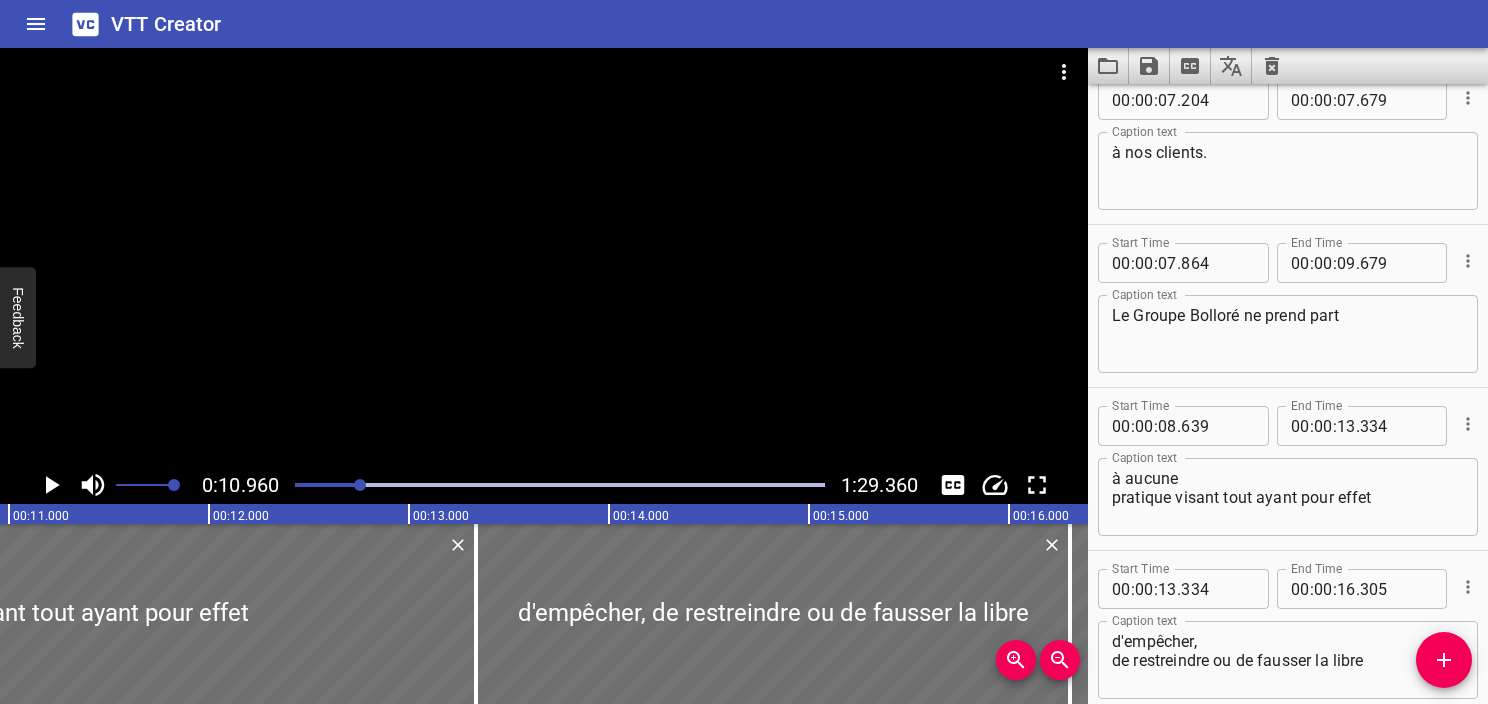 scroll, scrollTop: 0, scrollLeft: 2192, axis: horizontal 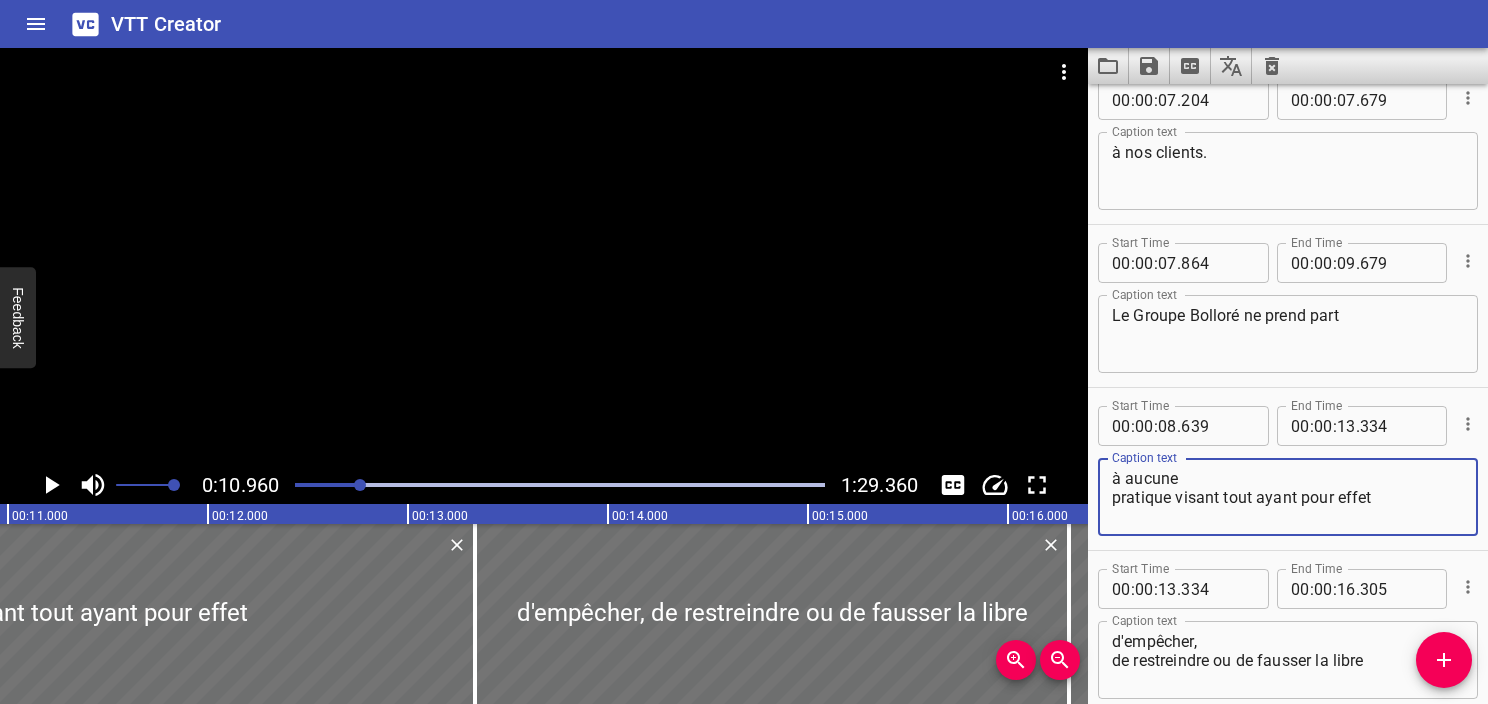 drag, startPoint x: 1172, startPoint y: 495, endPoint x: 1046, endPoint y: 462, distance: 130.24976 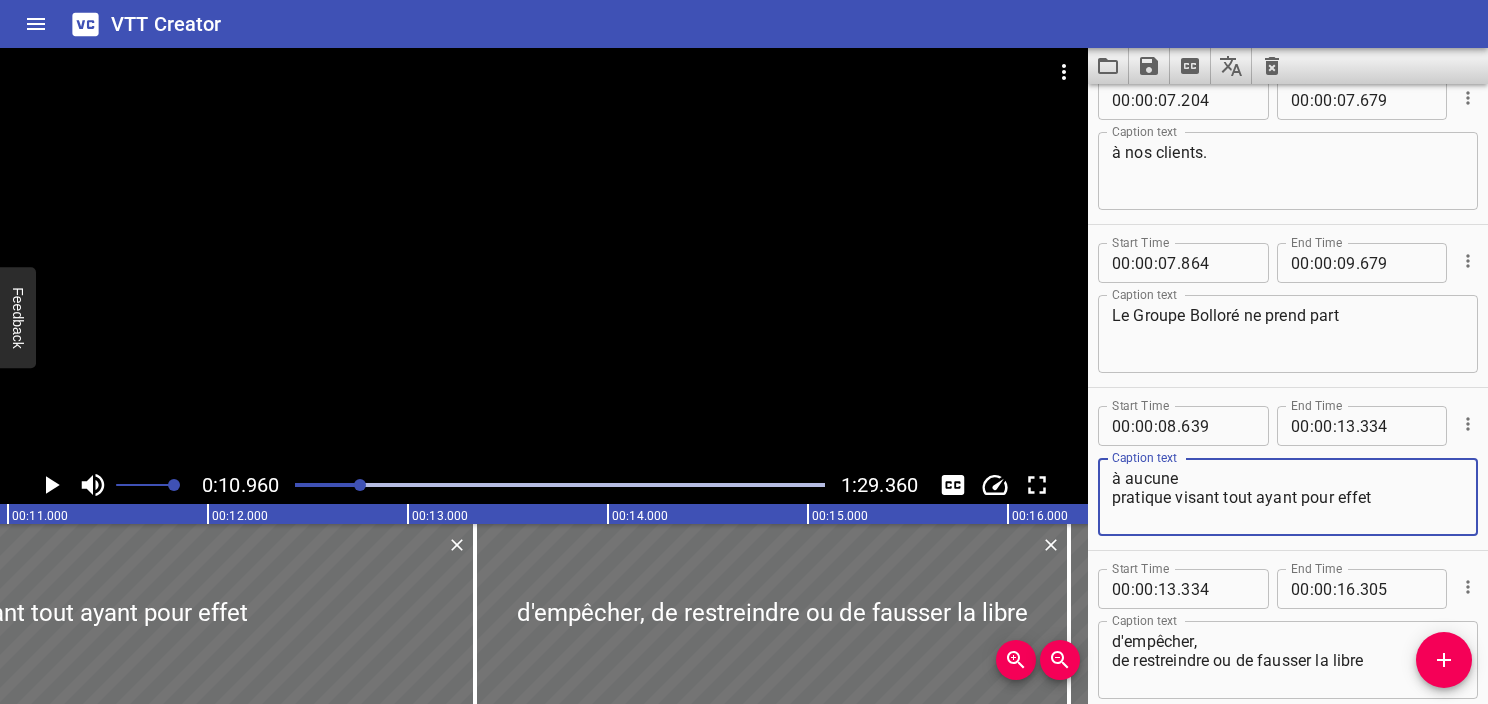 click on "Le Groupe Bolloré ne prend part" at bounding box center [1288, 334] 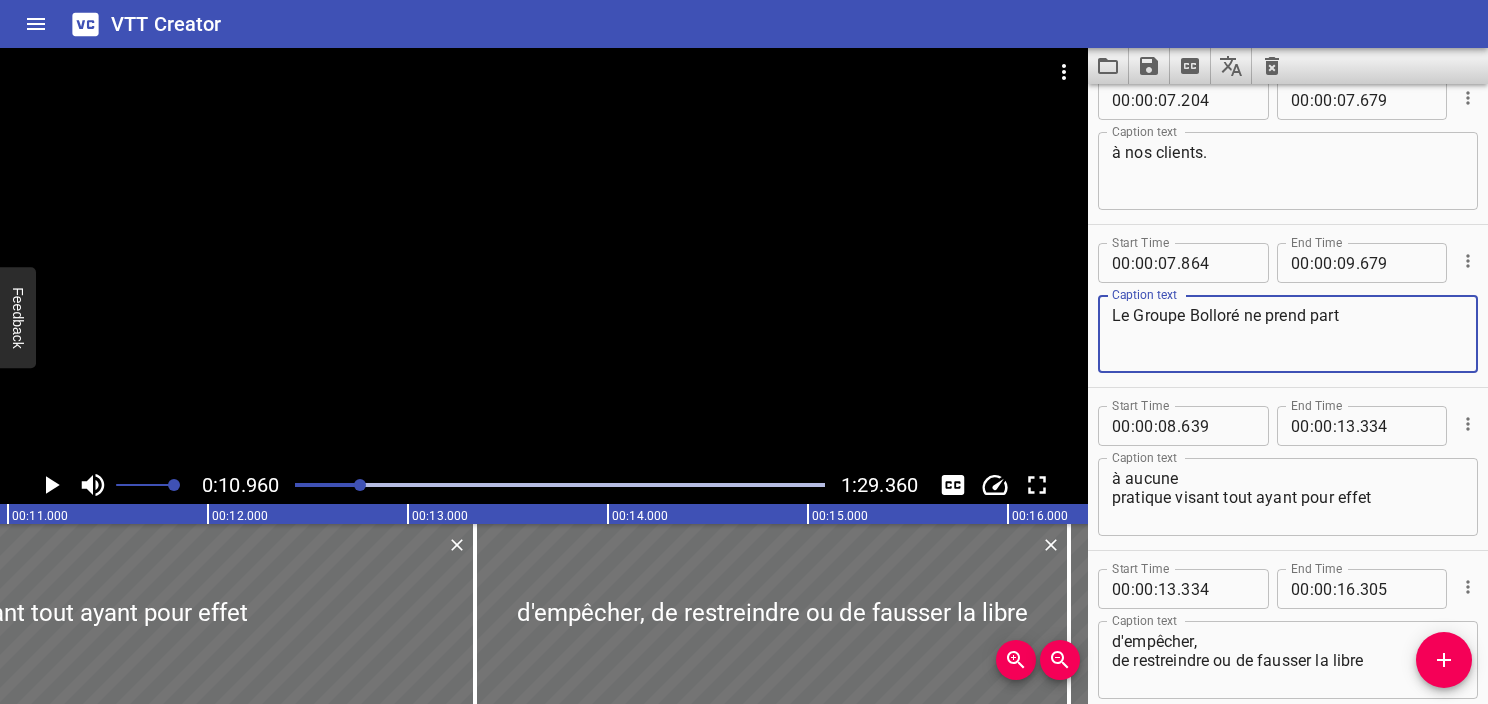 click at bounding box center (96, 485) 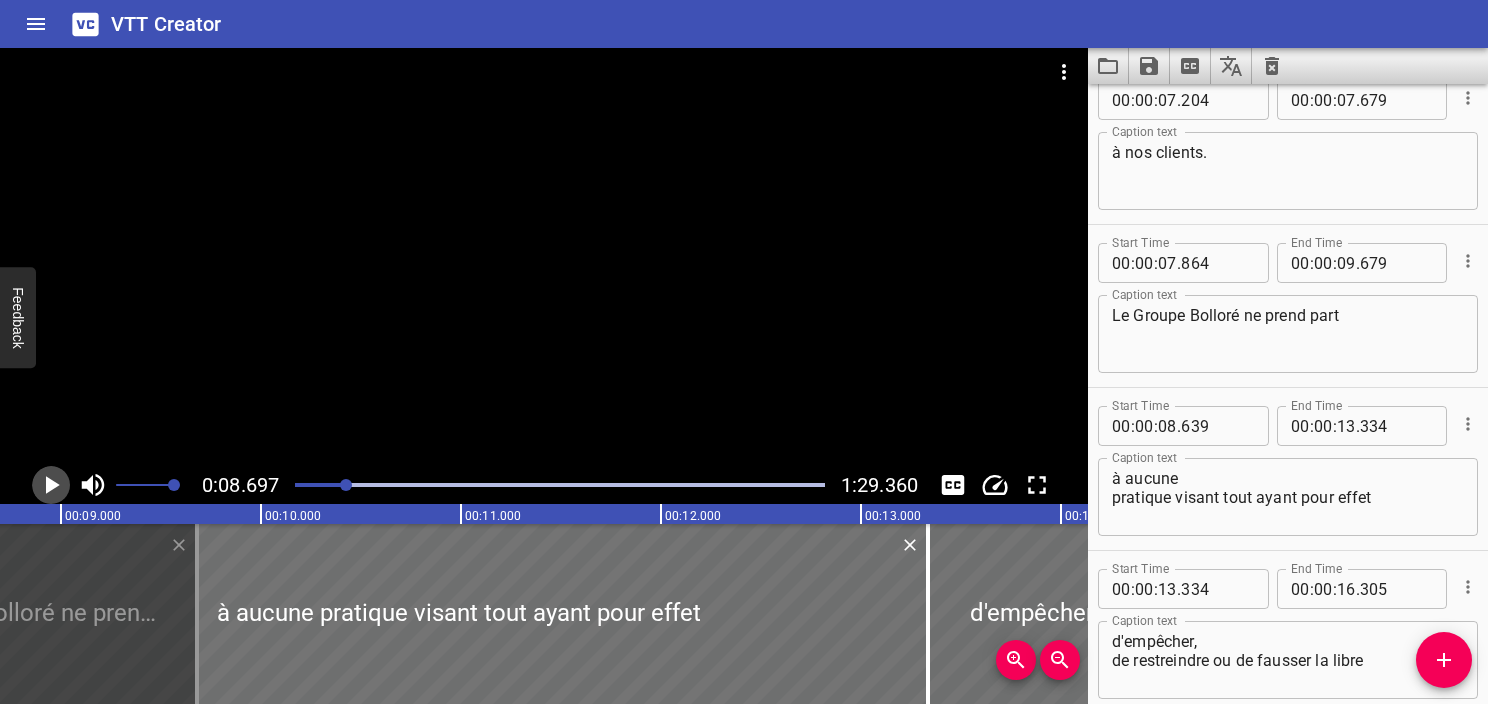click 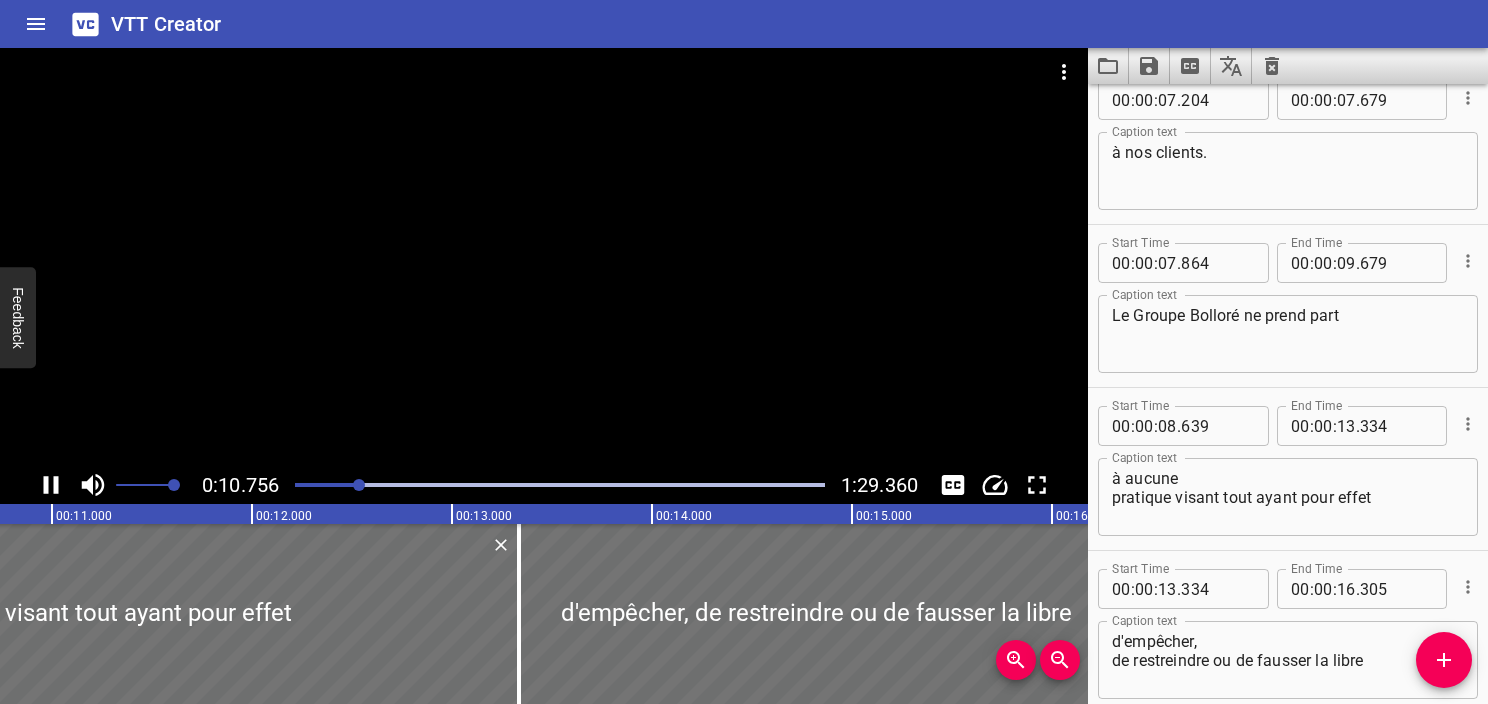 click at bounding box center (94, 485) 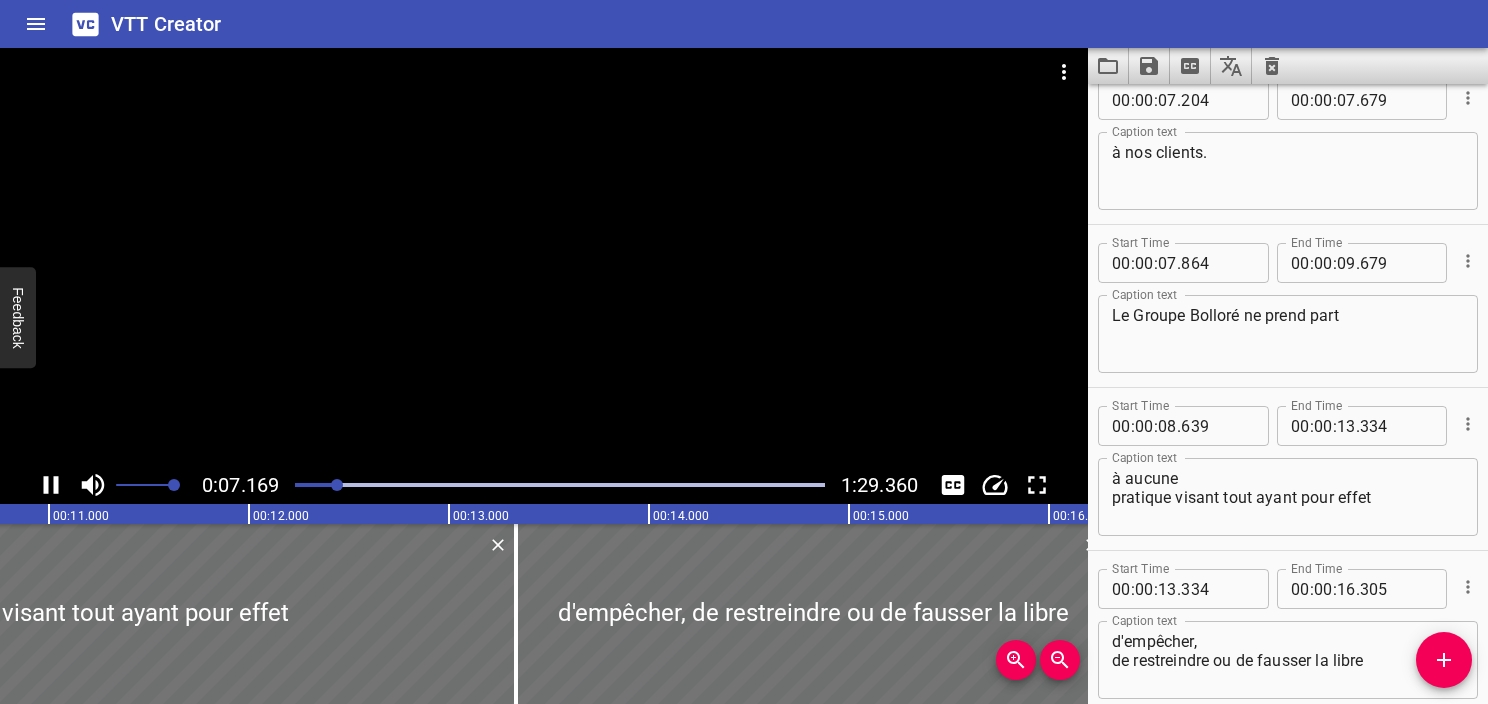 scroll, scrollTop: 592, scrollLeft: 0, axis: vertical 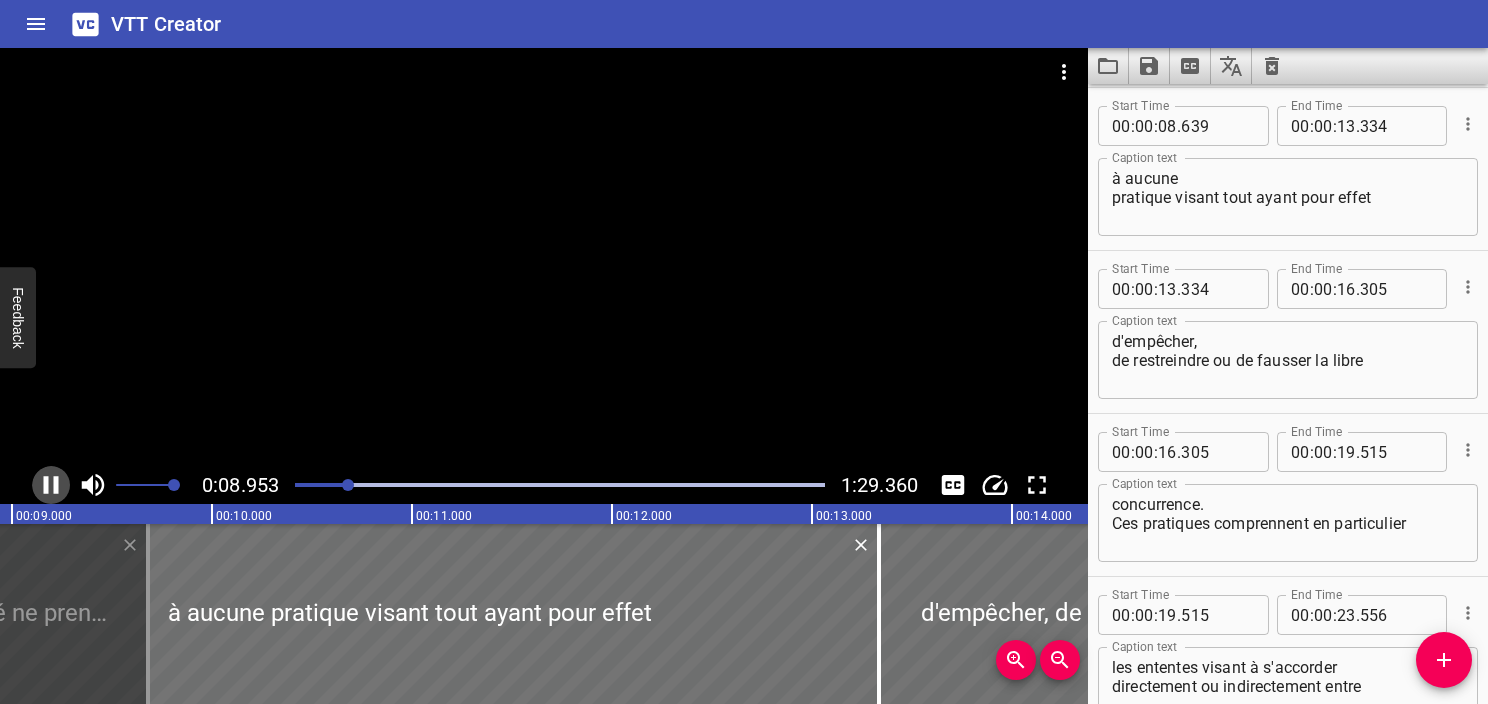 click 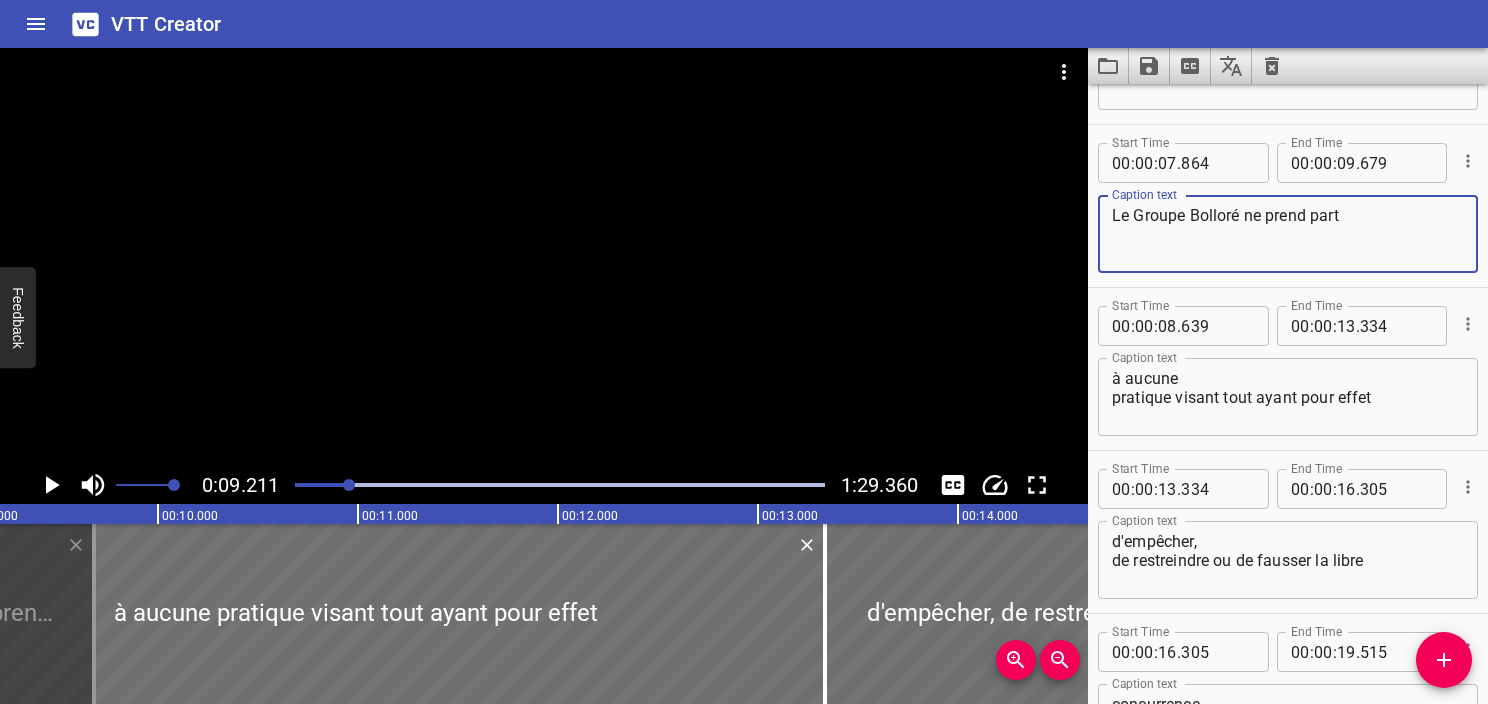 click on "Le Groupe Bolloré ne prend part" at bounding box center [1288, 234] 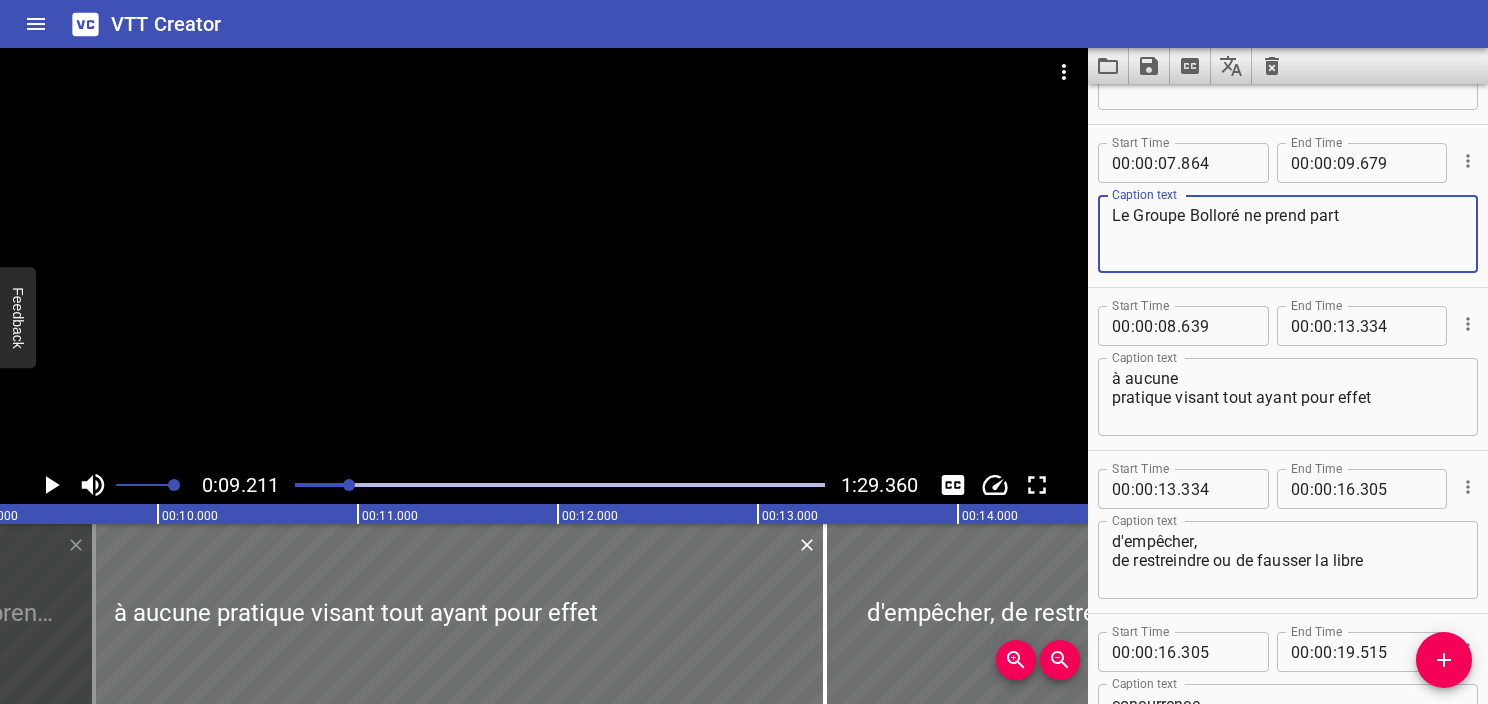 click 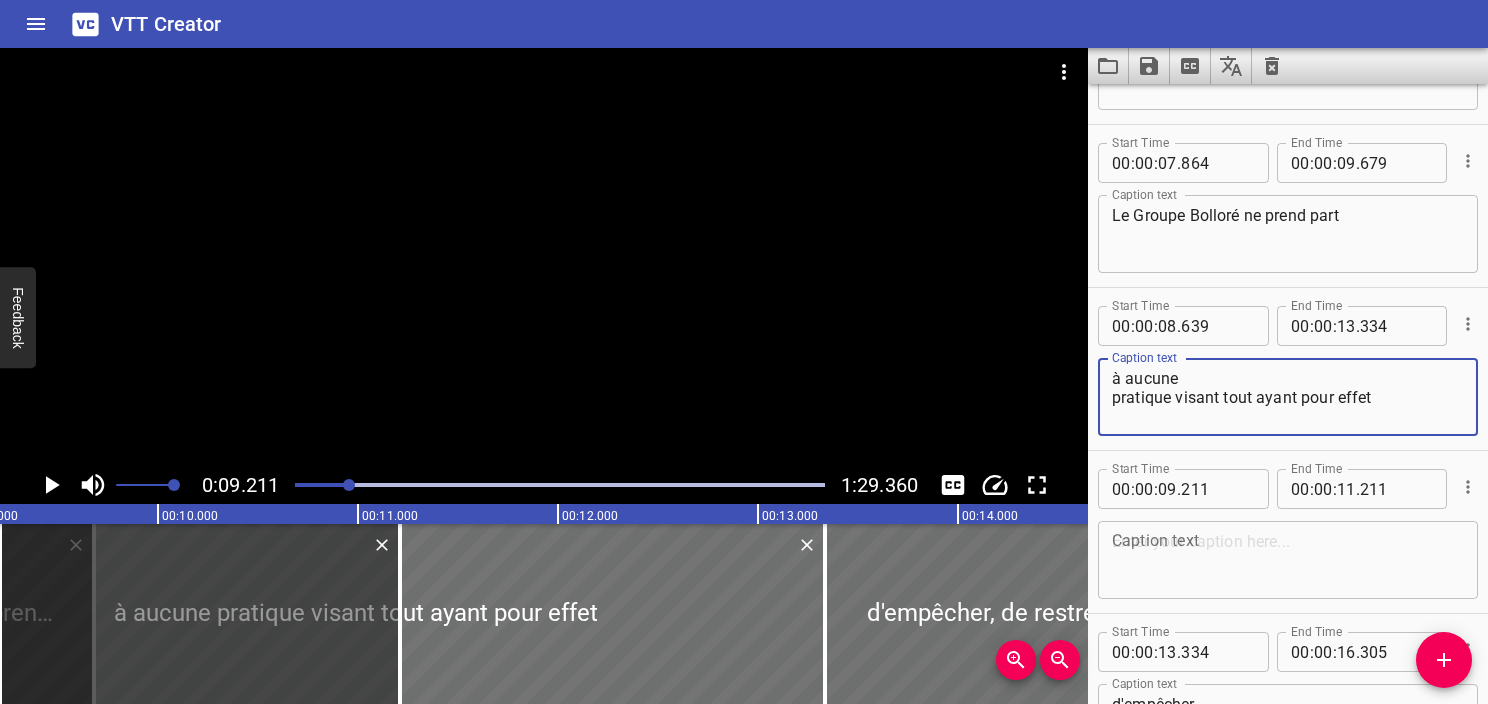drag, startPoint x: 1392, startPoint y: 405, endPoint x: 1066, endPoint y: 376, distance: 327.28732 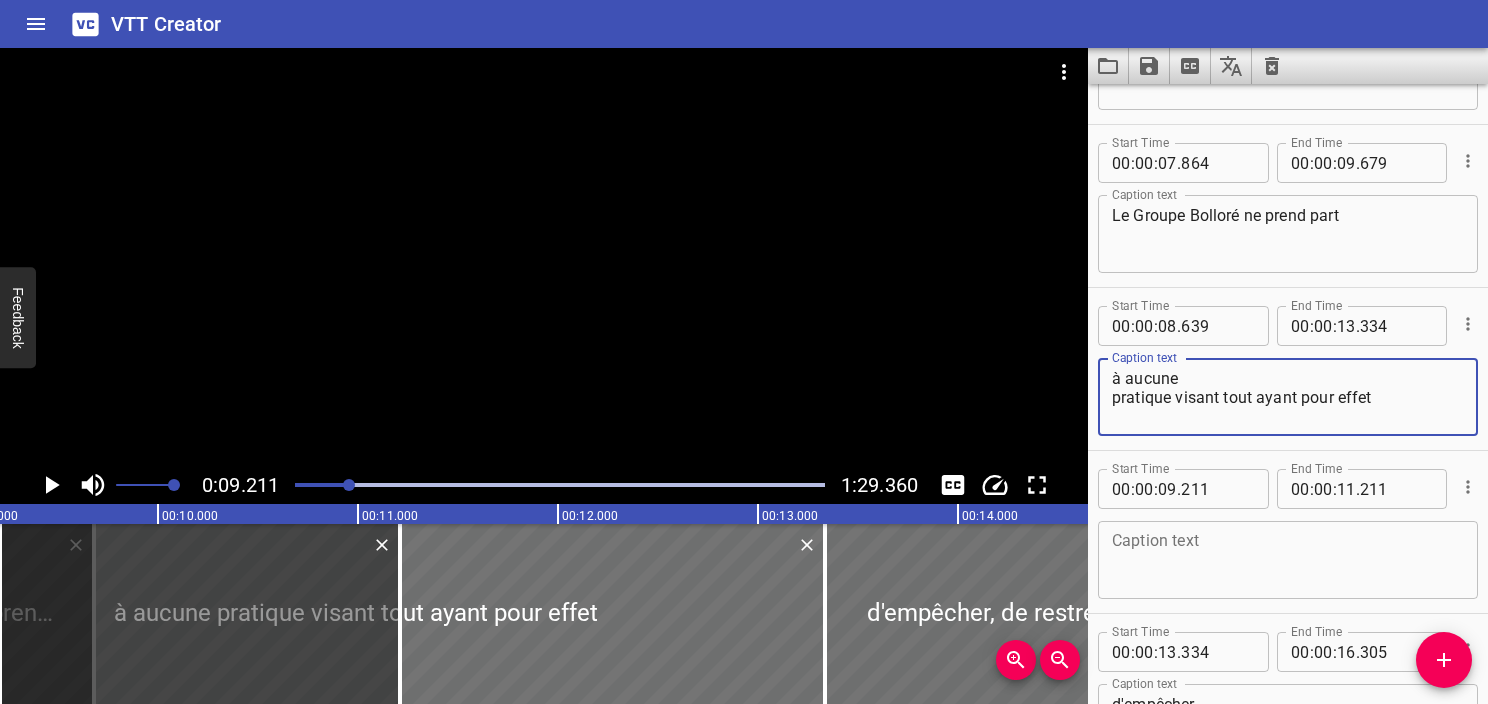 click on "0:09.211 1:29.360 00:00.000 00:01.000 00:02.000 00:03.000 00:04.000 00:05.000 00:06.000 00:07.000 00:08.000 00:09.000 00:10.000 00:11.000 00:12.000 00:13.000 00:14.000 00:15.000 00:16.000 00:17.000 00:18.000 00:19.000 00:20.000 00:21.000 00:22.000 00:23.000 00:24.000 00:25.000 00:25.000 00:26.000 00:27.000 00:28.000 00:29.000 00:30.000 00:31.000 00:32.000 00:33.000 00:34.000 00:35.000 00:36.000 00:37.000 00:38.000 00:39.000 00:40.000 00:41.000 00:42.000 00:43.000 00:44.000 00:45.000 00:46.000 00:47.000 00:48.000 00:49.000 00:50.000 00:50.000 00:51.000 00:52.000 00:53.000 00:54.000 00:55.000 00:56.000 00:57.000 00:58.000 00:59.000 01:00.000 01:01.000 01:02.000 01:03.000 01:04.000 01:05.000 01:06.000 01:07.000 01:08.000 01:09.000 01:10.000 01:11.000 01:12.000 01:13.000 01:14.000 01:15.000 01:15.000 01:16.000 01:17.000 01:18.000 01:19.000 01:20.000 01:21.000 01:22.000 01:23.000 01:24.000 01:25.000 01:26.000 01:27.000 01:28.000 01:29.000 01:30.000 01:31.000 01:32.000 01:33.000 01:34.000 01:35.000 01:36.000 00 : :" at bounding box center [744, 376] 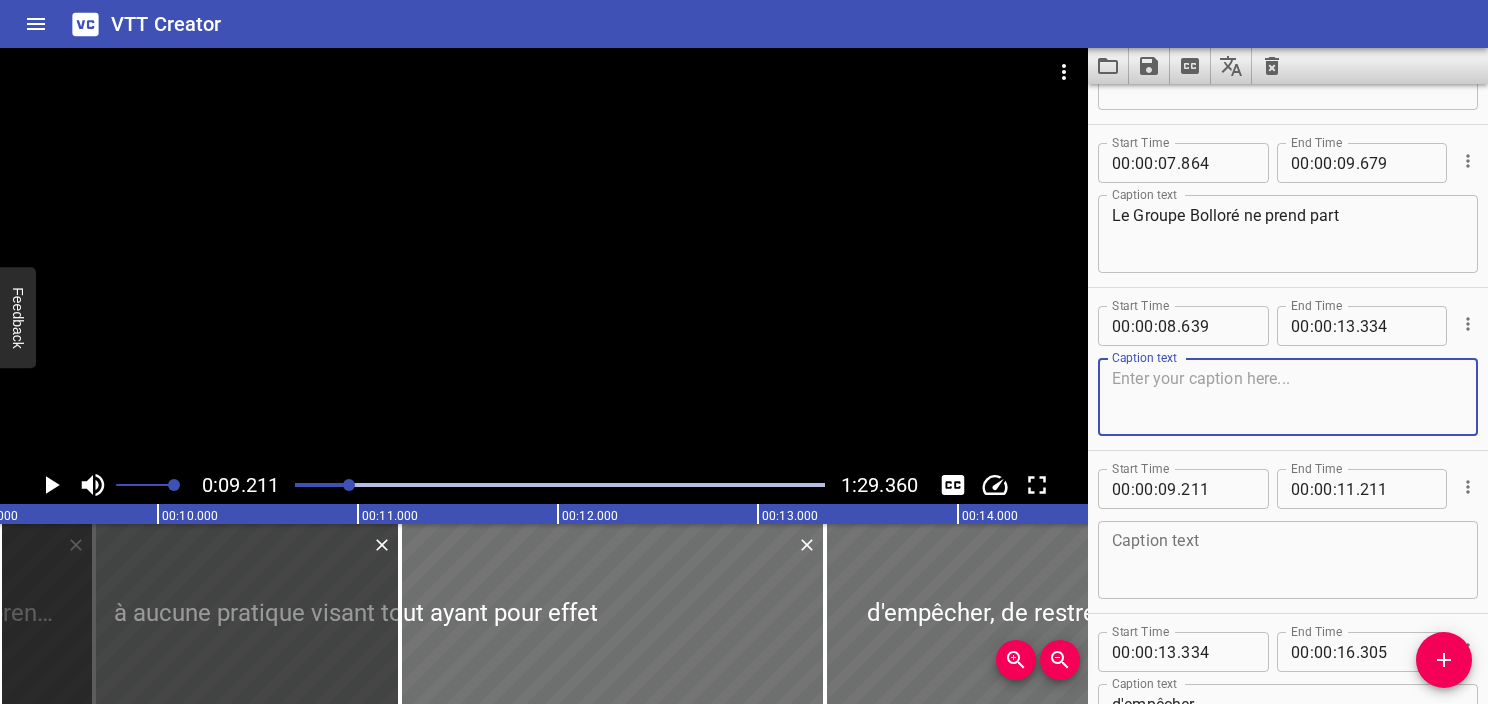 type 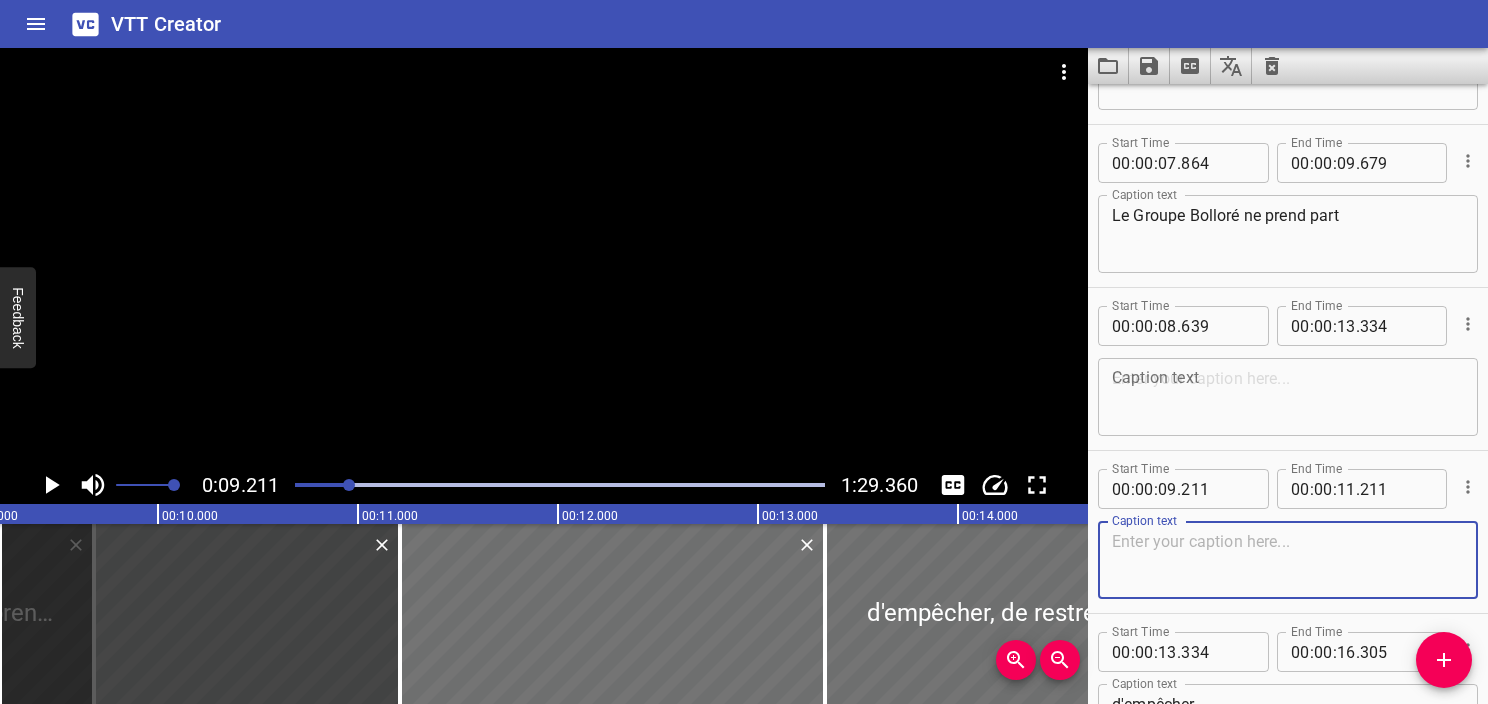 paste on "à aucune
pratique visant tout ayant pour effet" 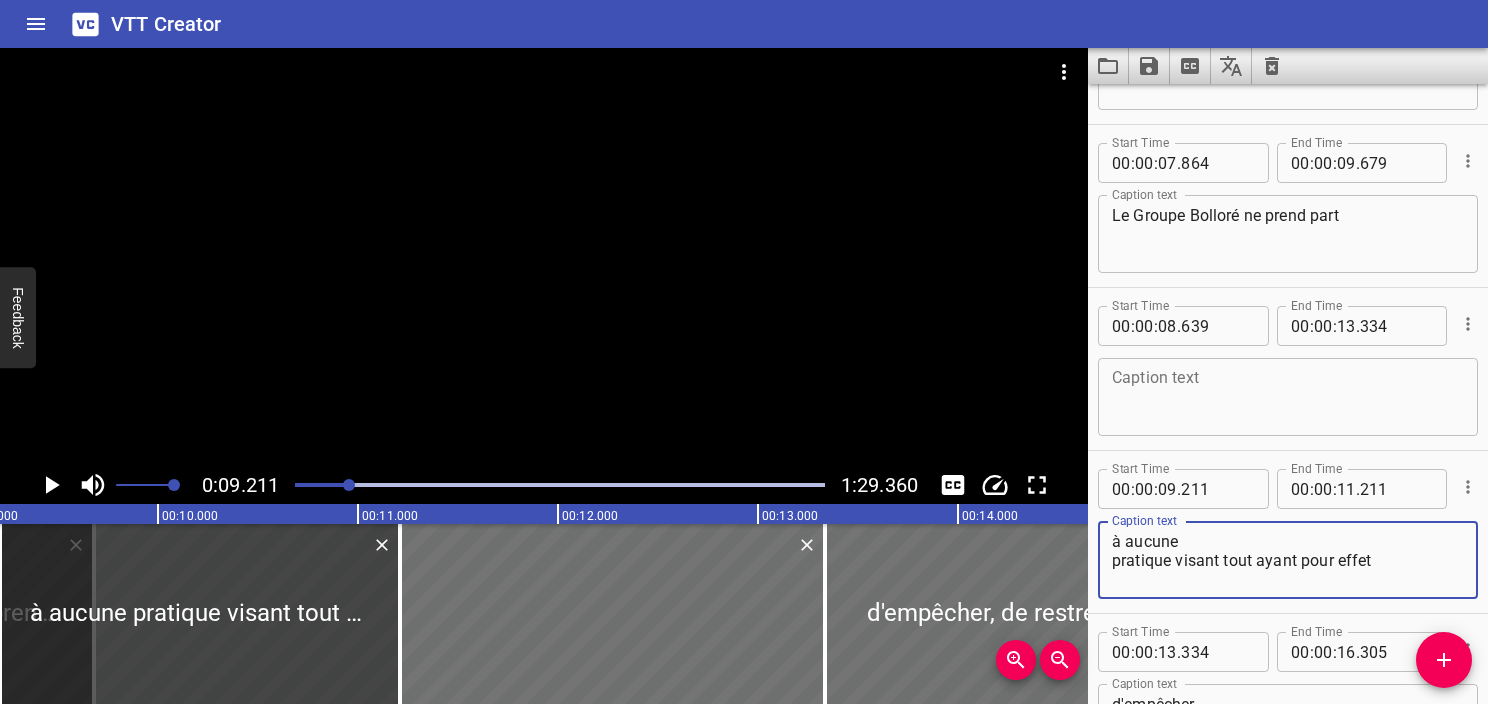 type on "à aucune
pratique visant tout ayant pour effet" 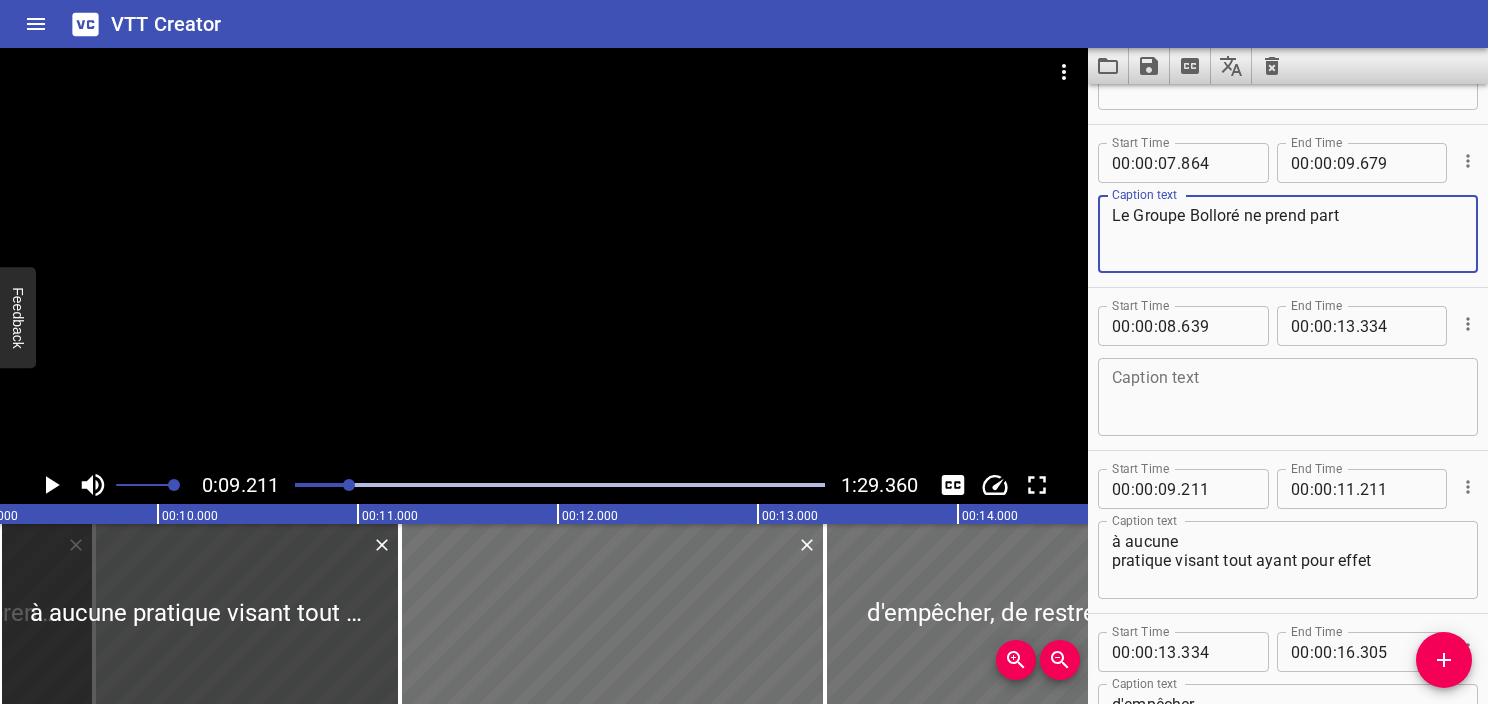 drag, startPoint x: 1363, startPoint y: 229, endPoint x: 1243, endPoint y: 233, distance: 120.06665 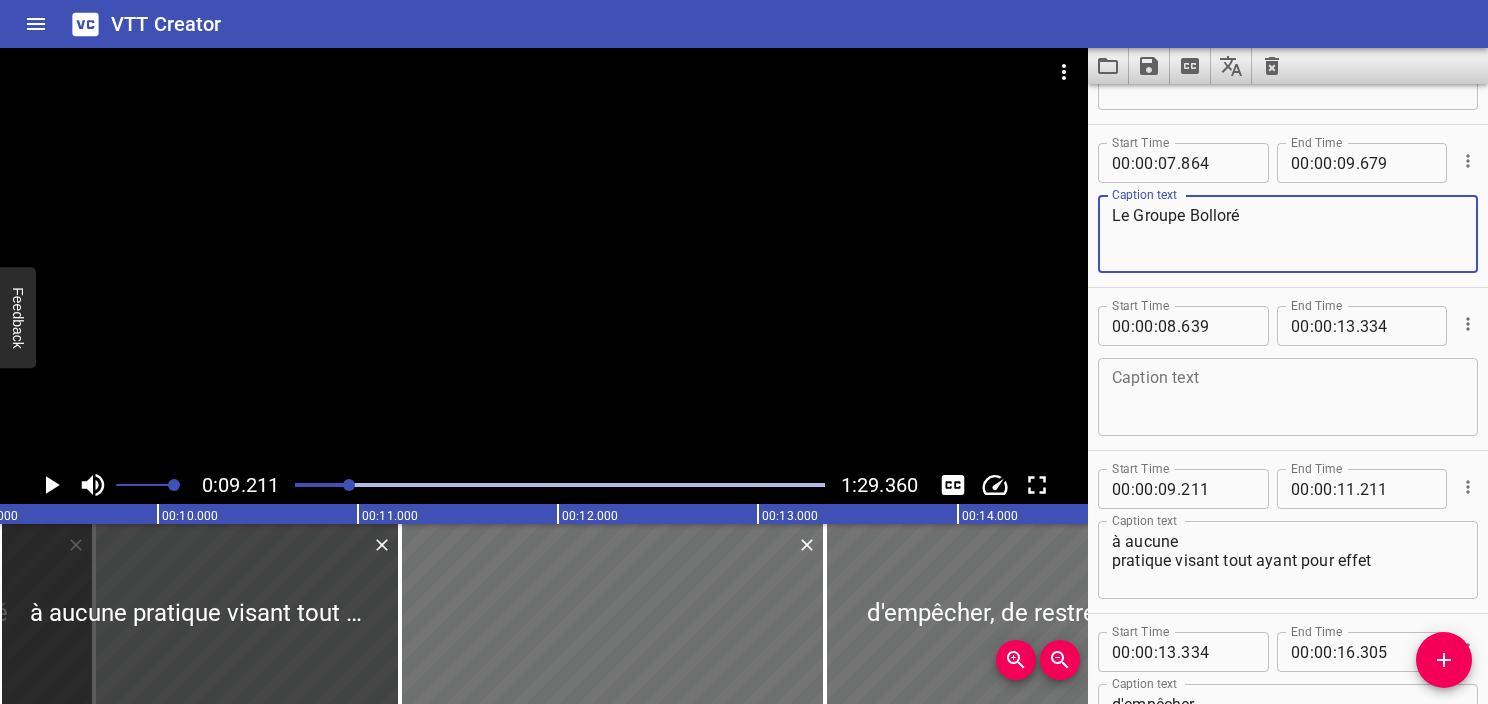 type on "Le Groupe Bolloré" 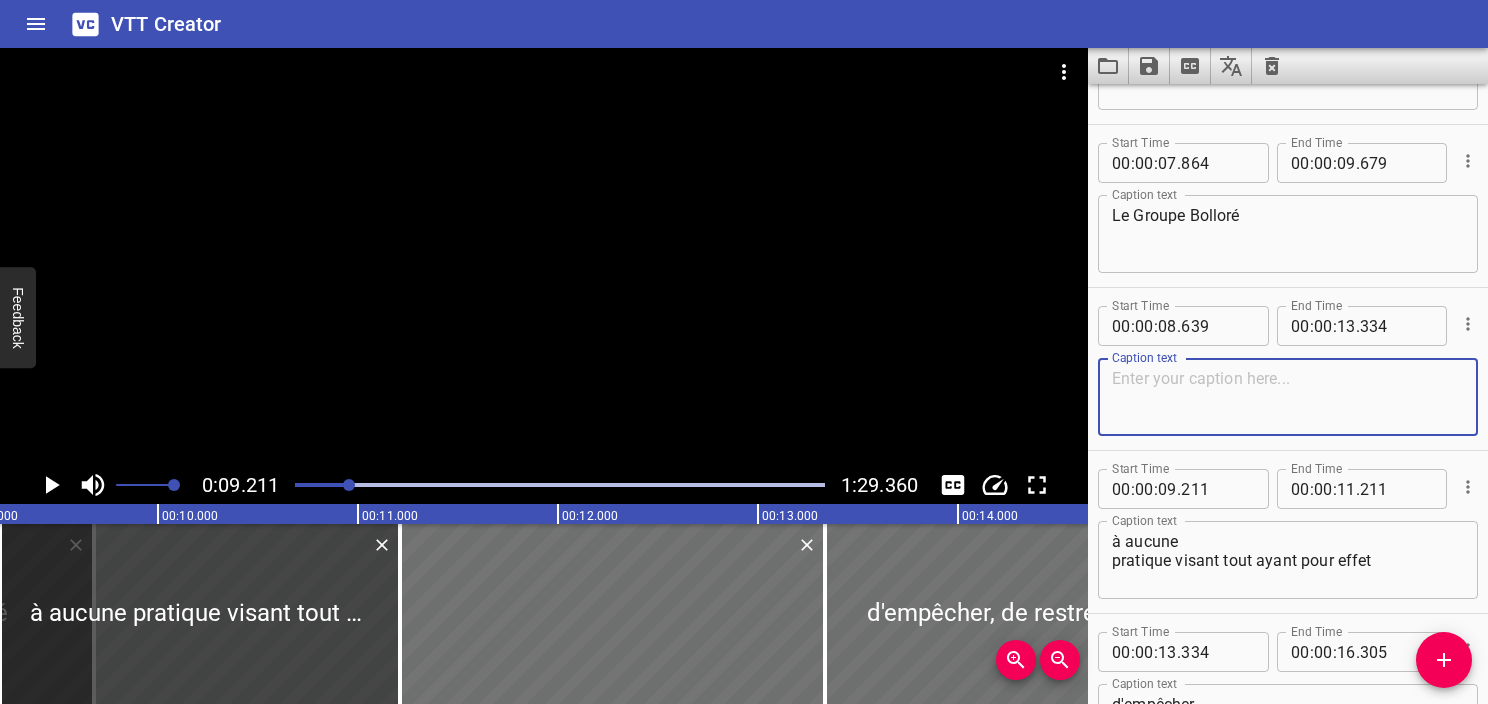 paste on "ne prend part" 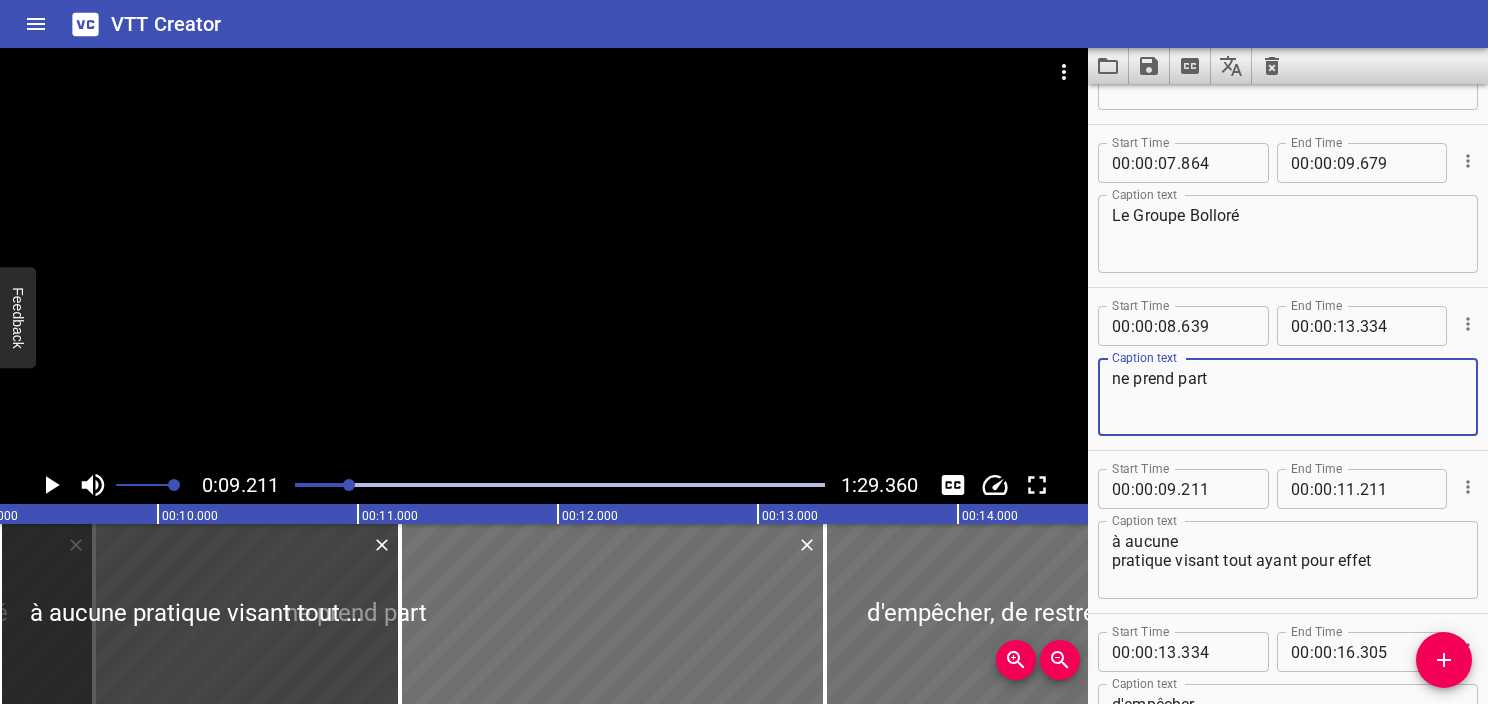 type on "ne prend part" 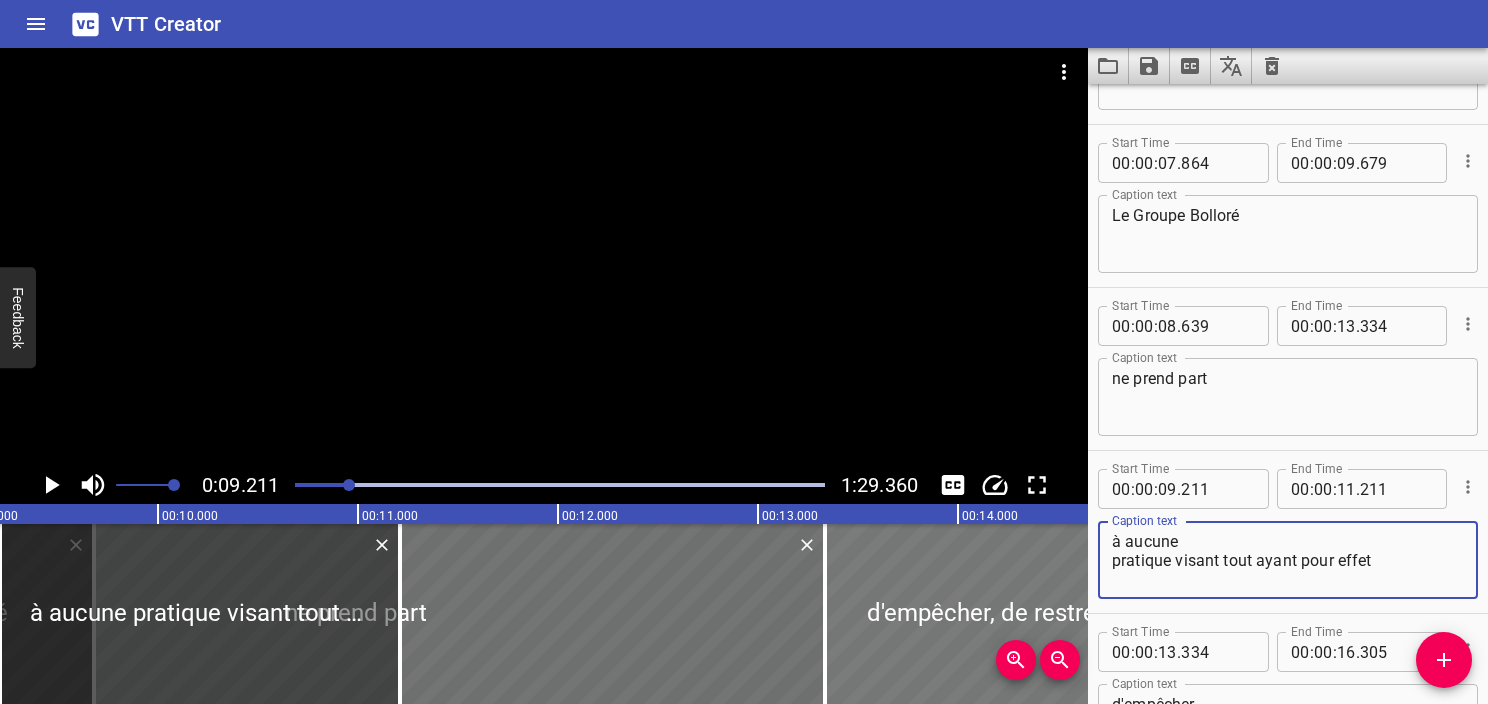 drag, startPoint x: 1208, startPoint y: 543, endPoint x: 1073, endPoint y: 547, distance: 135.05925 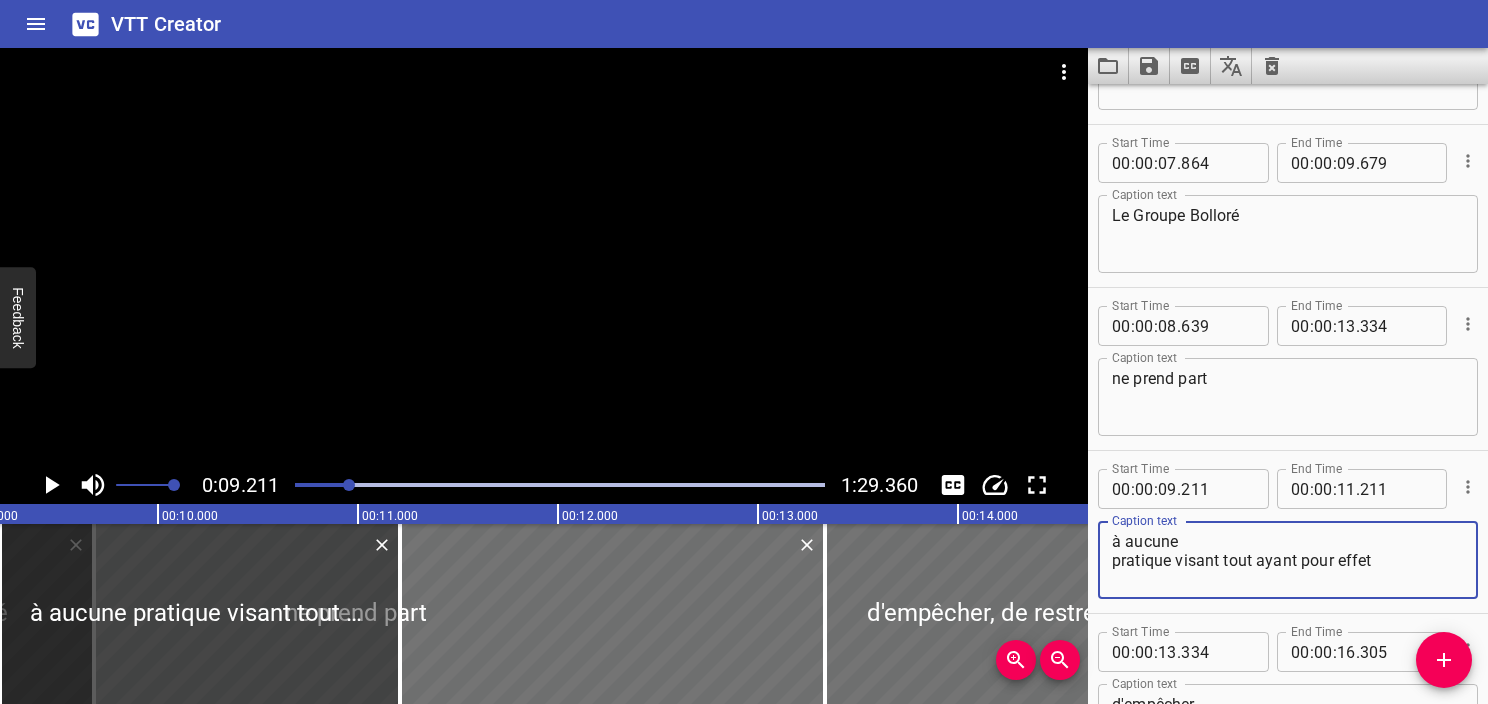 drag, startPoint x: 1173, startPoint y: 562, endPoint x: 1108, endPoint y: 526, distance: 74.30343 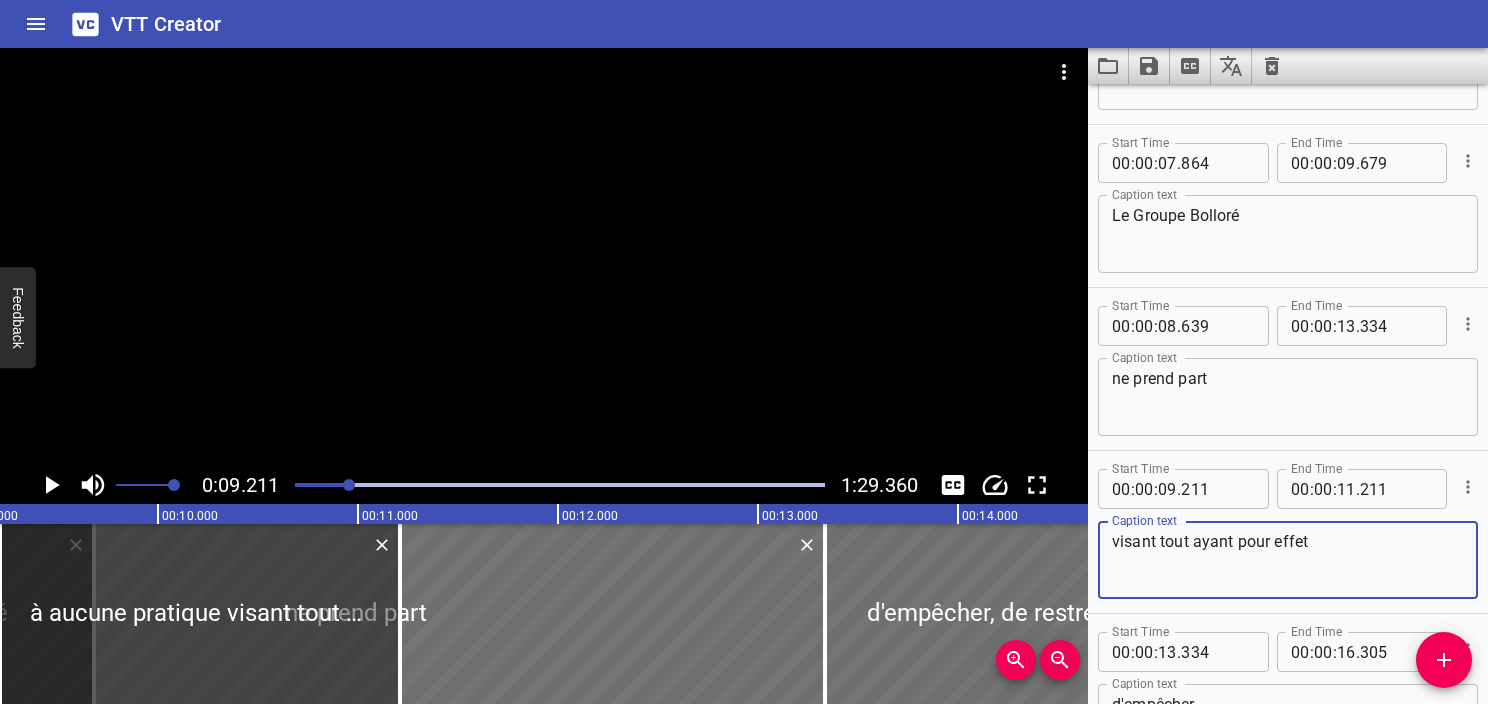 type on "visant tout ayant pour effet" 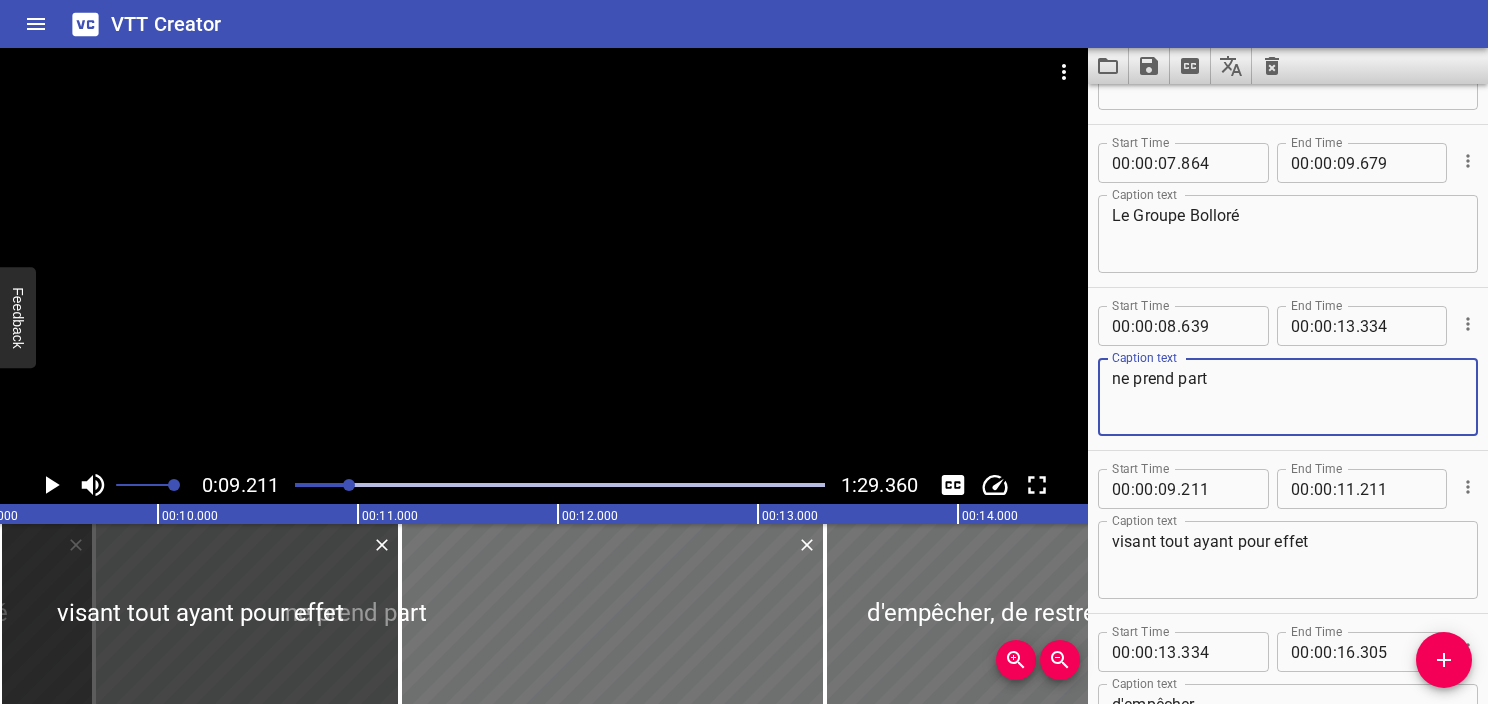 paste on "à aucune
pratique" 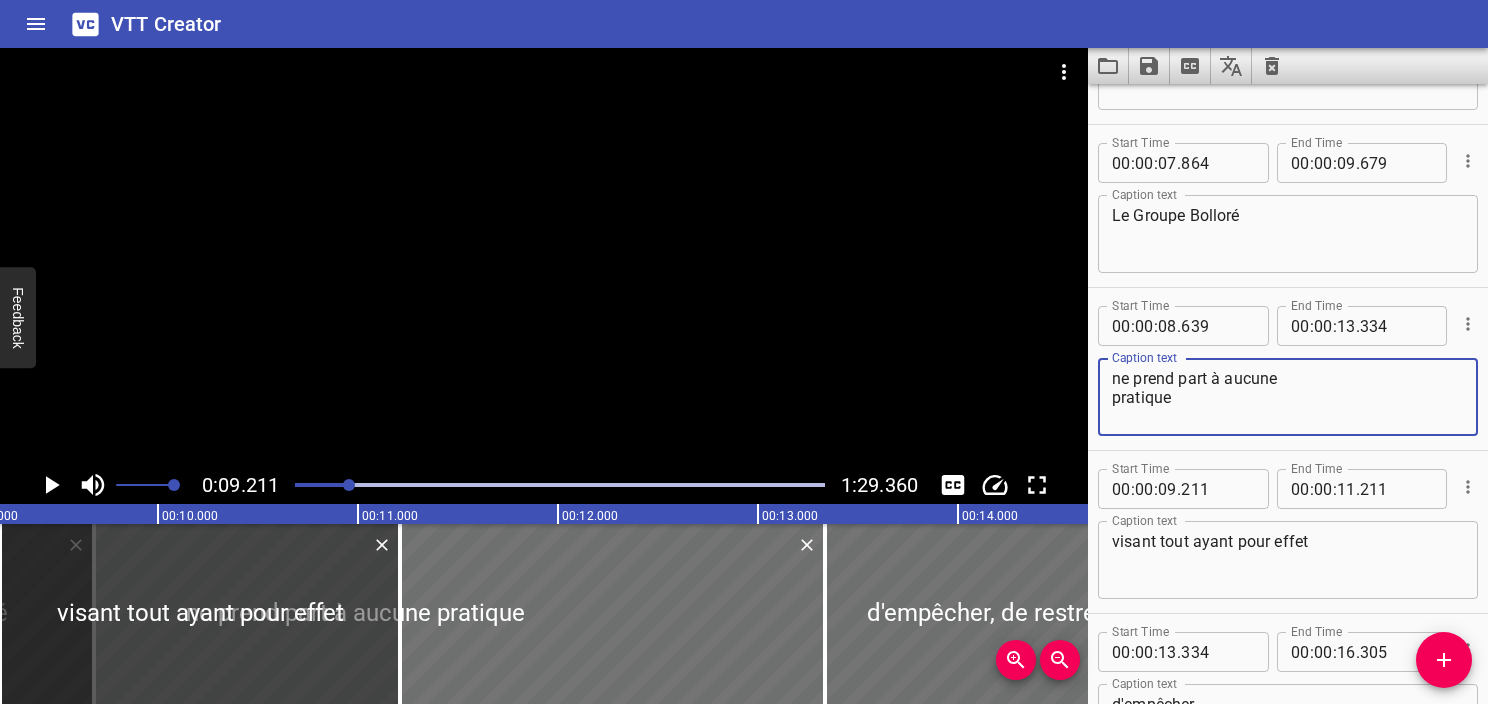 click on "ne prend part à aucune
pratique  Caption text" at bounding box center [1288, 397] 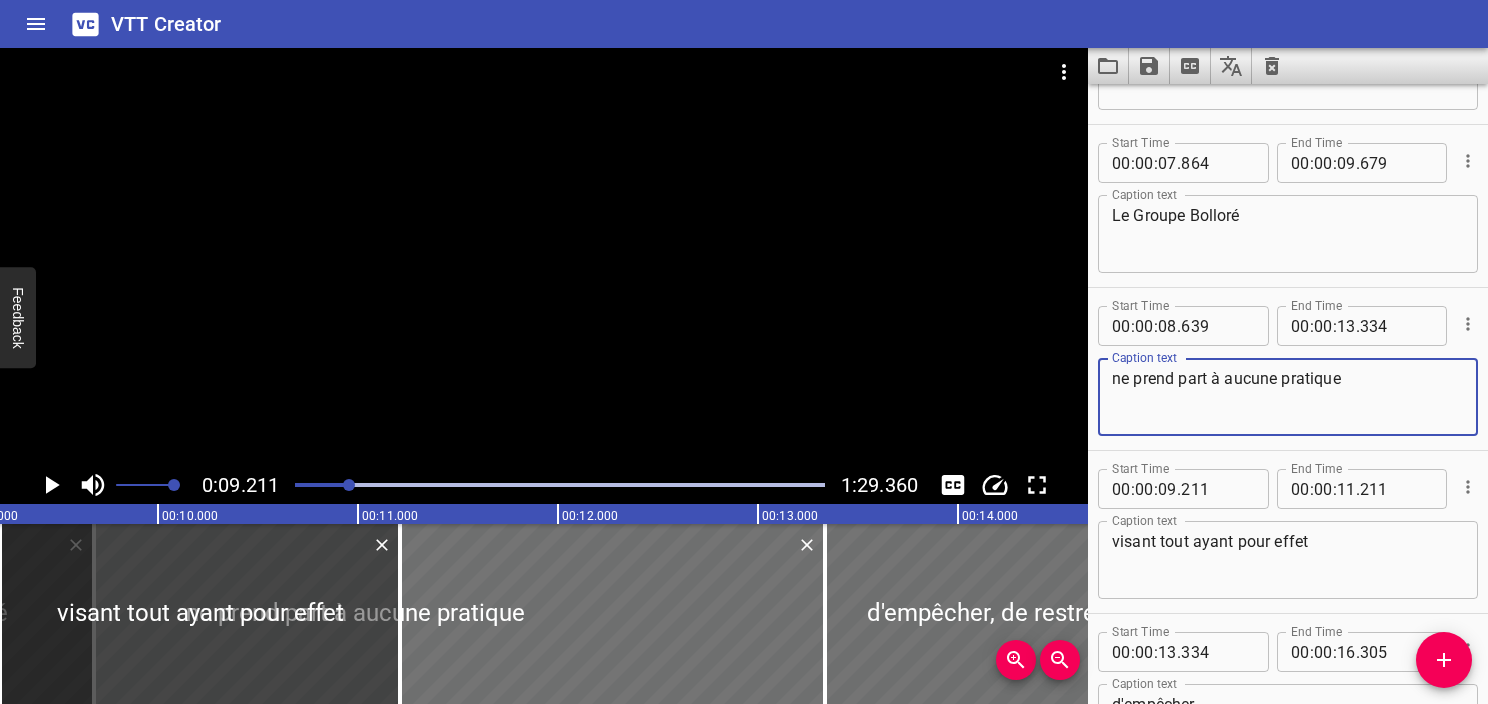 type on "ne prend part à aucune pratique" 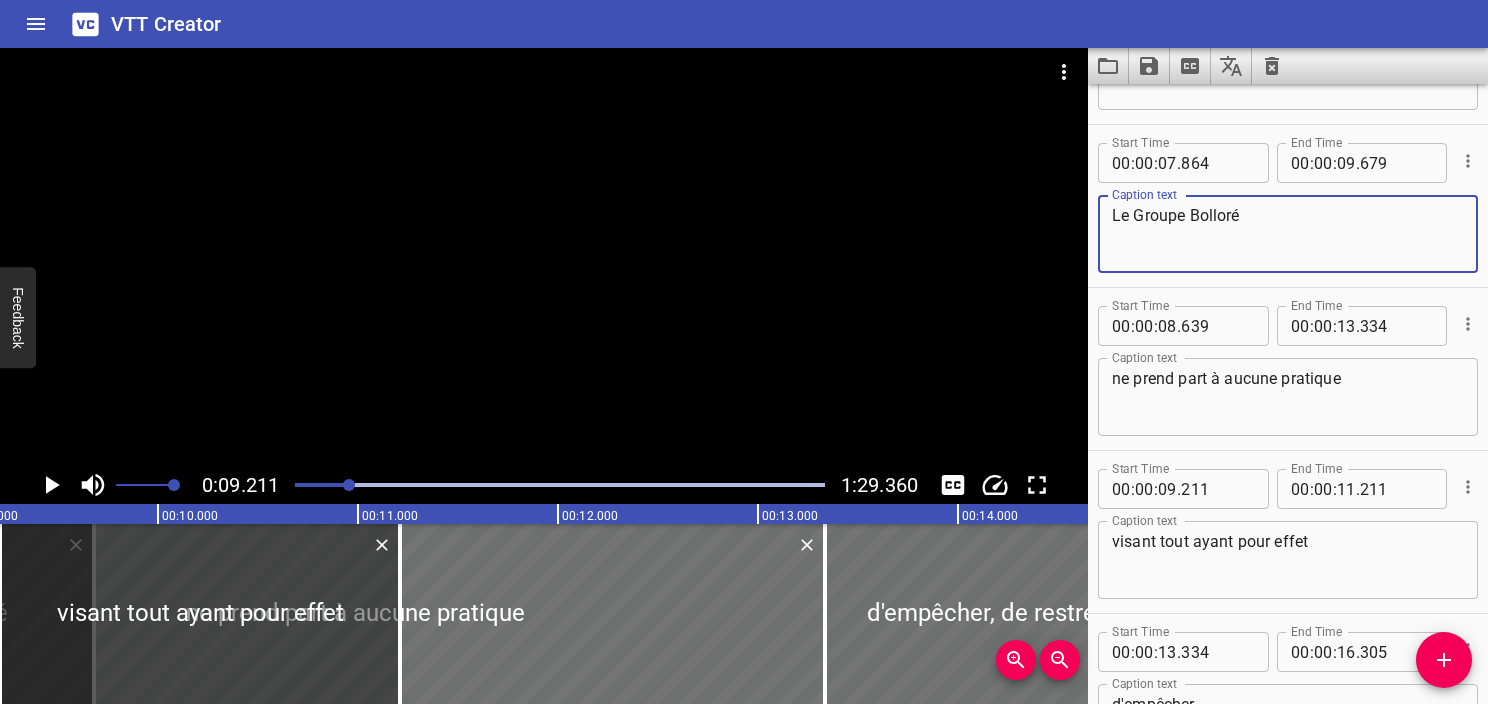 type on "Le Groupe Bolloré" 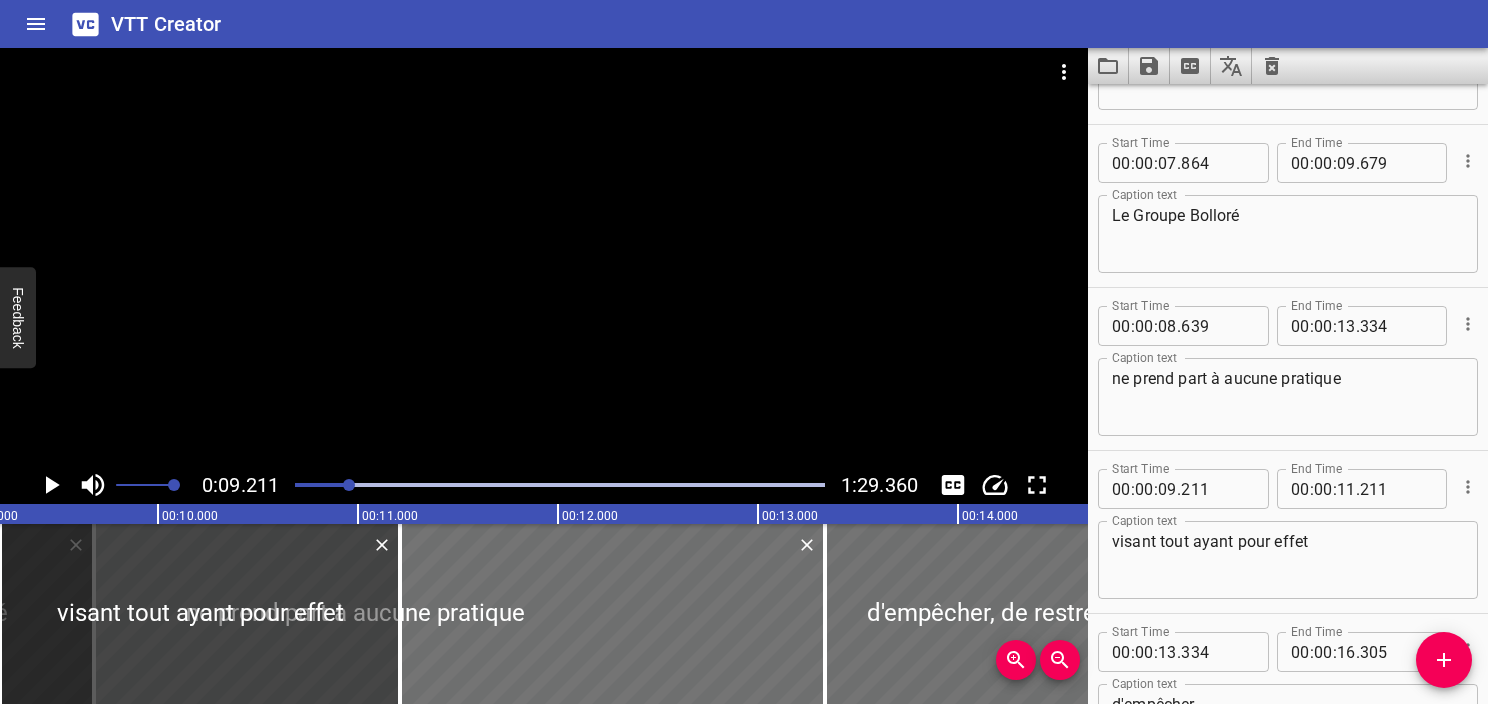 click at bounding box center [560, 485] 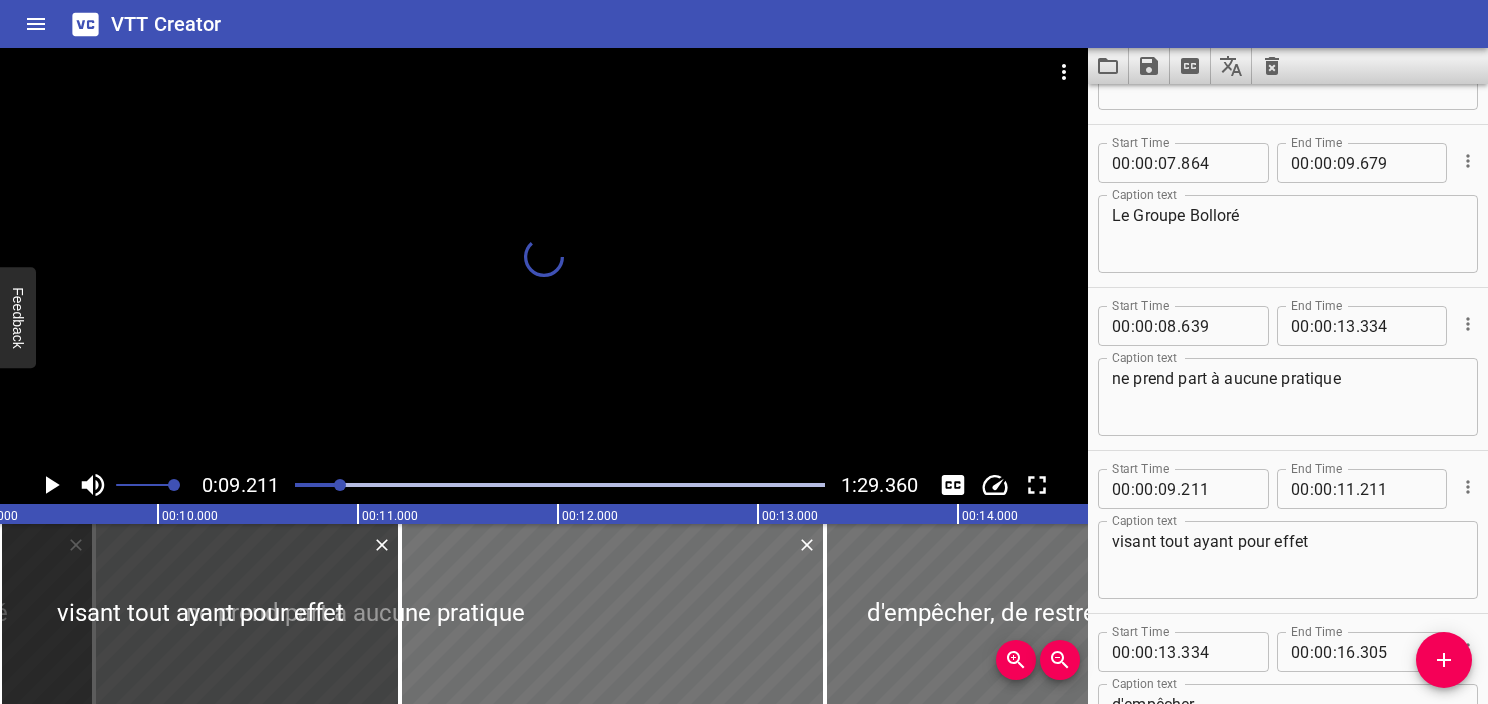scroll, scrollTop: 652, scrollLeft: 0, axis: vertical 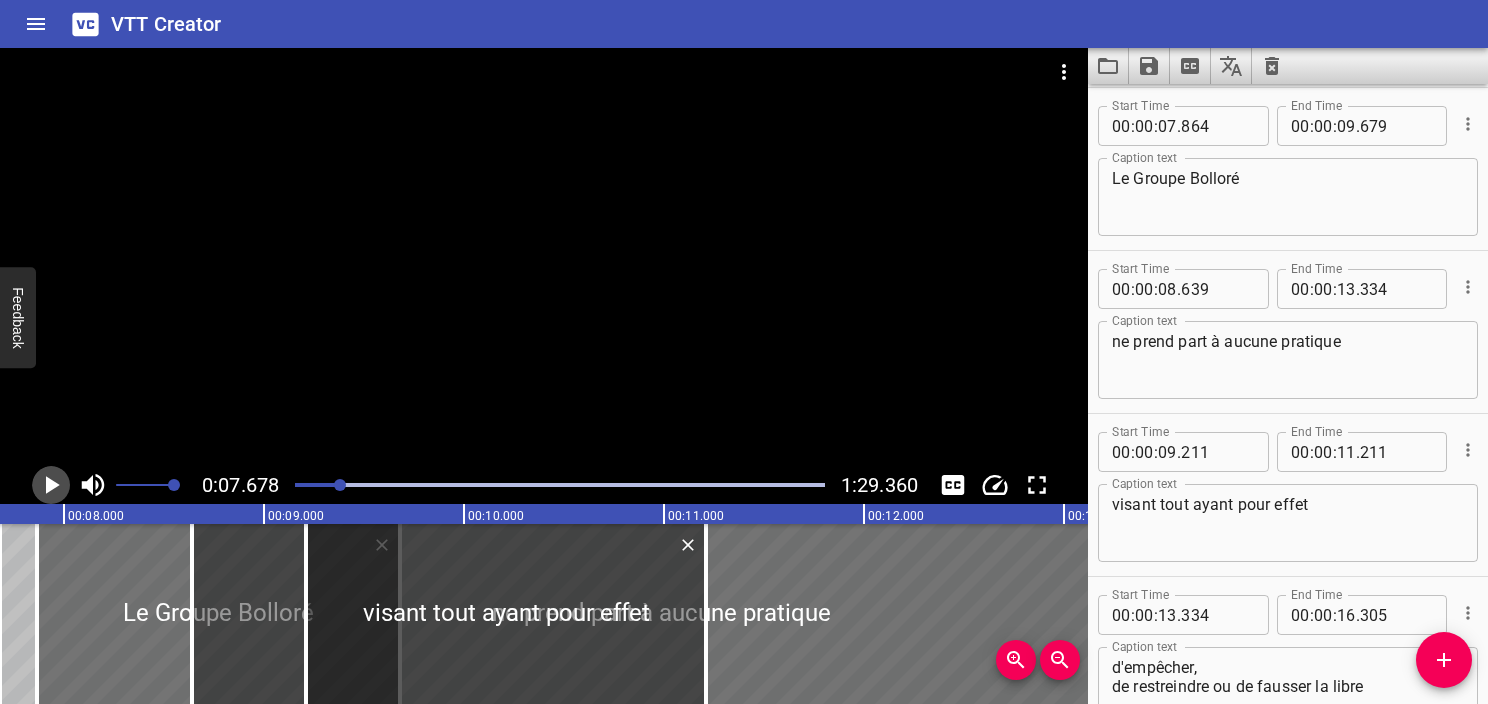 click 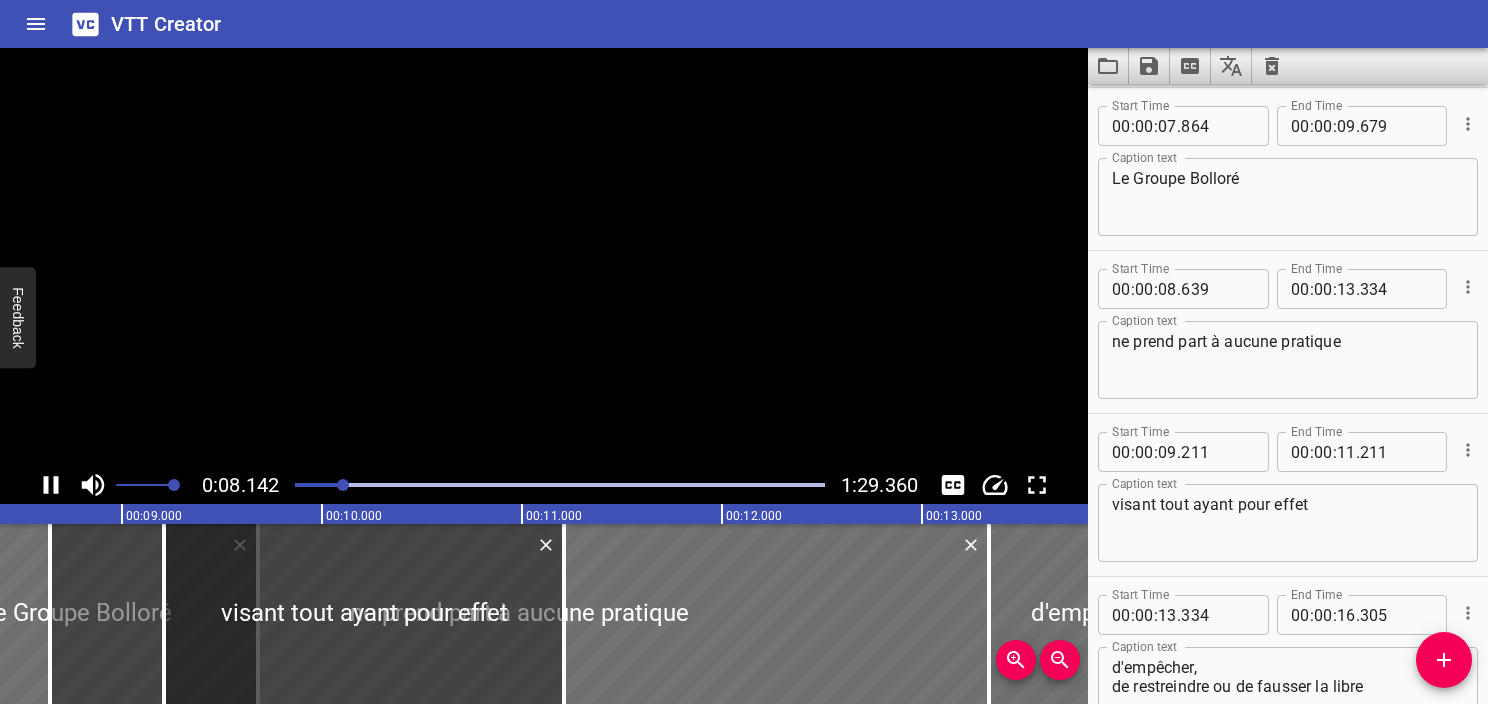 click 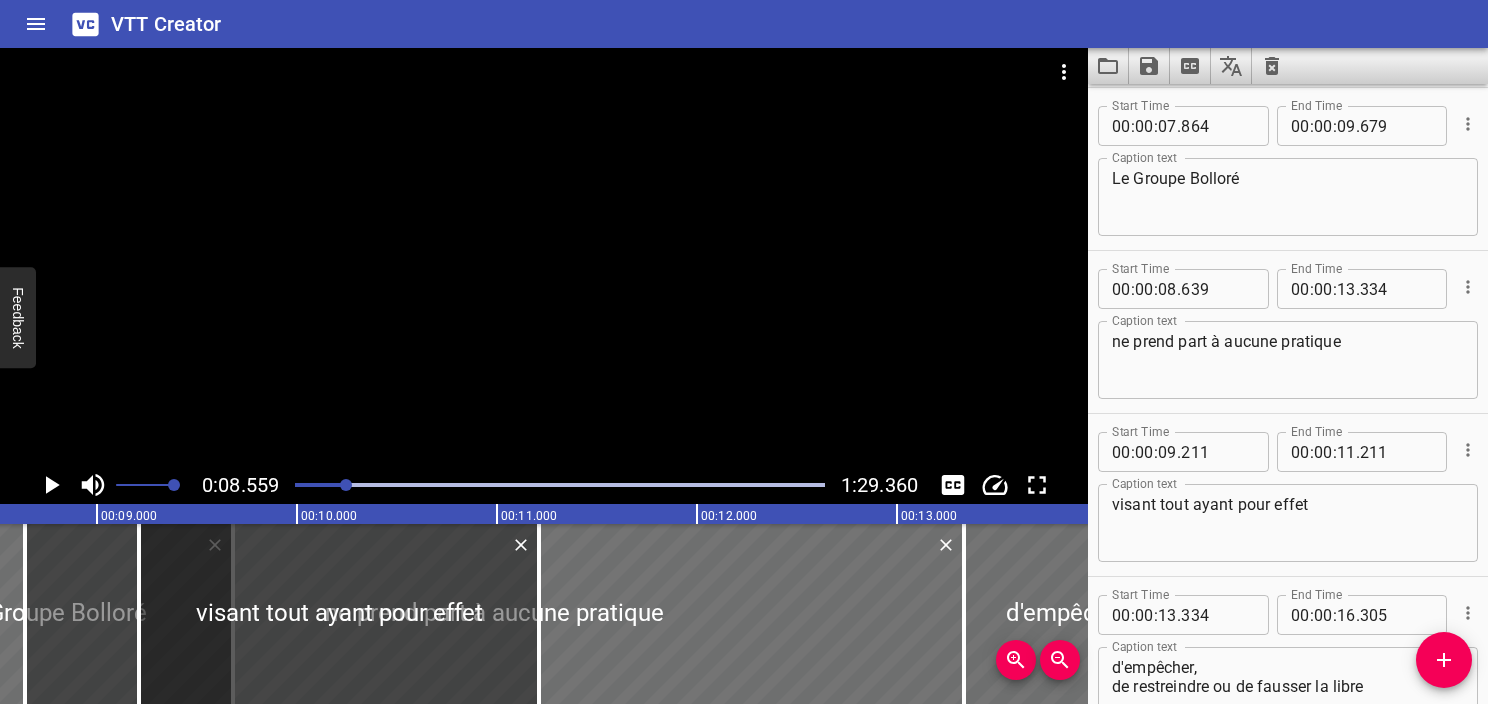 scroll, scrollTop: 0, scrollLeft: 1712, axis: horizontal 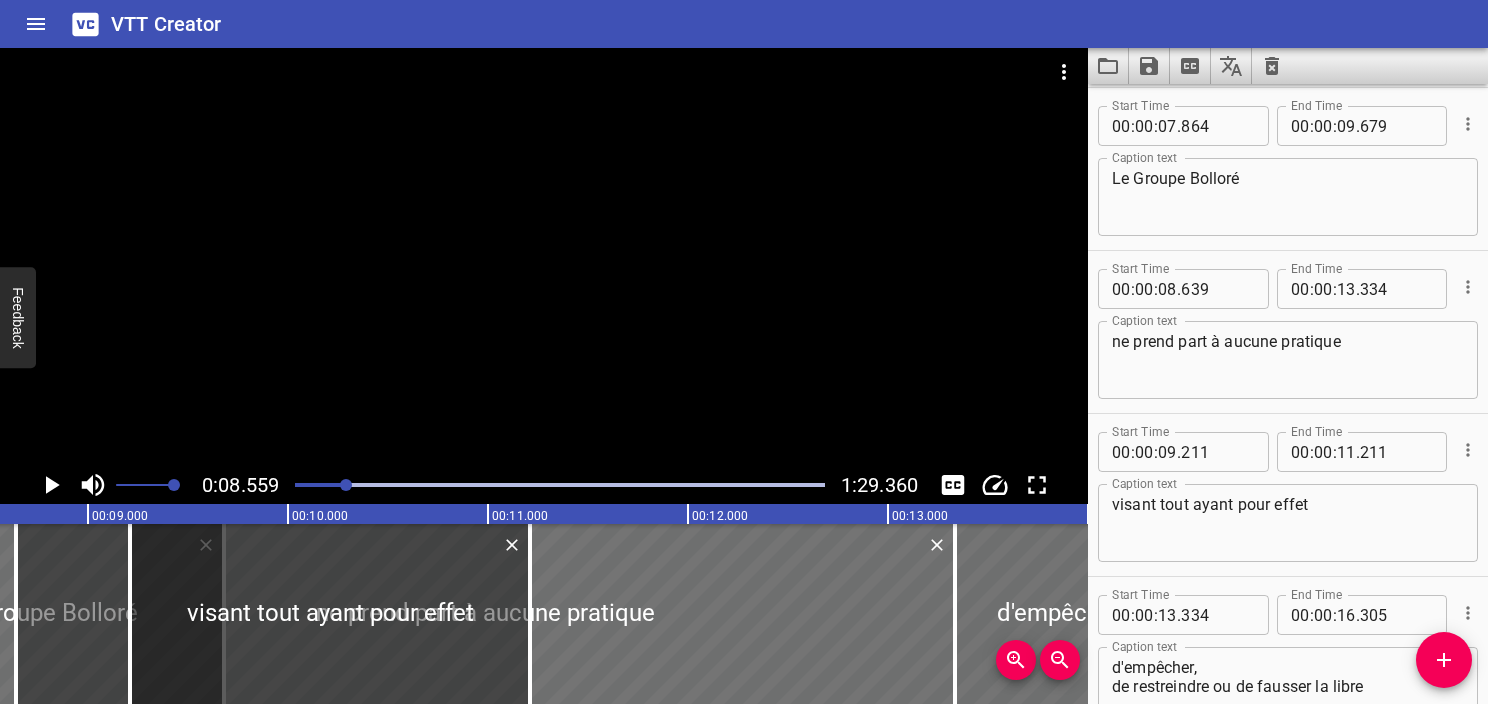 click on "." at bounding box center (1358, 126) 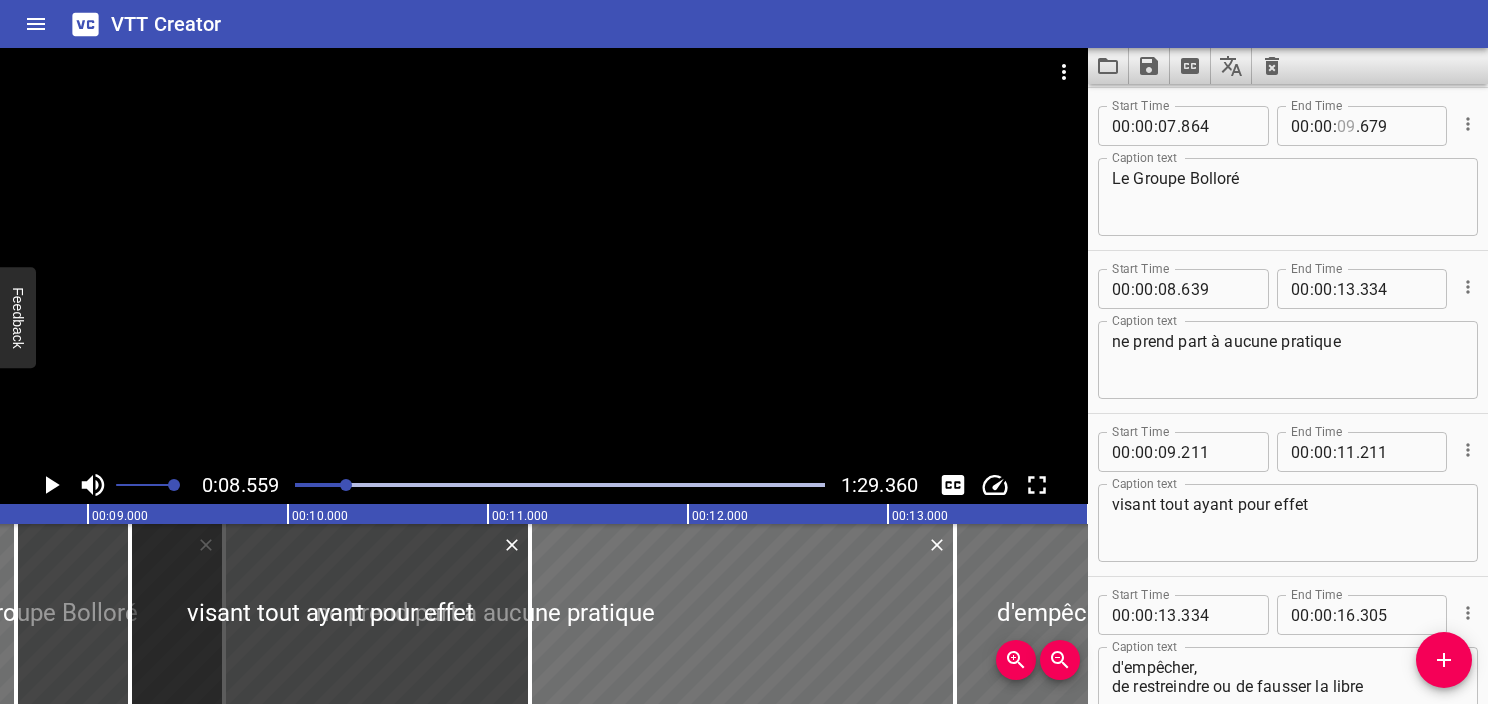click at bounding box center (1346, 126) 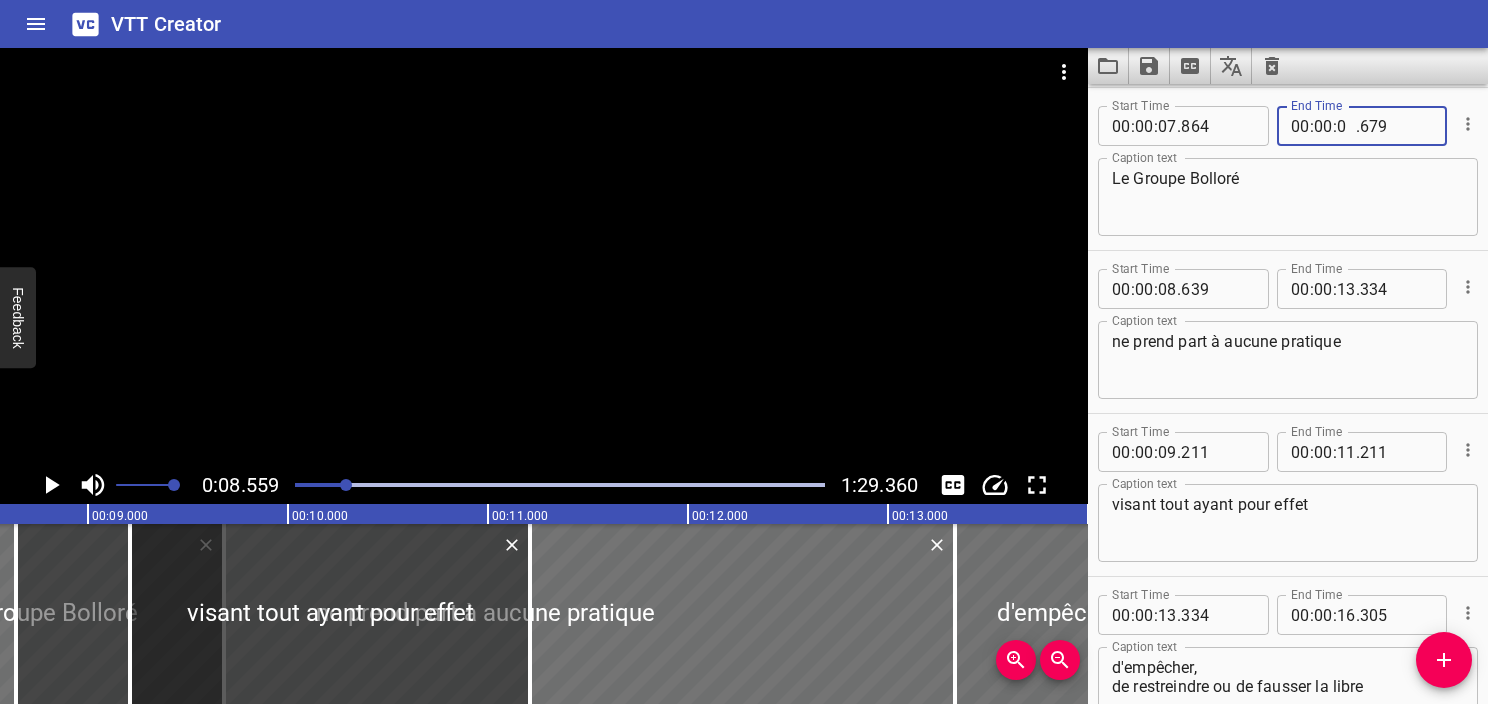 type on "08" 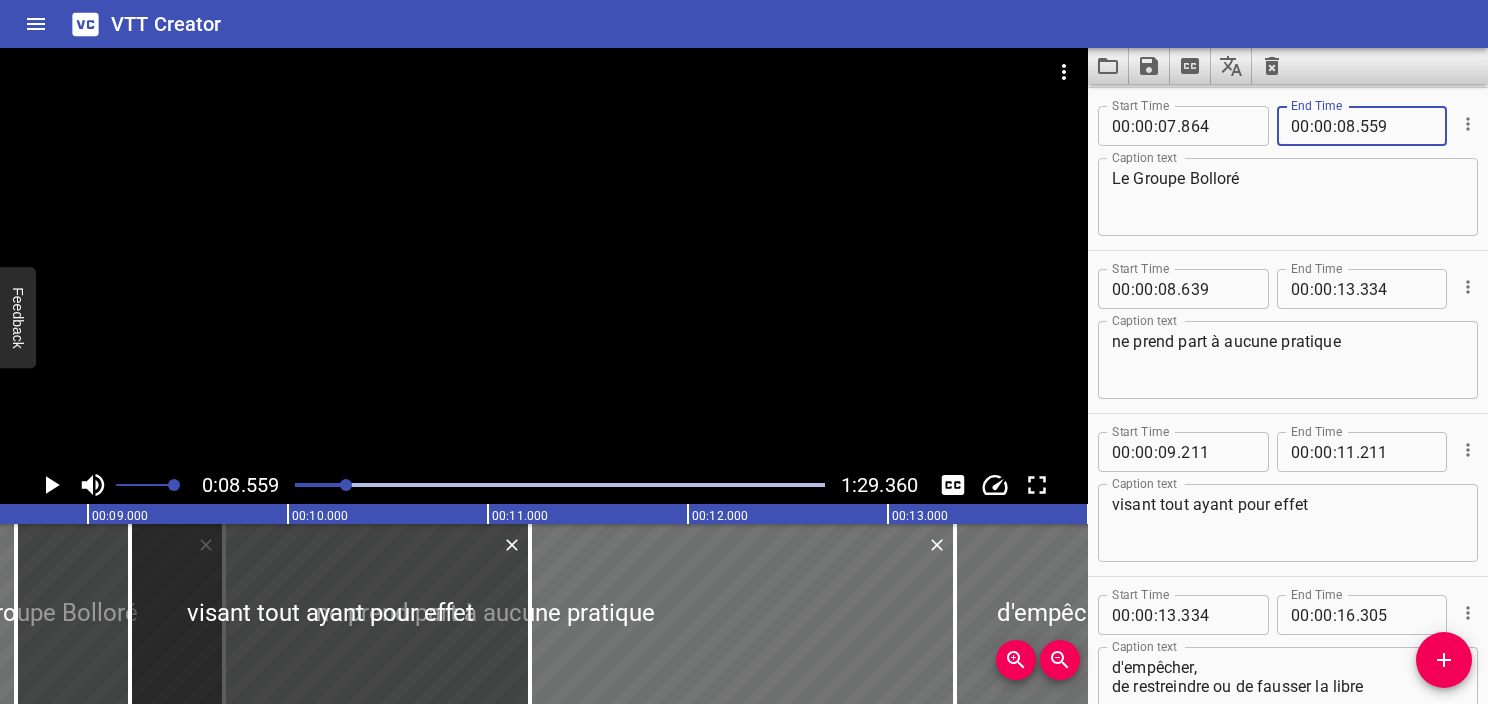 type on "559" 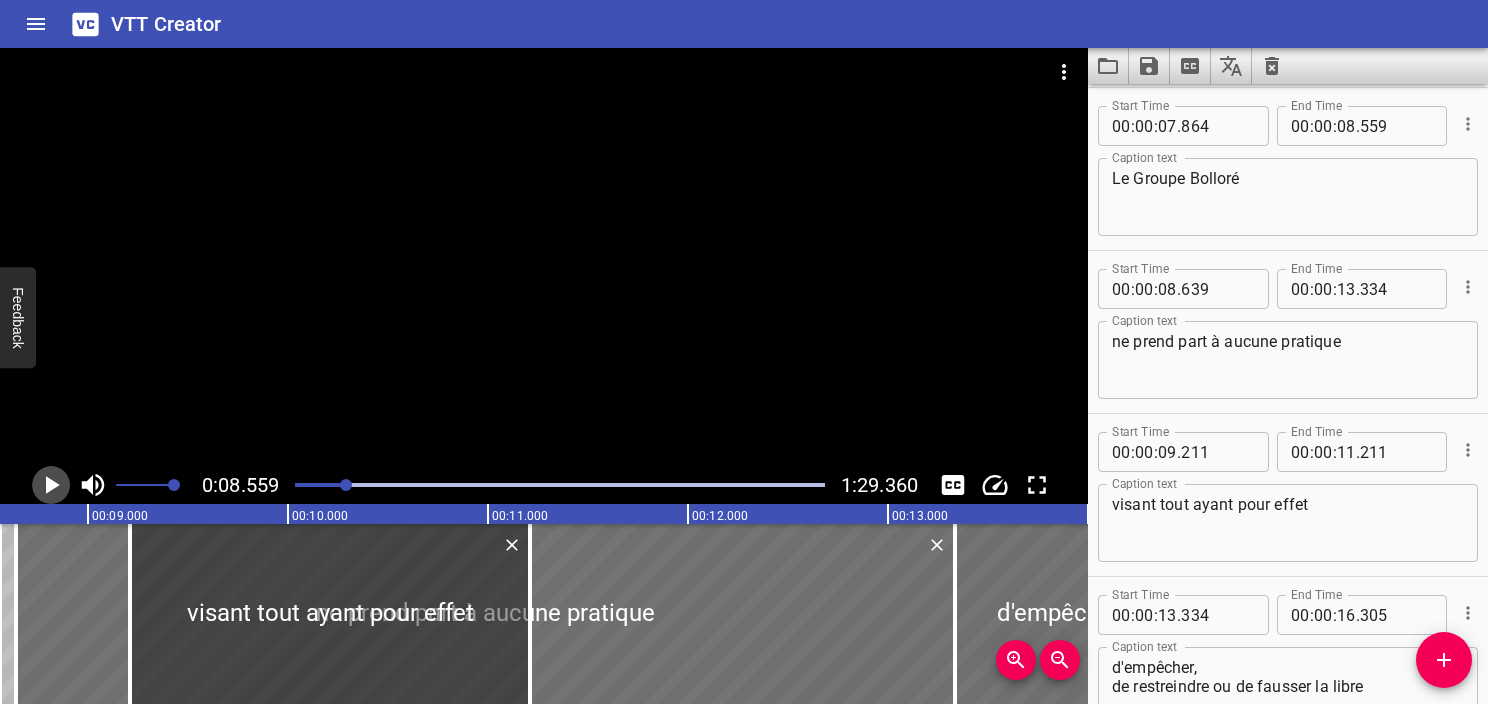 click 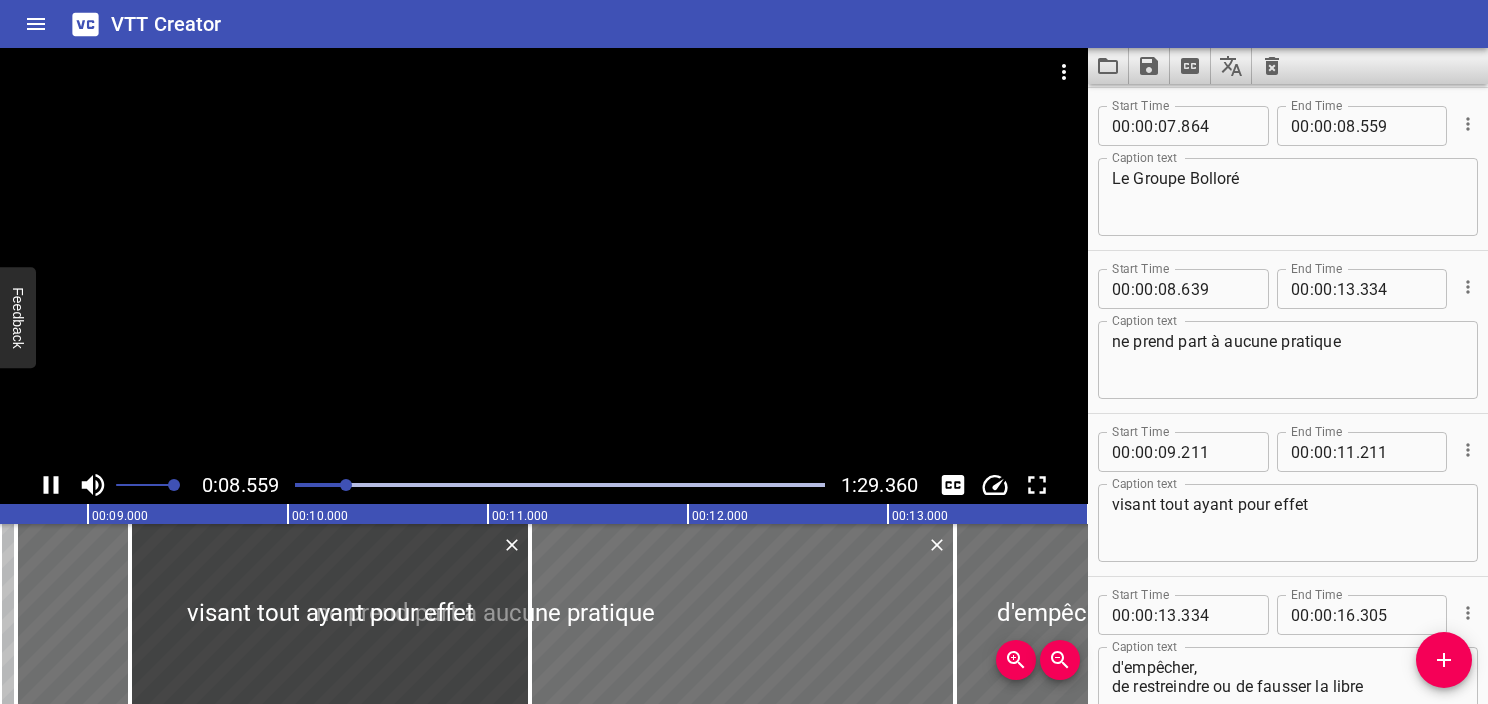 click 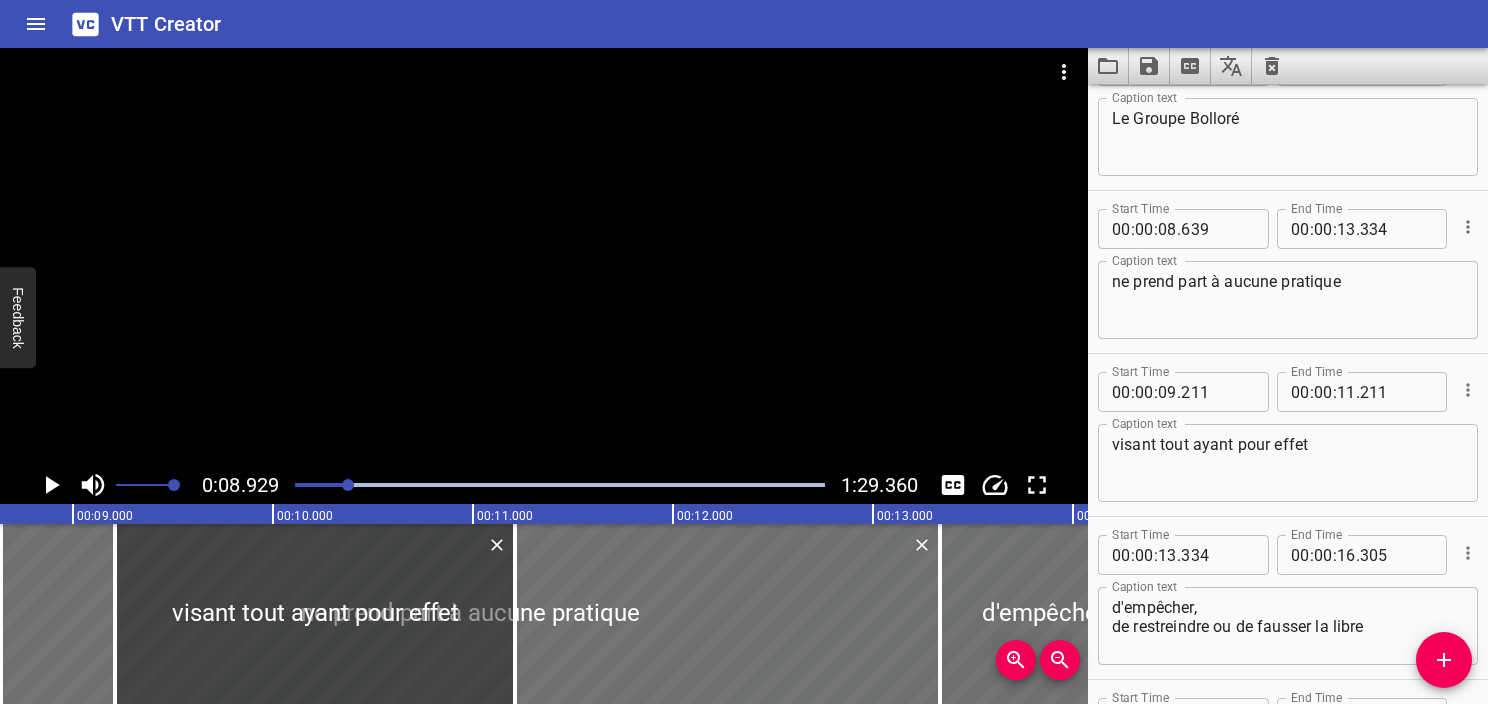 scroll, scrollTop: 815, scrollLeft: 0, axis: vertical 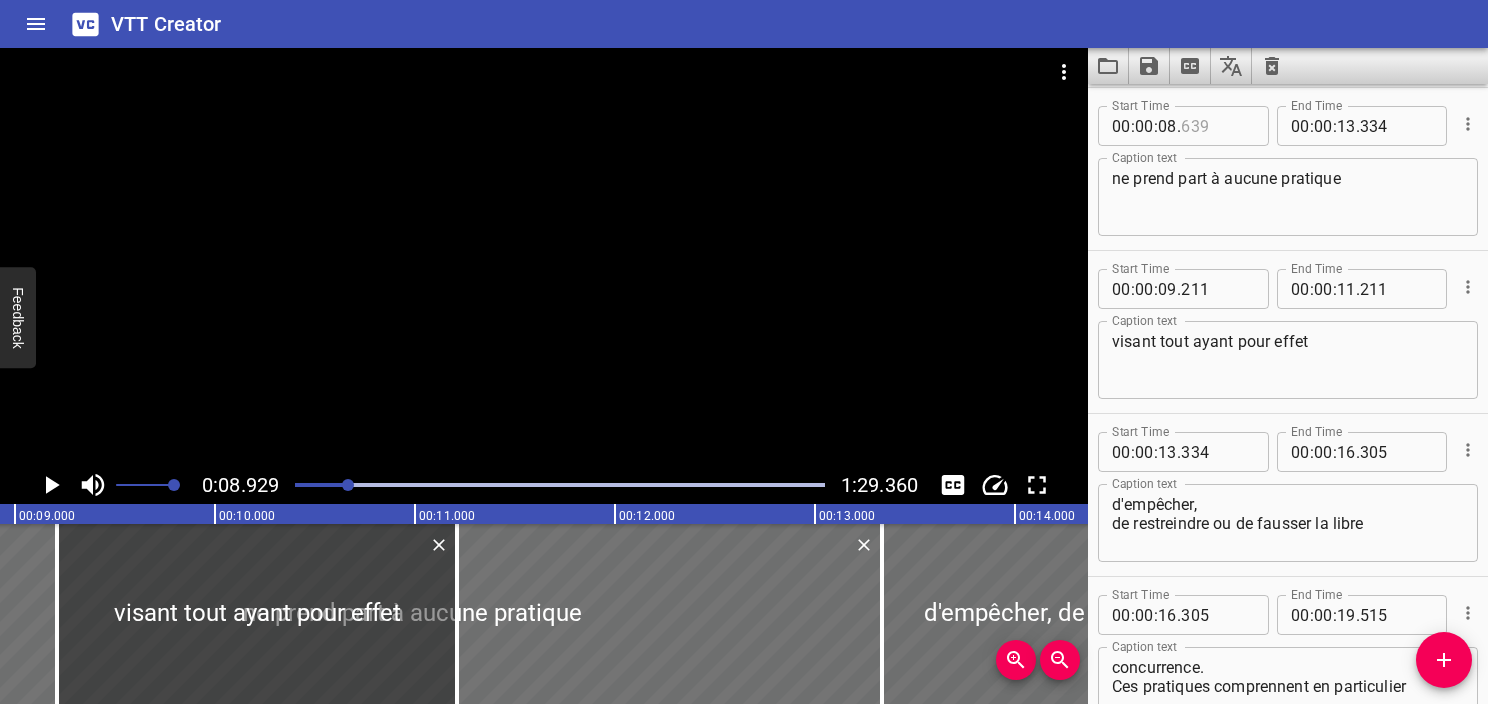 click at bounding box center [1217, 126] 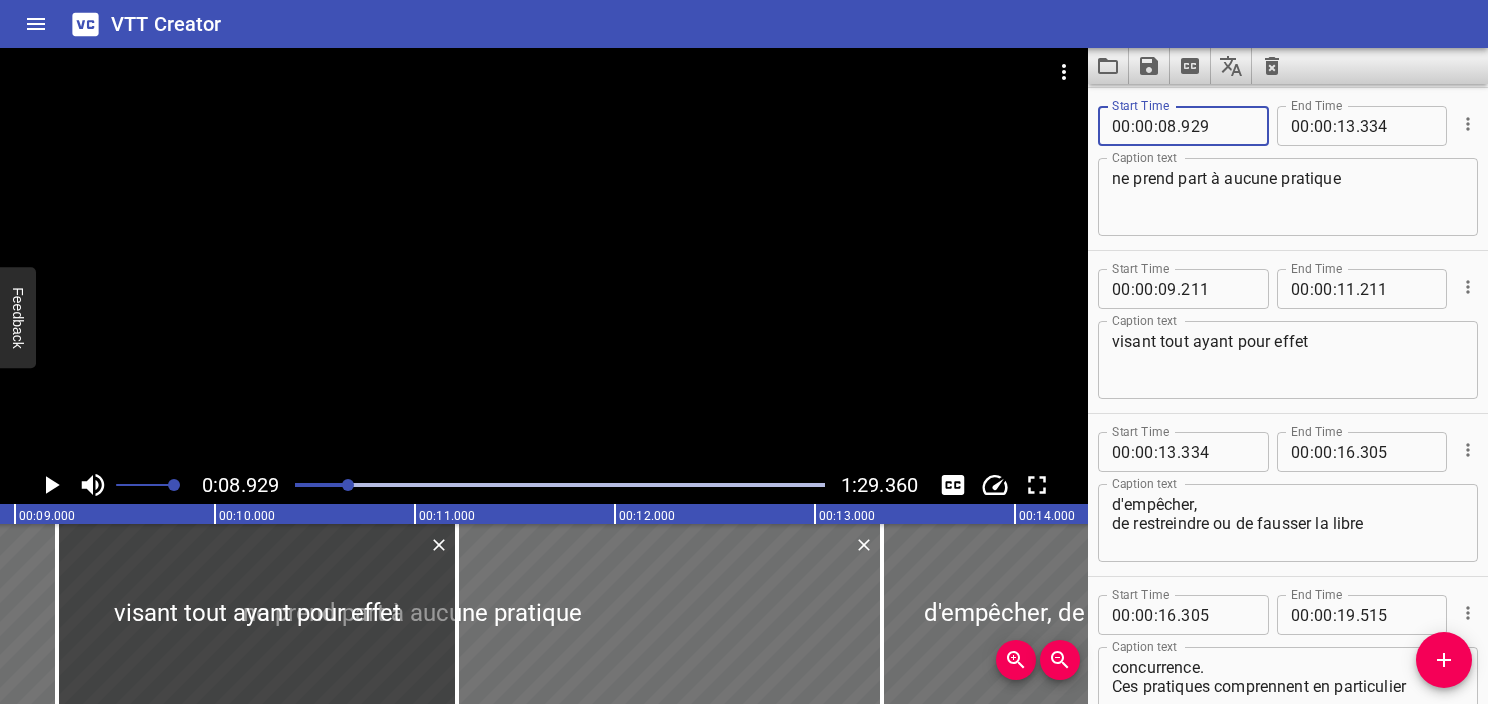 type on "929" 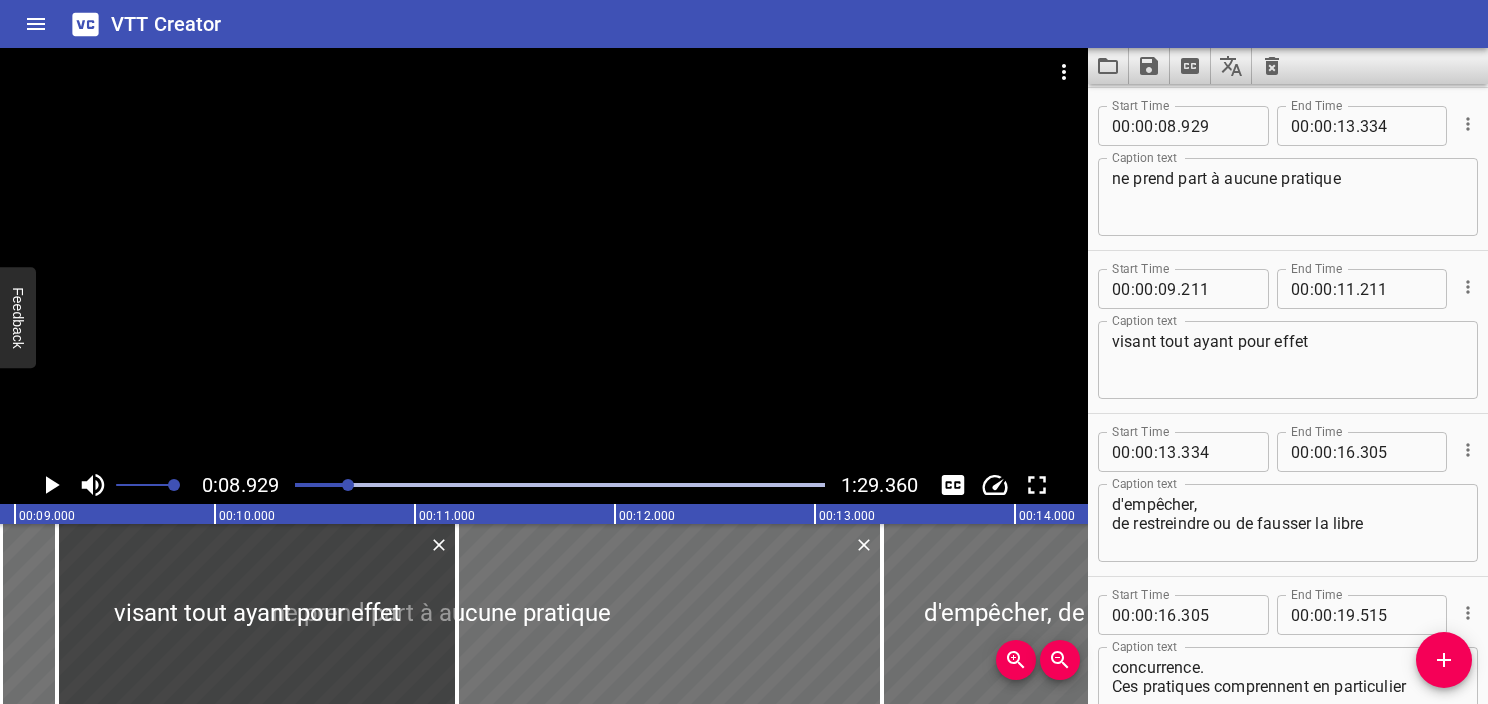 click at bounding box center [544, 257] 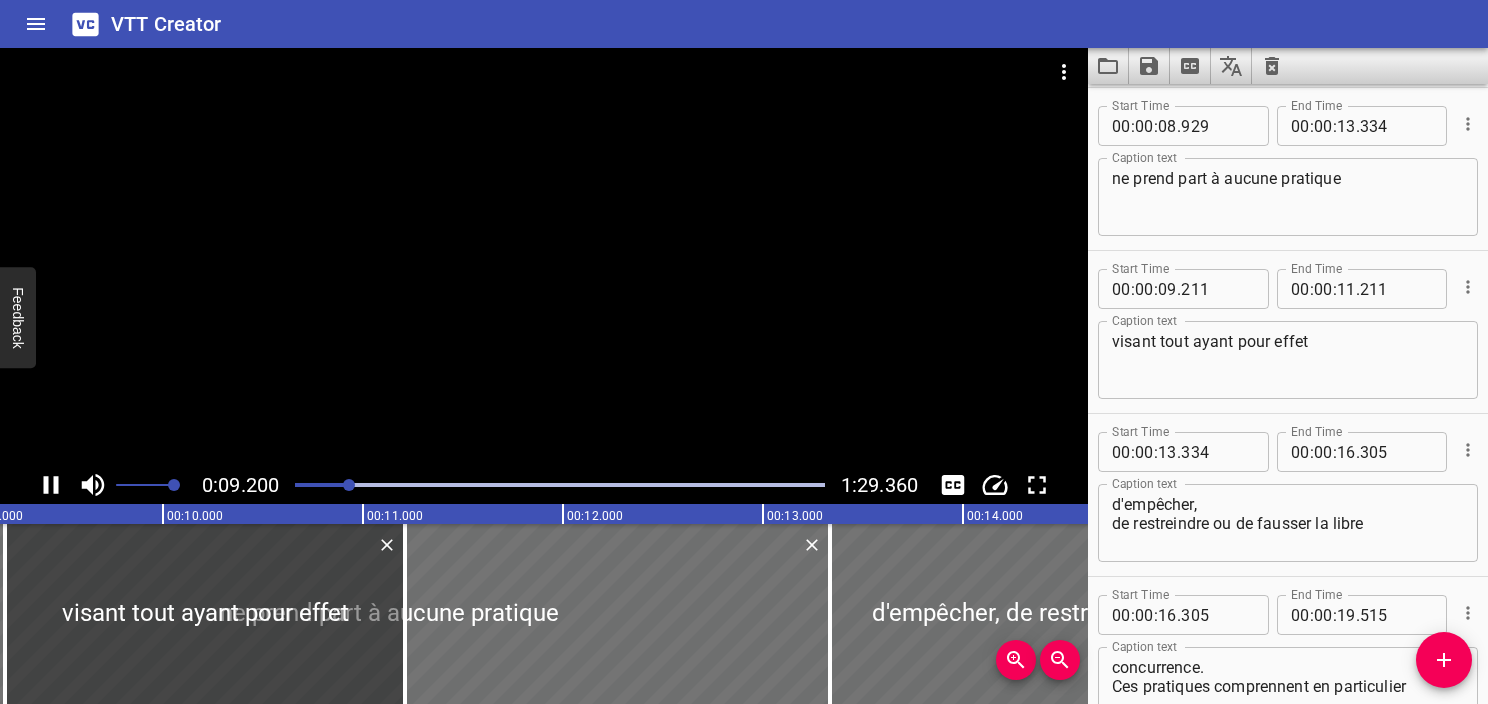 scroll, scrollTop: 0, scrollLeft: 1840, axis: horizontal 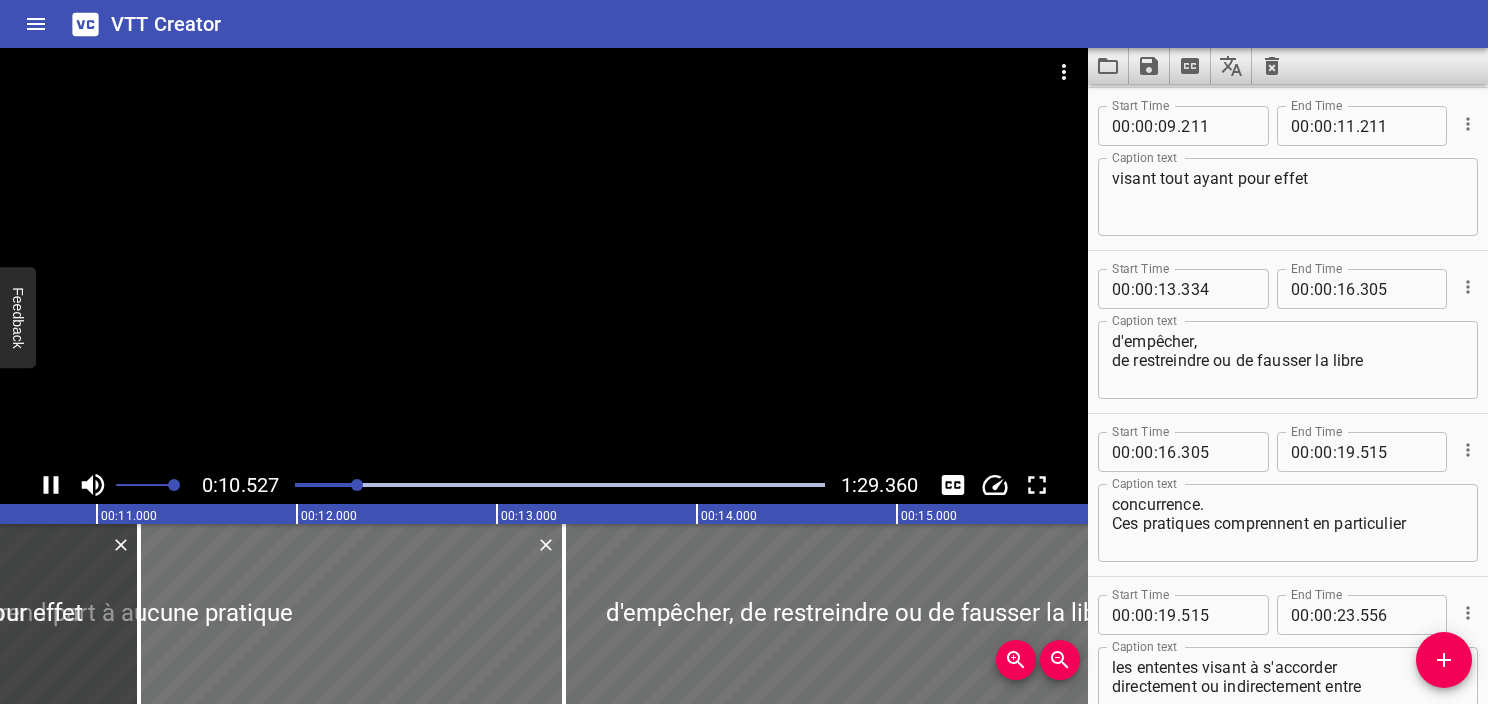 click 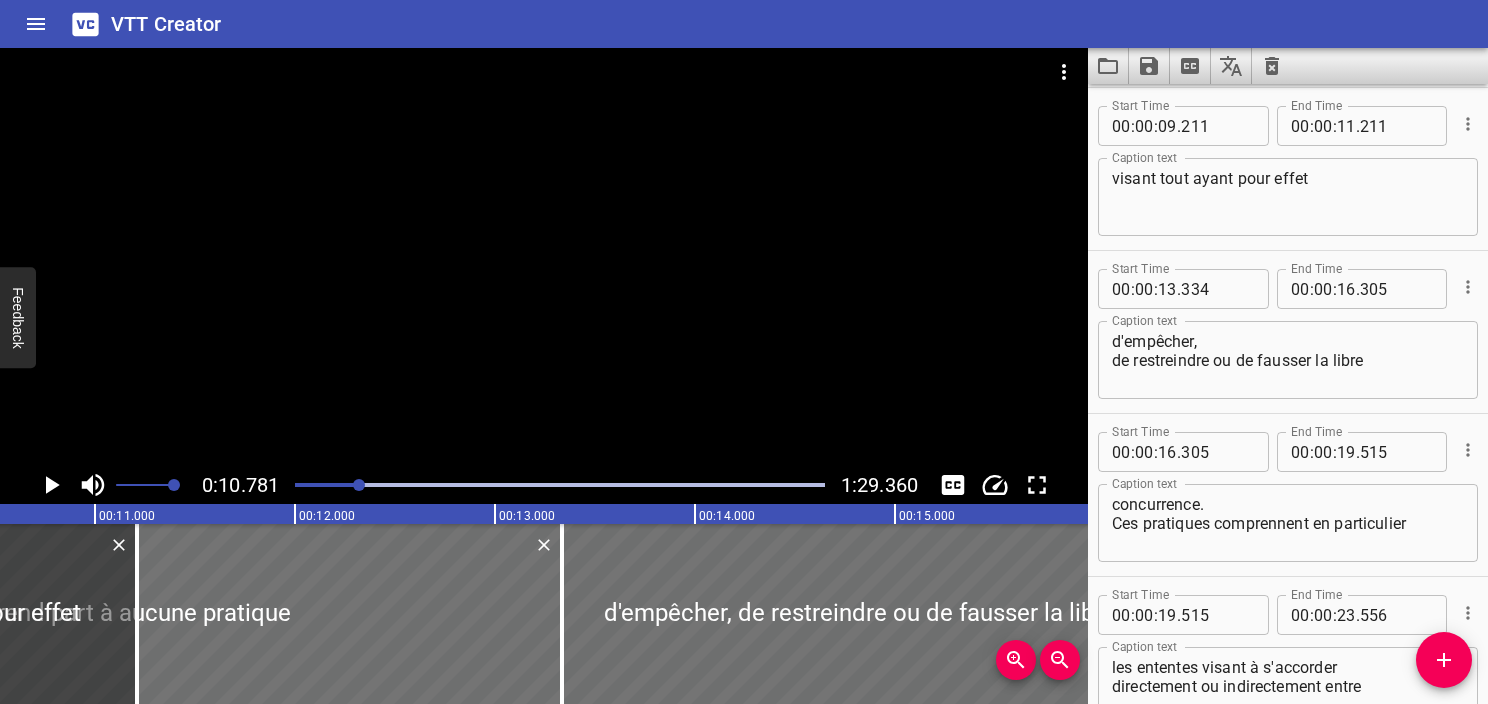 scroll, scrollTop: 0, scrollLeft: 2156, axis: horizontal 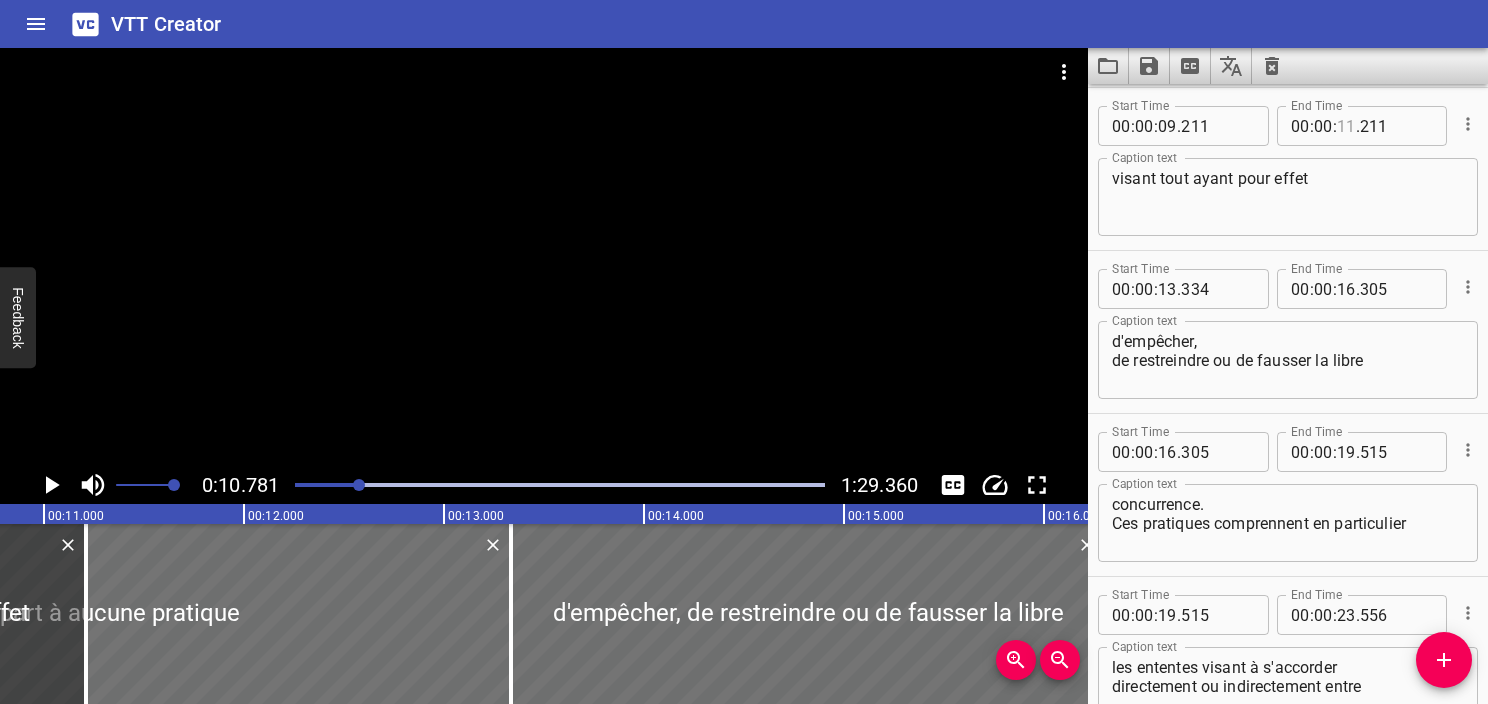 click at bounding box center [1346, 126] 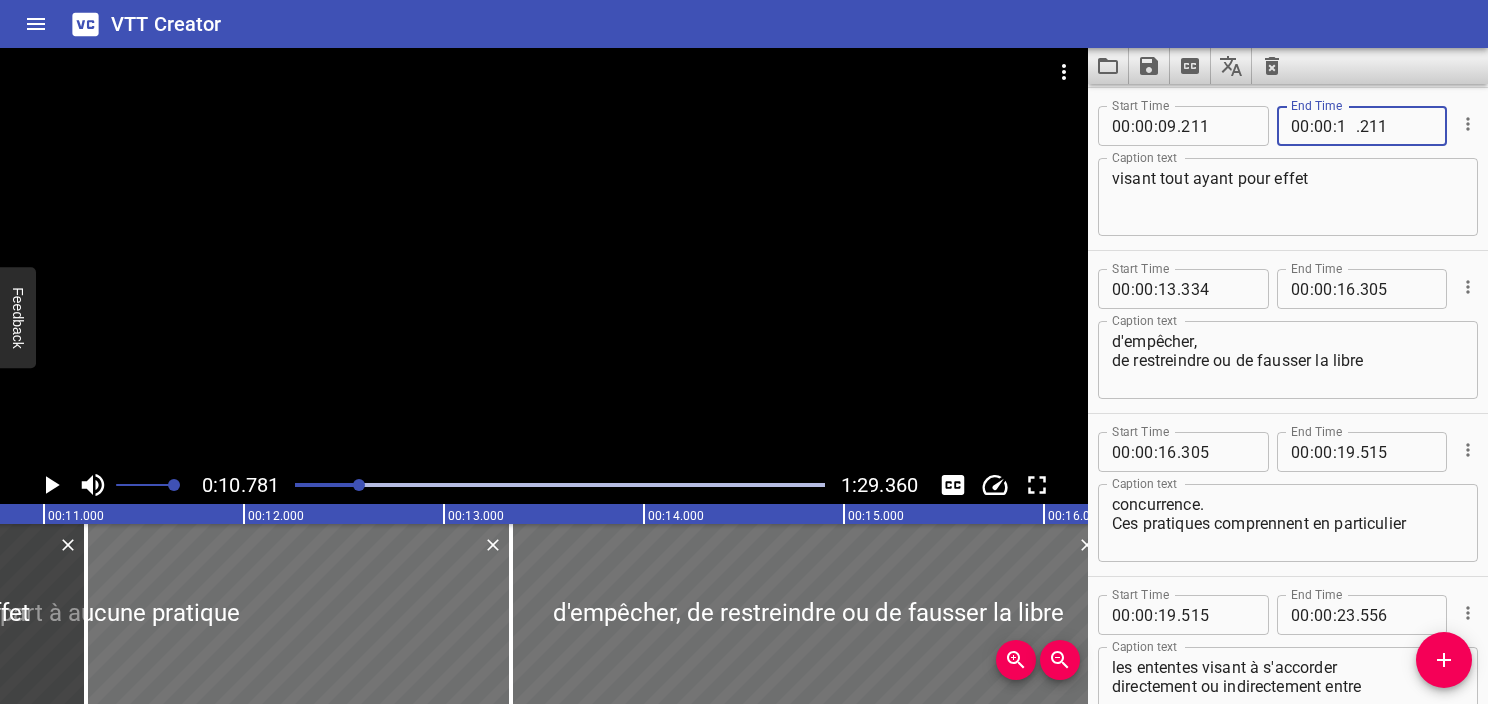 type on "10" 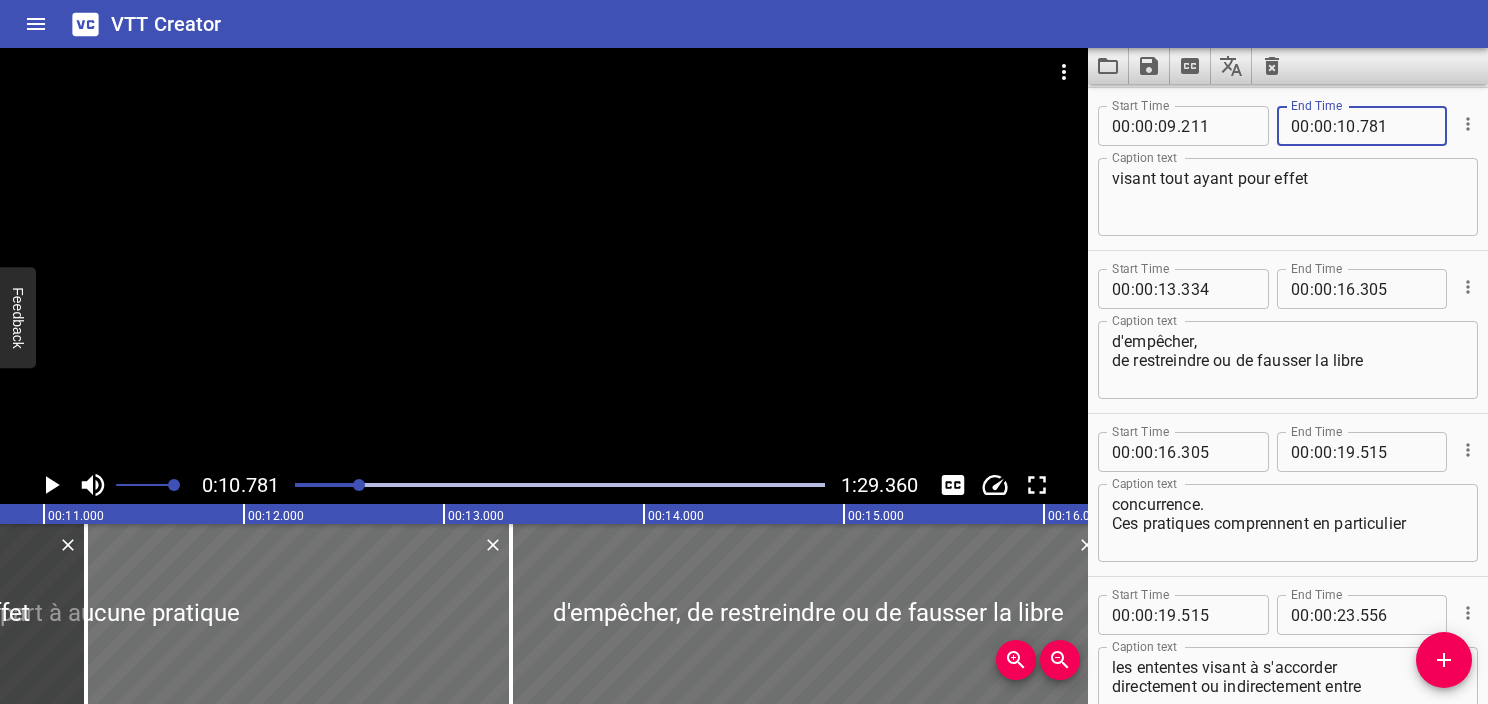 type on "781" 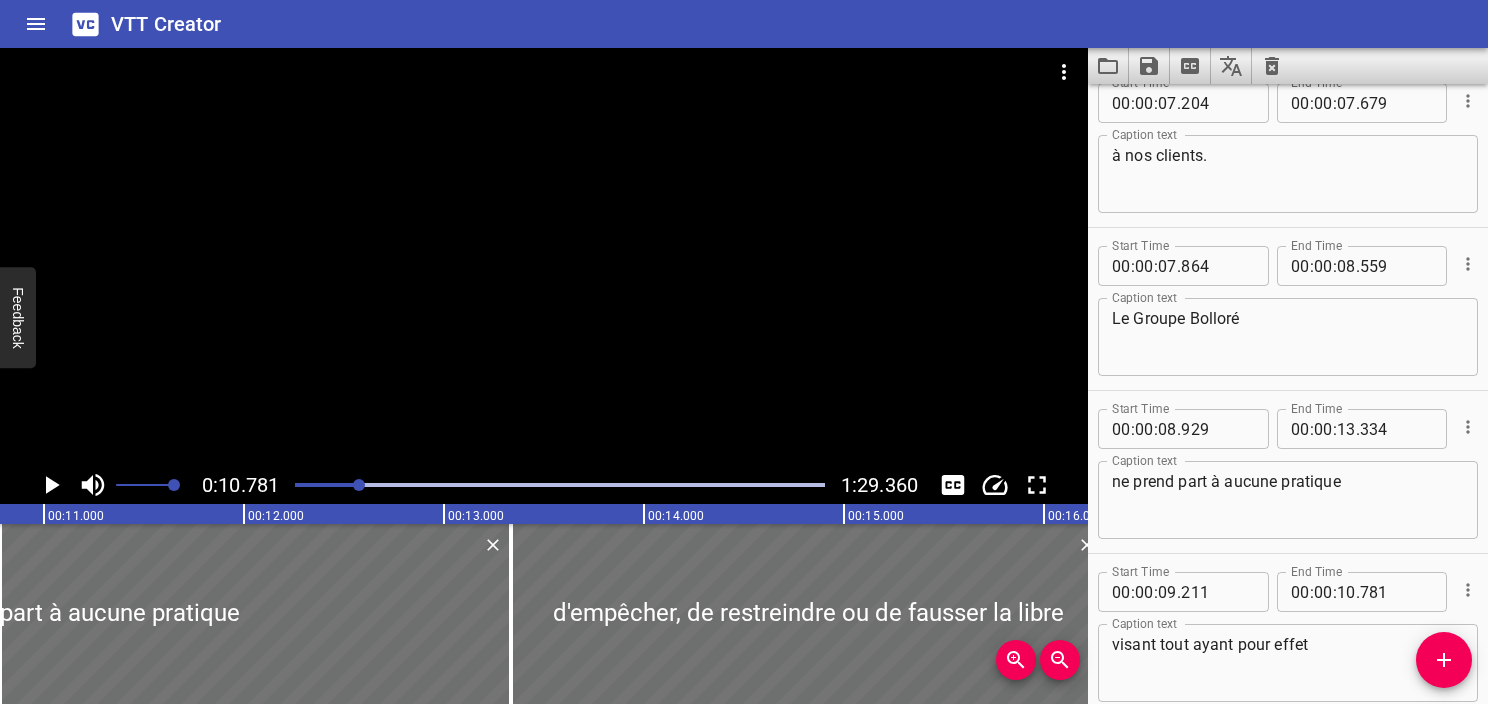 scroll, scrollTop: 478, scrollLeft: 0, axis: vertical 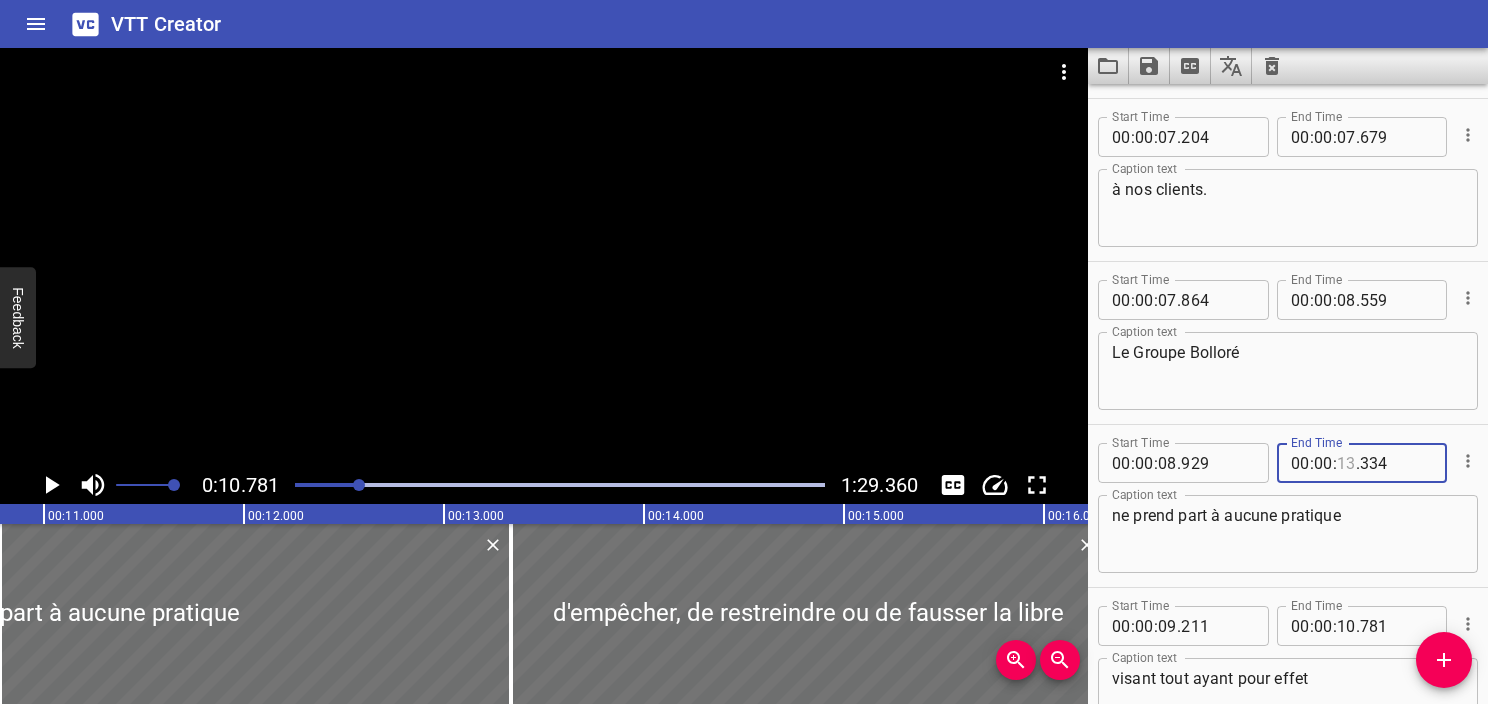 click at bounding box center [1346, 463] 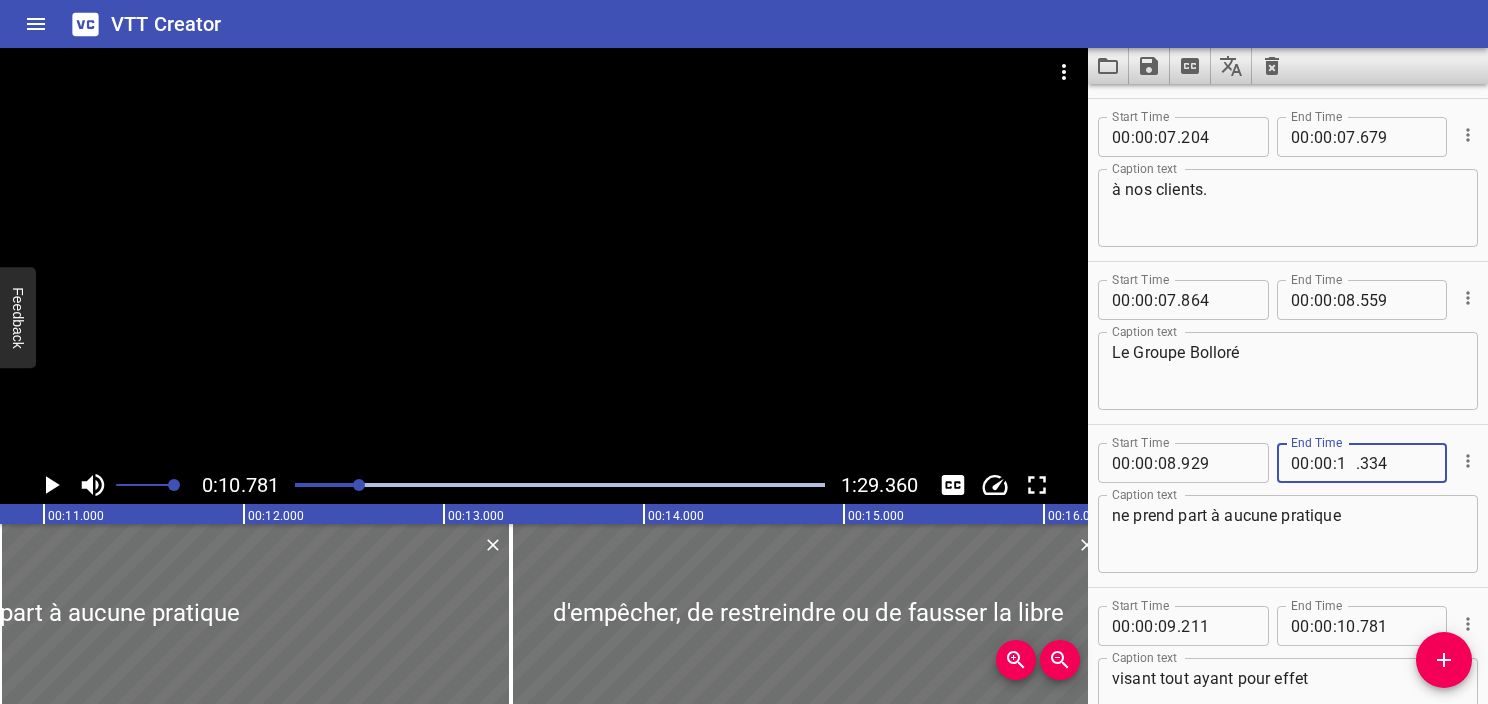 type on "10" 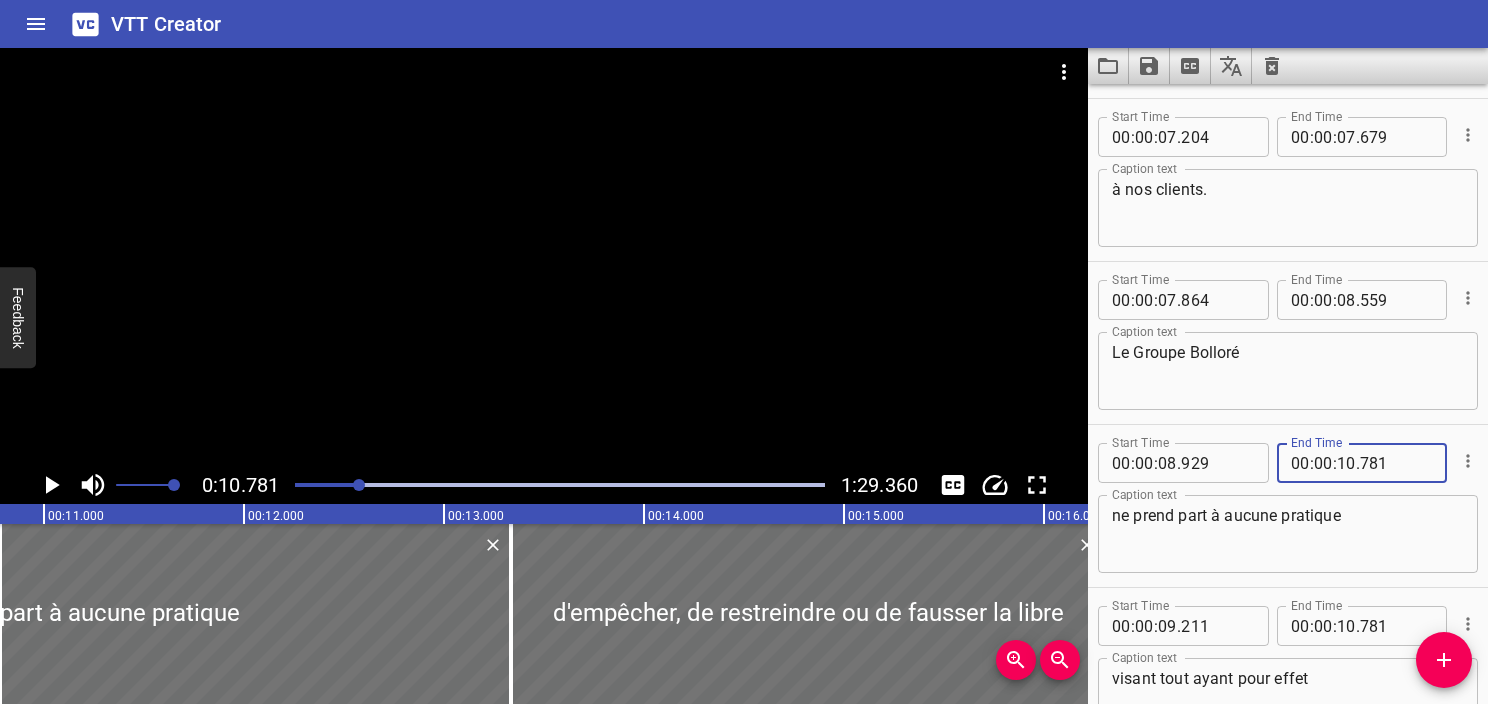 type on "781" 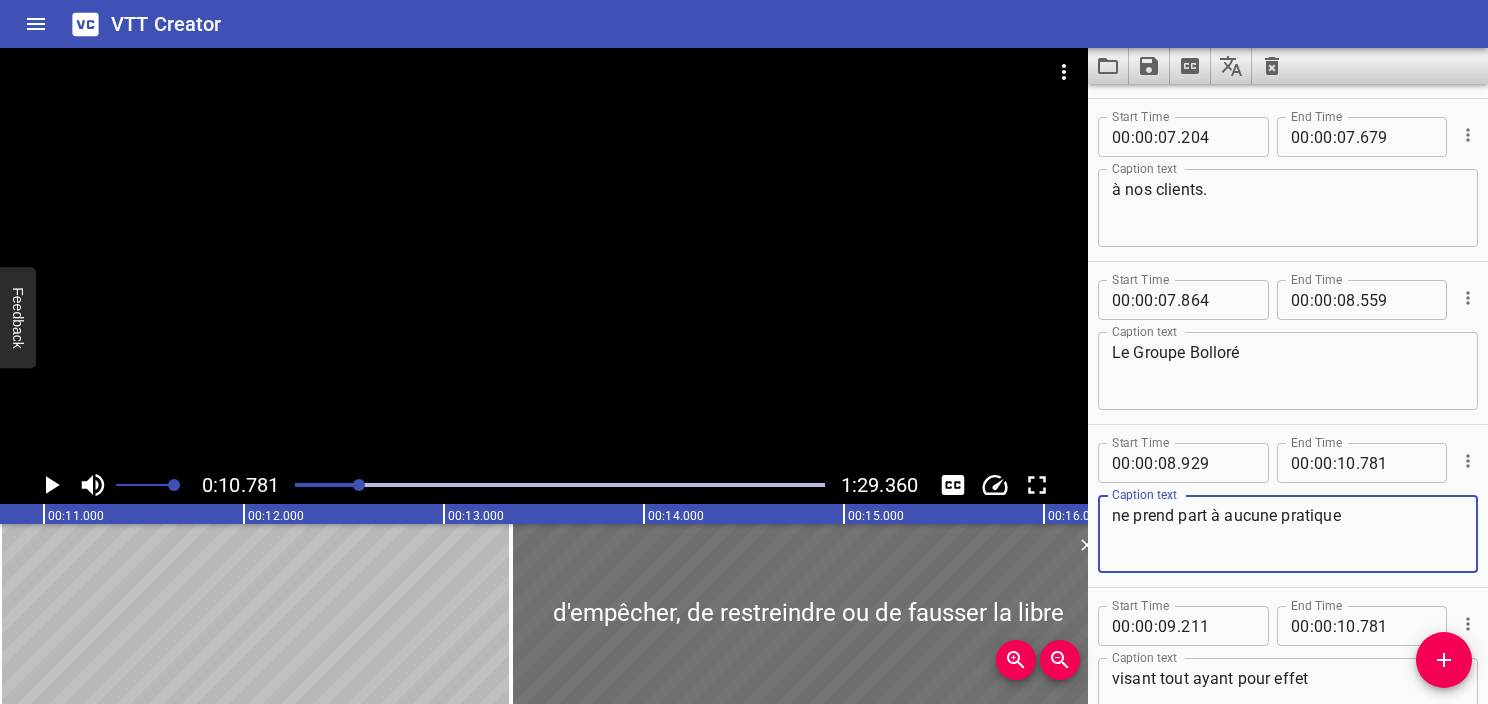 click on "ne prend part à aucune pratique" at bounding box center (1288, 534) 